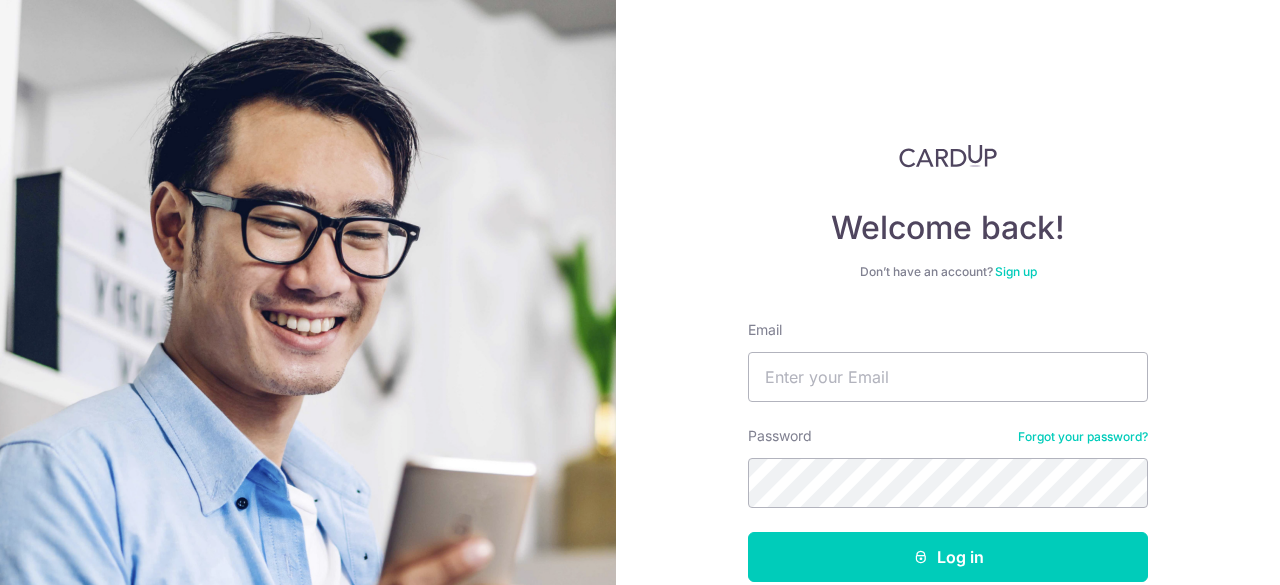 scroll, scrollTop: 0, scrollLeft: 0, axis: both 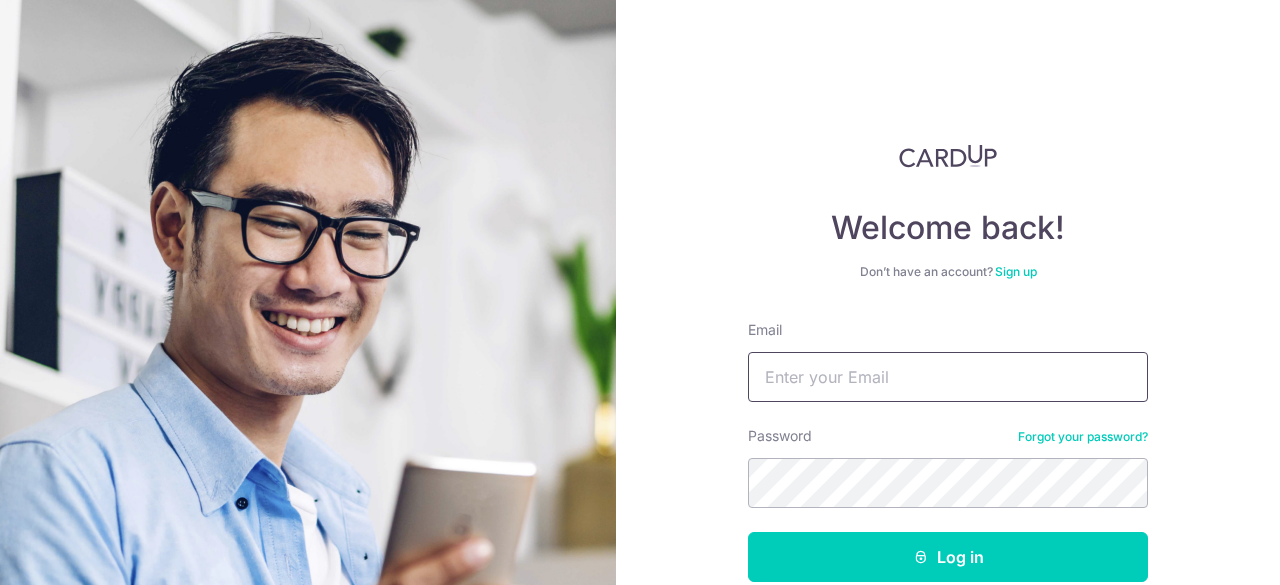 click on "Email" at bounding box center (948, 377) 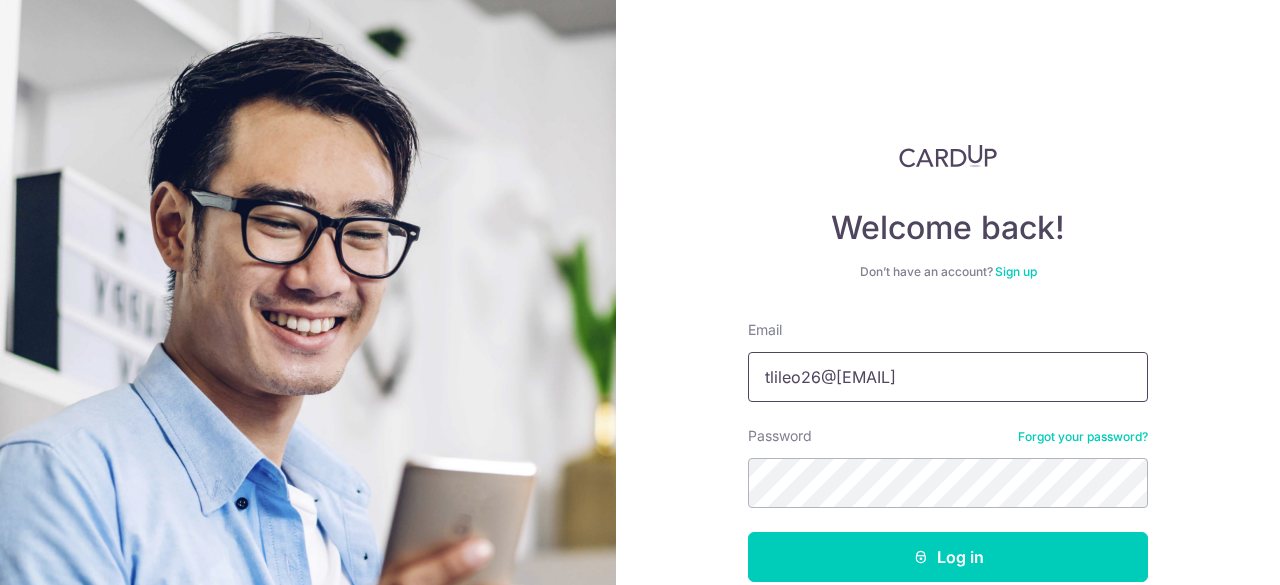 type on "[EMAIL]" 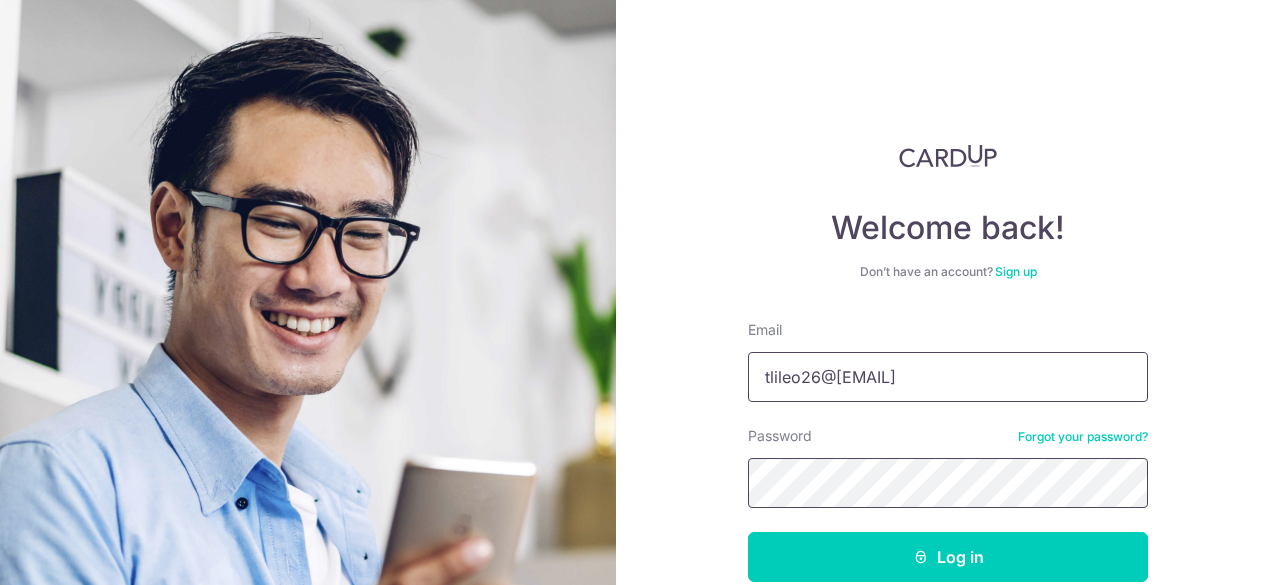 click on "Log in" at bounding box center (948, 557) 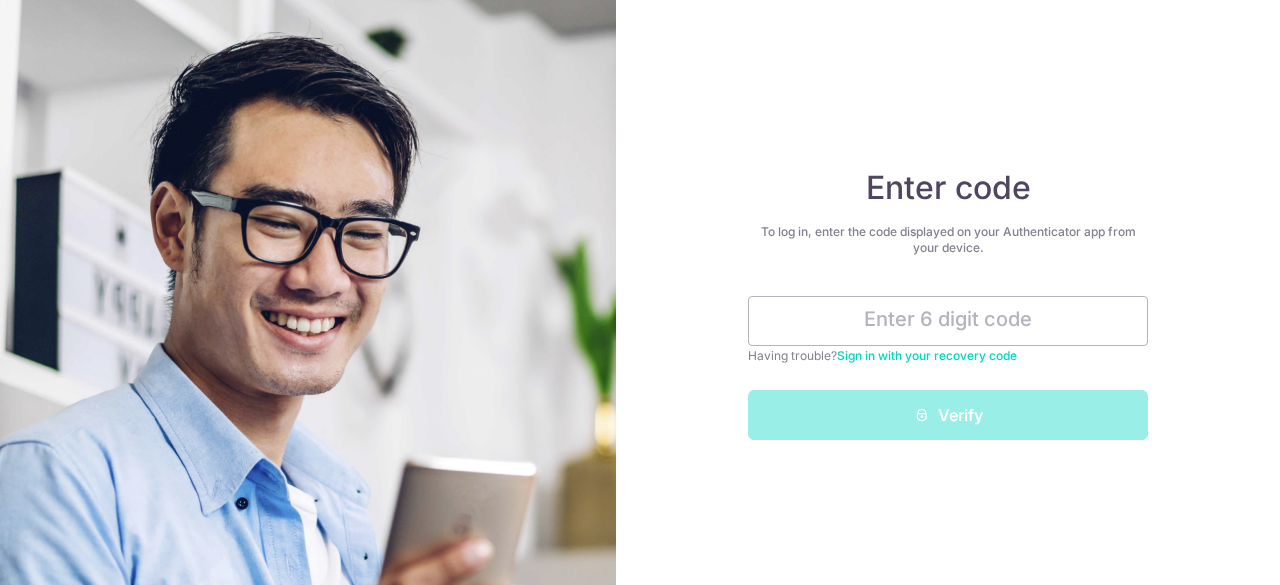 scroll, scrollTop: 0, scrollLeft: 0, axis: both 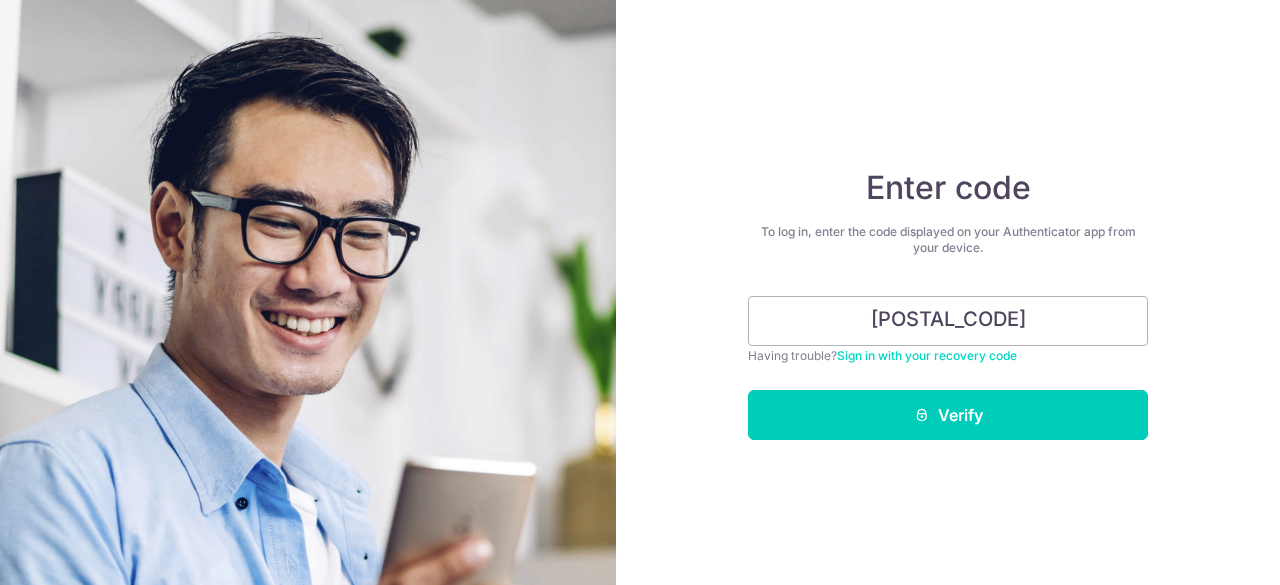type on "997698" 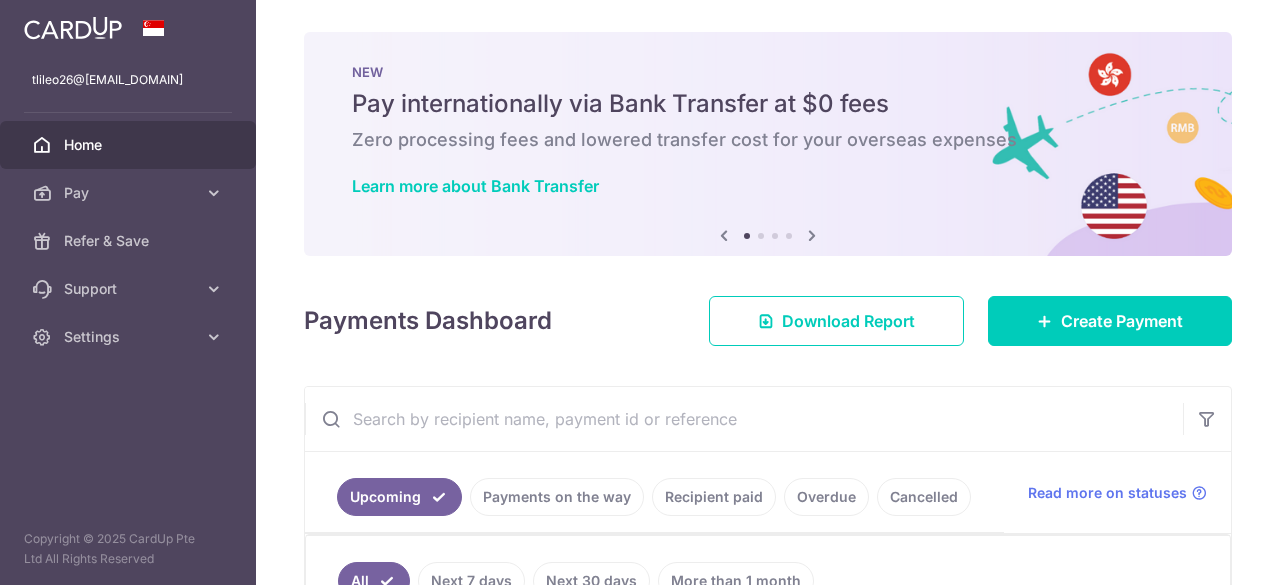 scroll, scrollTop: 0, scrollLeft: 0, axis: both 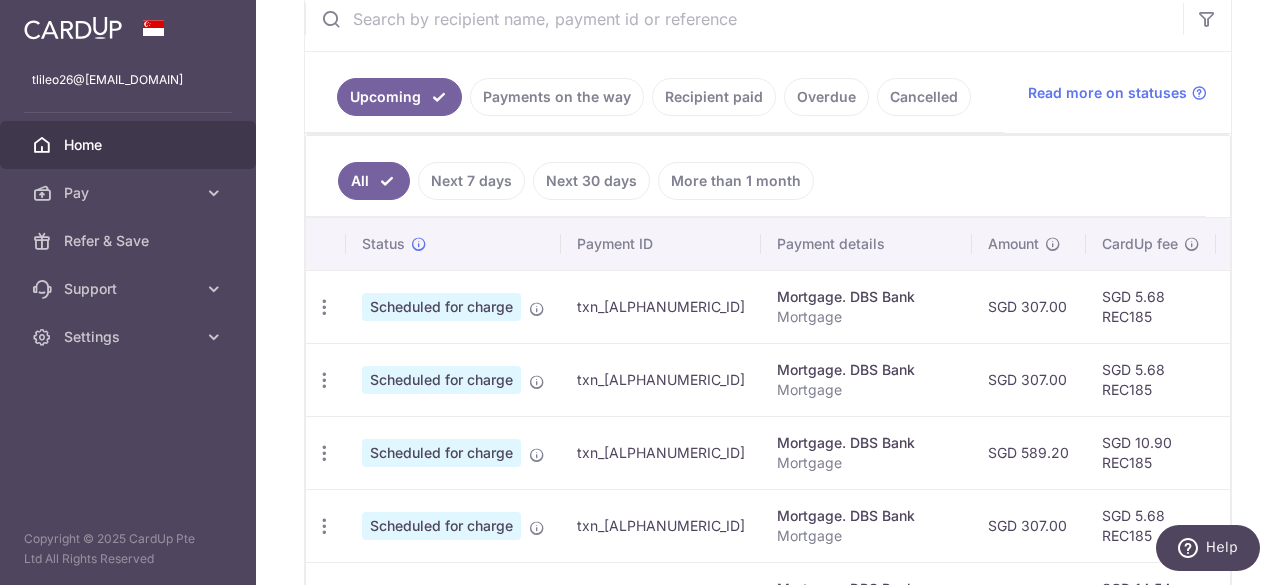 click on "SGD 5.68
REC185" at bounding box center [1151, 306] 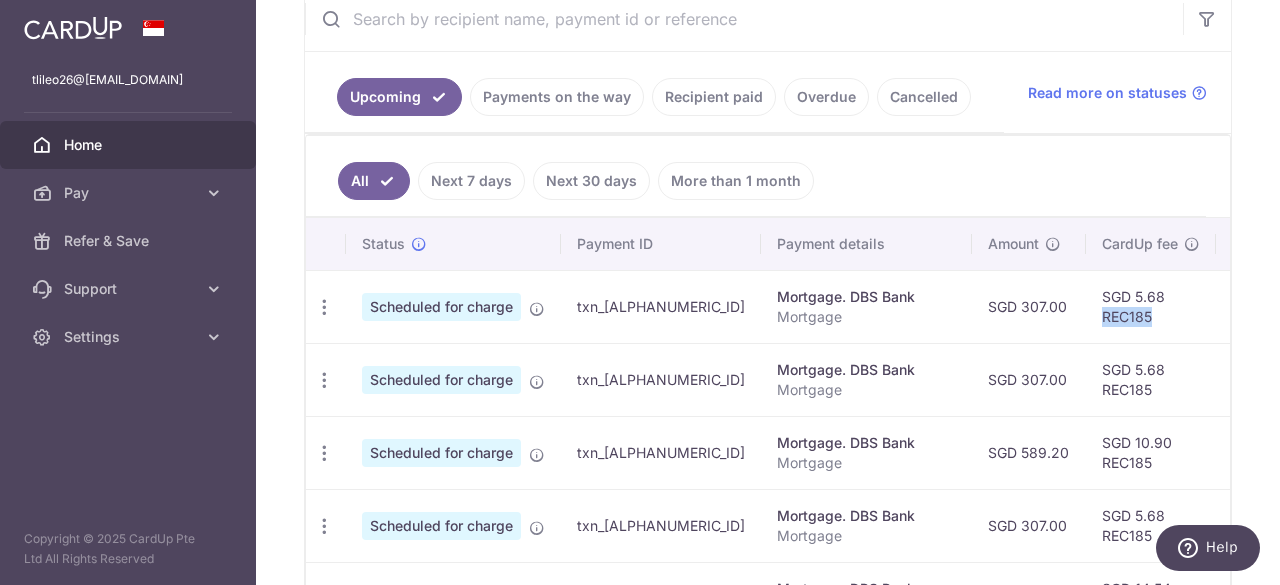 click on "SGD 5.68
REC185" at bounding box center (1151, 306) 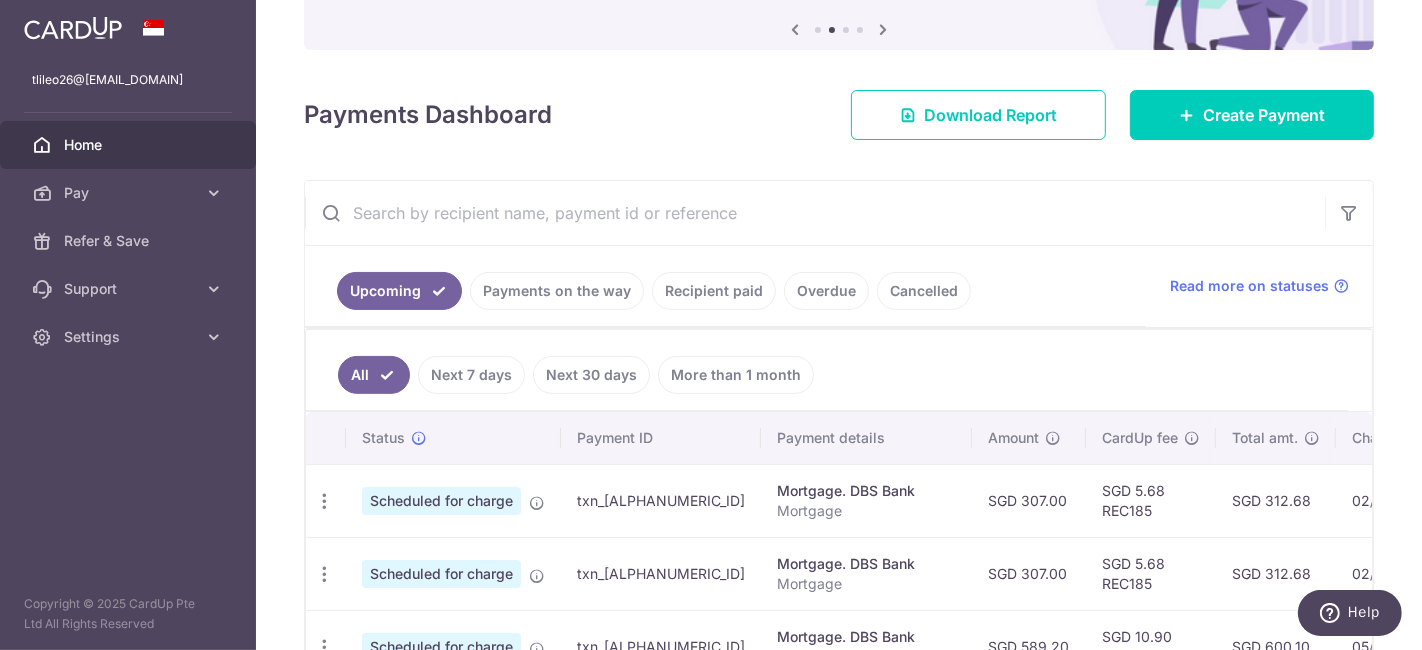 scroll, scrollTop: 288, scrollLeft: 0, axis: vertical 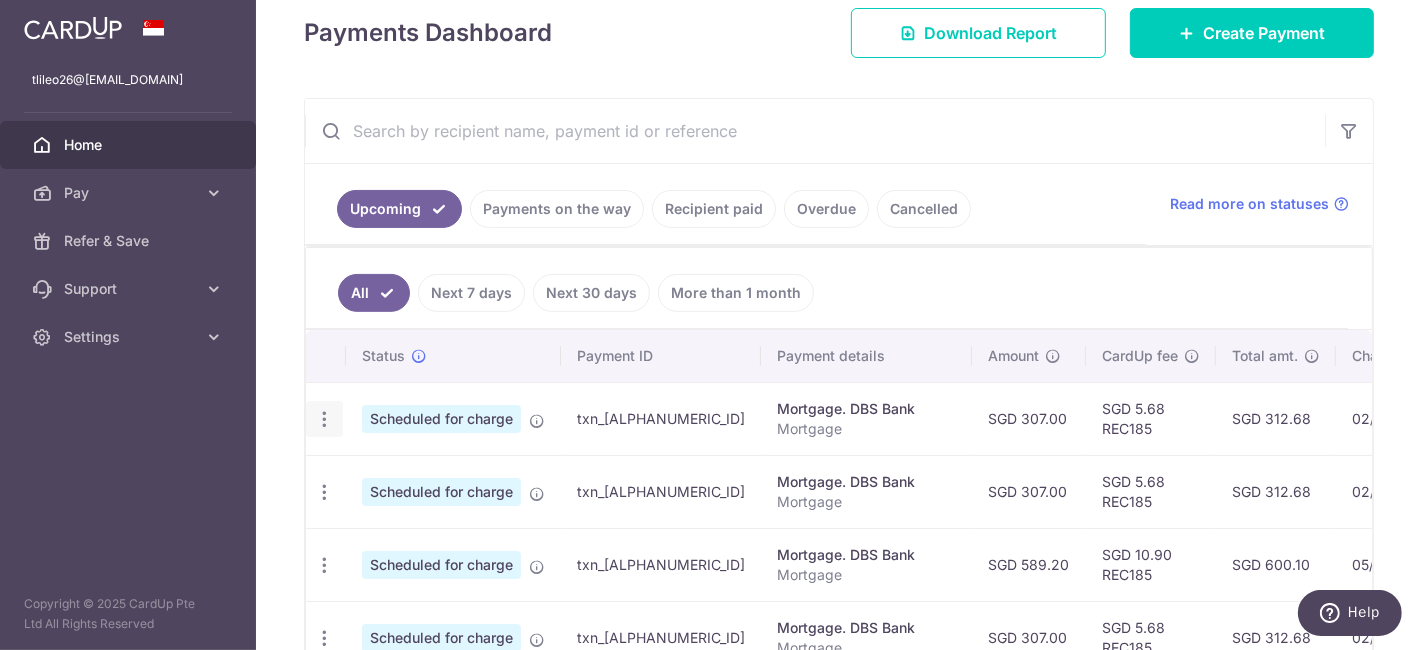 click at bounding box center [324, 419] 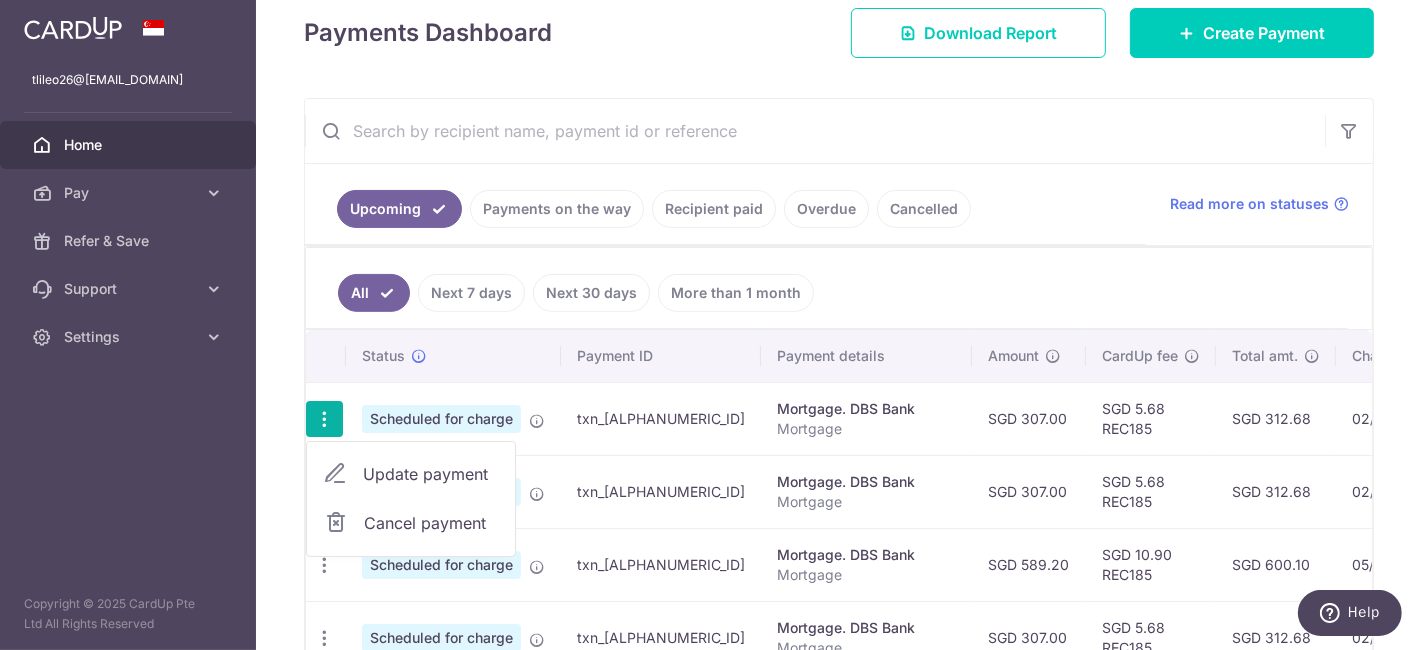 click on "Update payment" at bounding box center [431, 474] 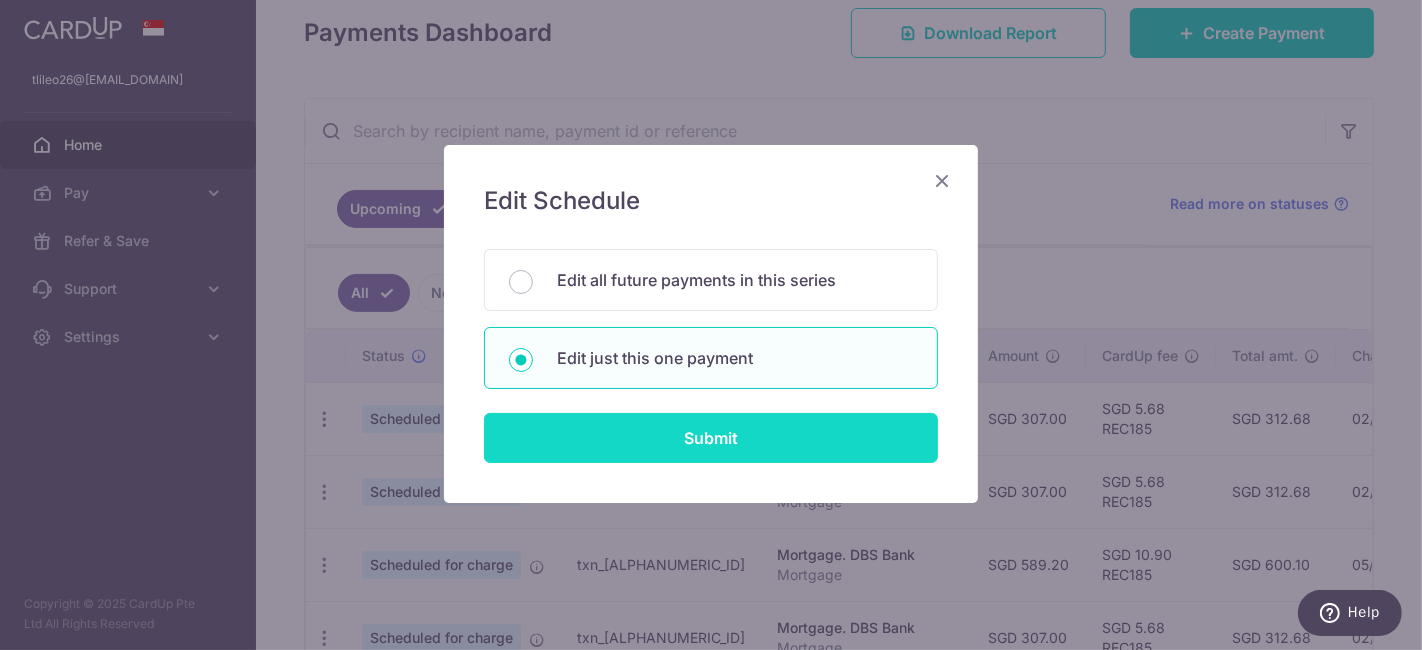 click on "Submit" at bounding box center [711, 438] 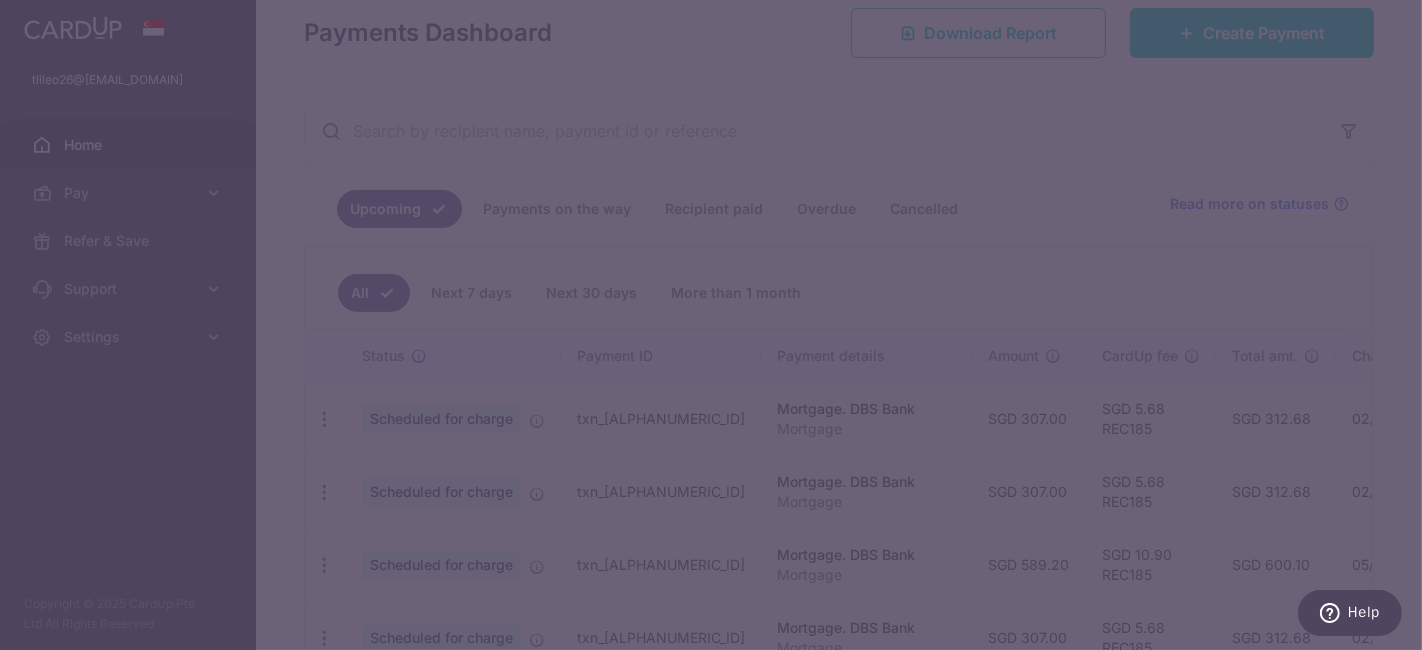 type on "307.00" 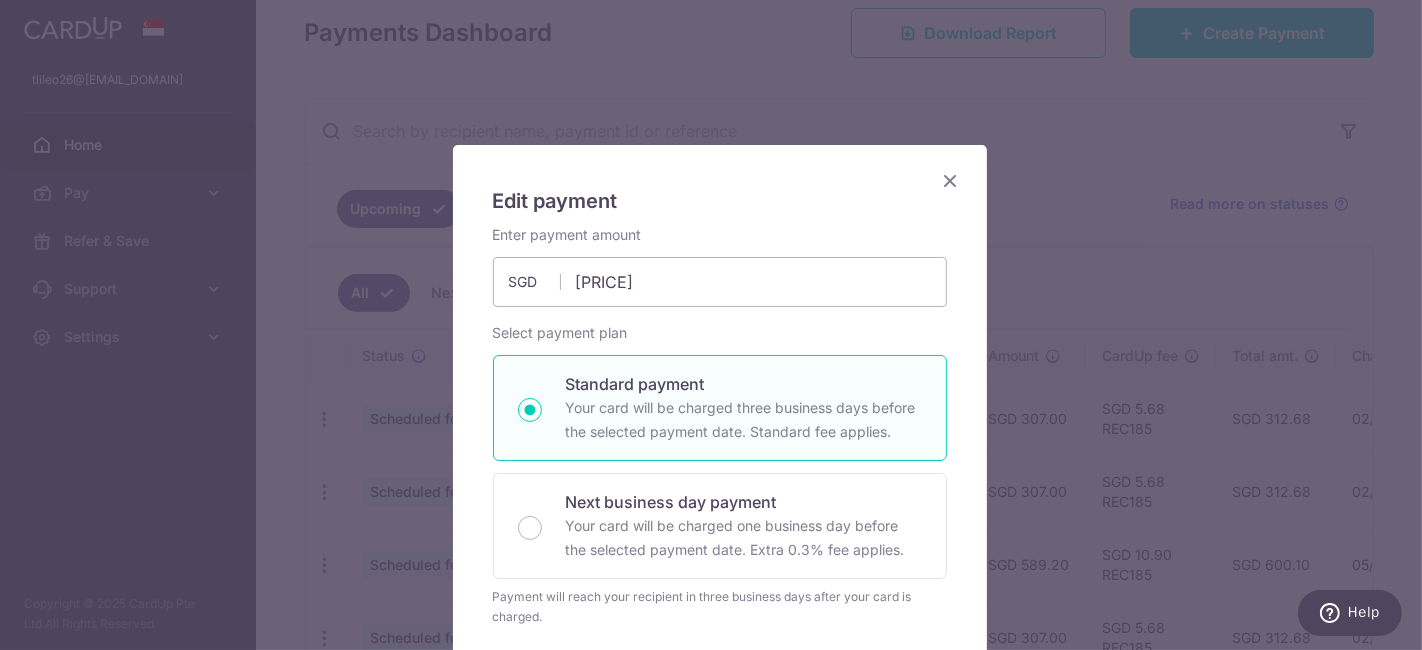 type on "REC185" 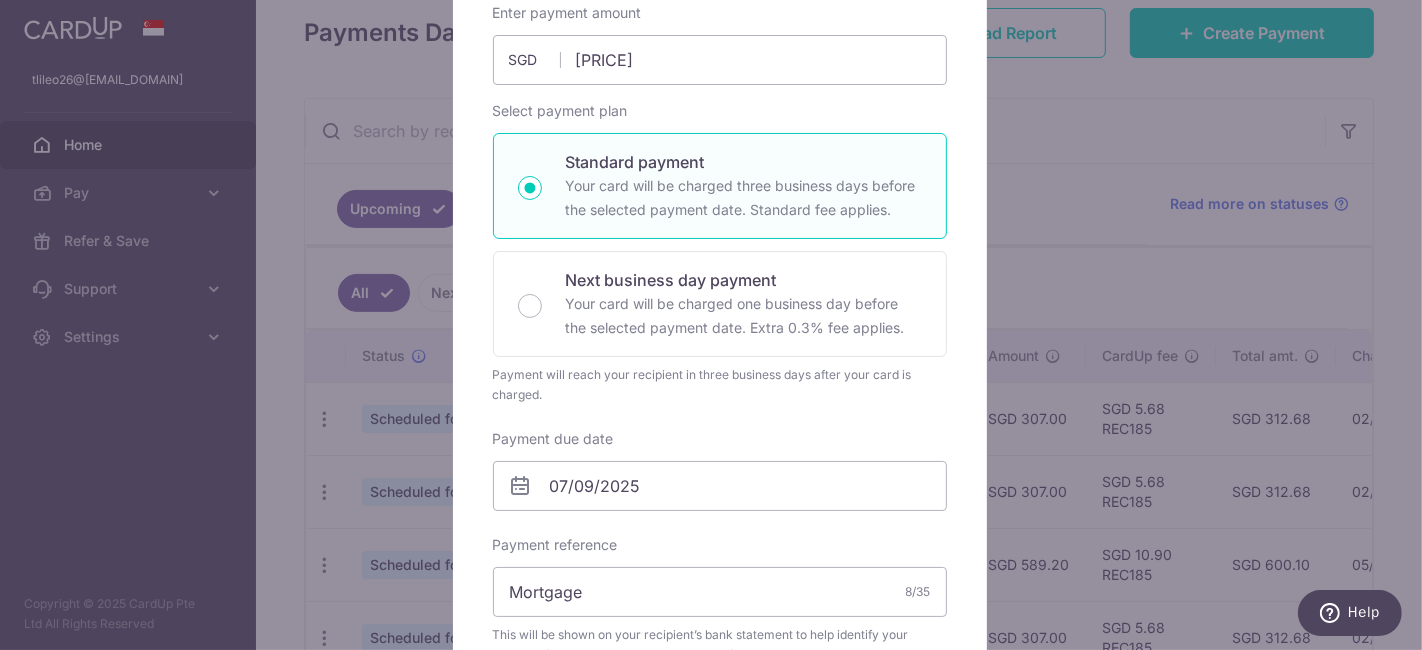 scroll, scrollTop: 444, scrollLeft: 0, axis: vertical 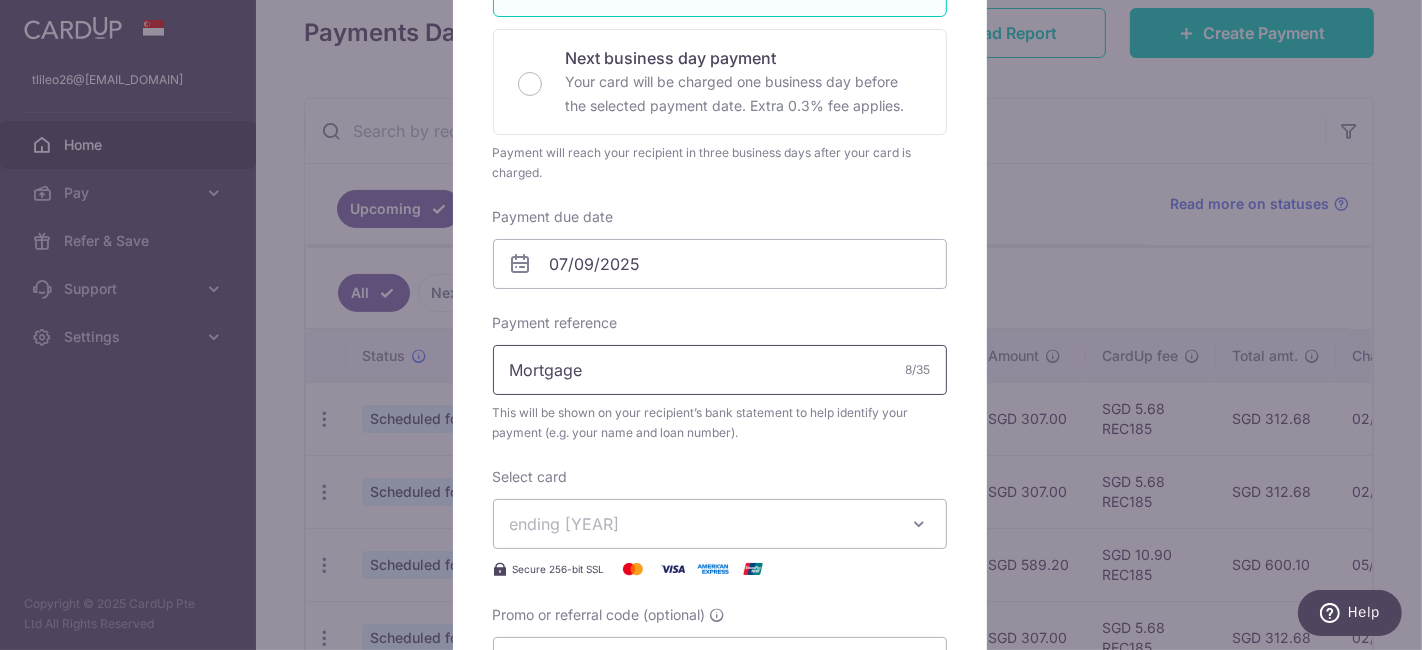 click on "Mortgage" at bounding box center [720, 370] 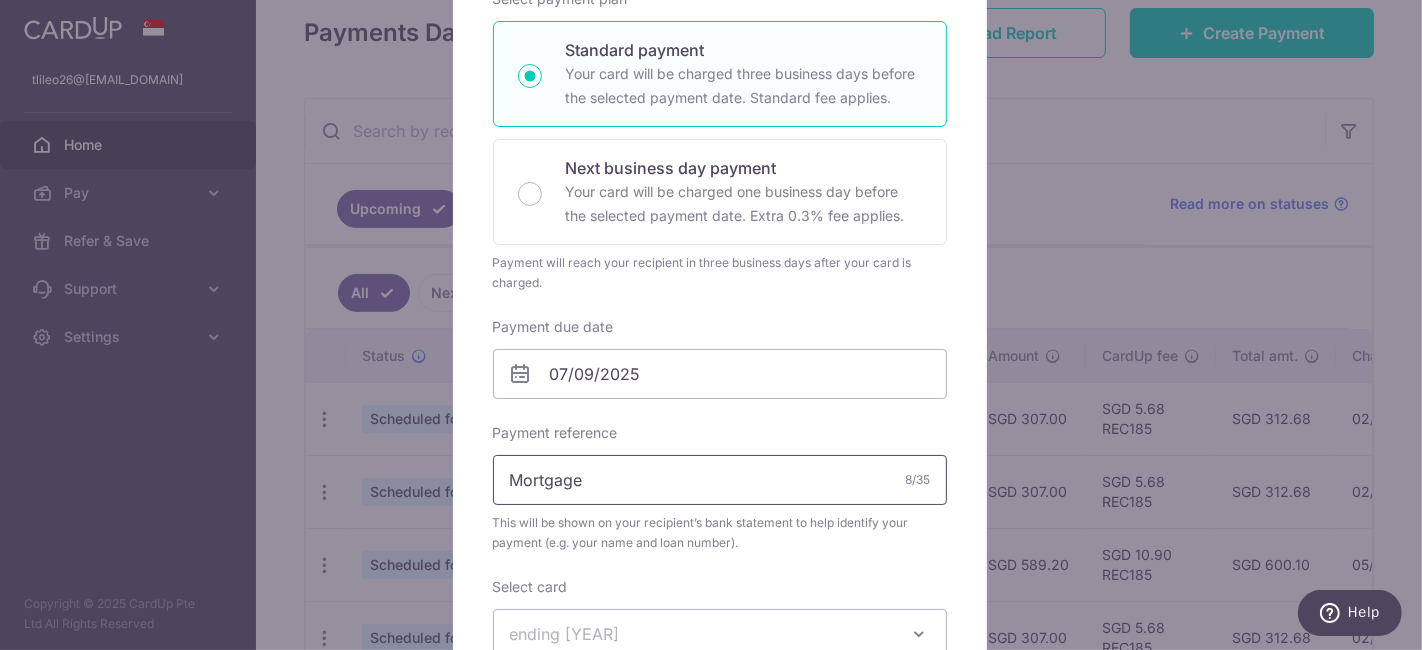 scroll, scrollTop: 111, scrollLeft: 0, axis: vertical 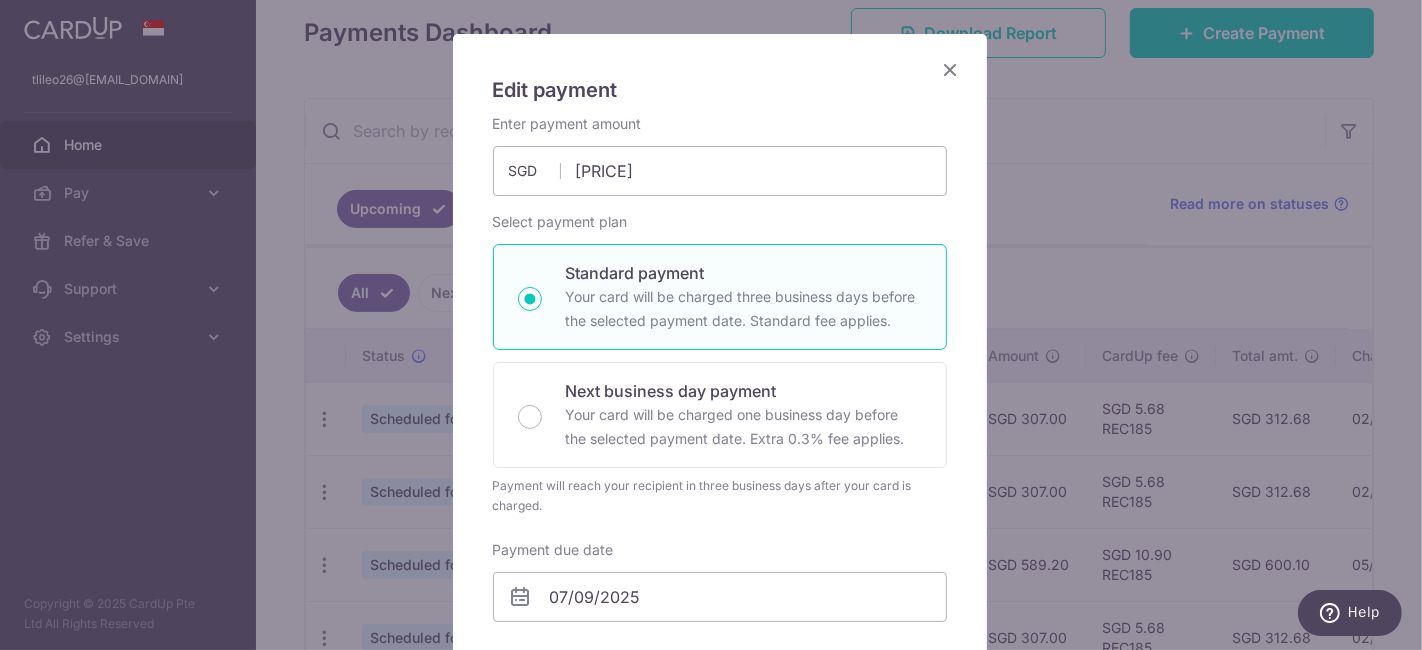 click at bounding box center (951, 69) 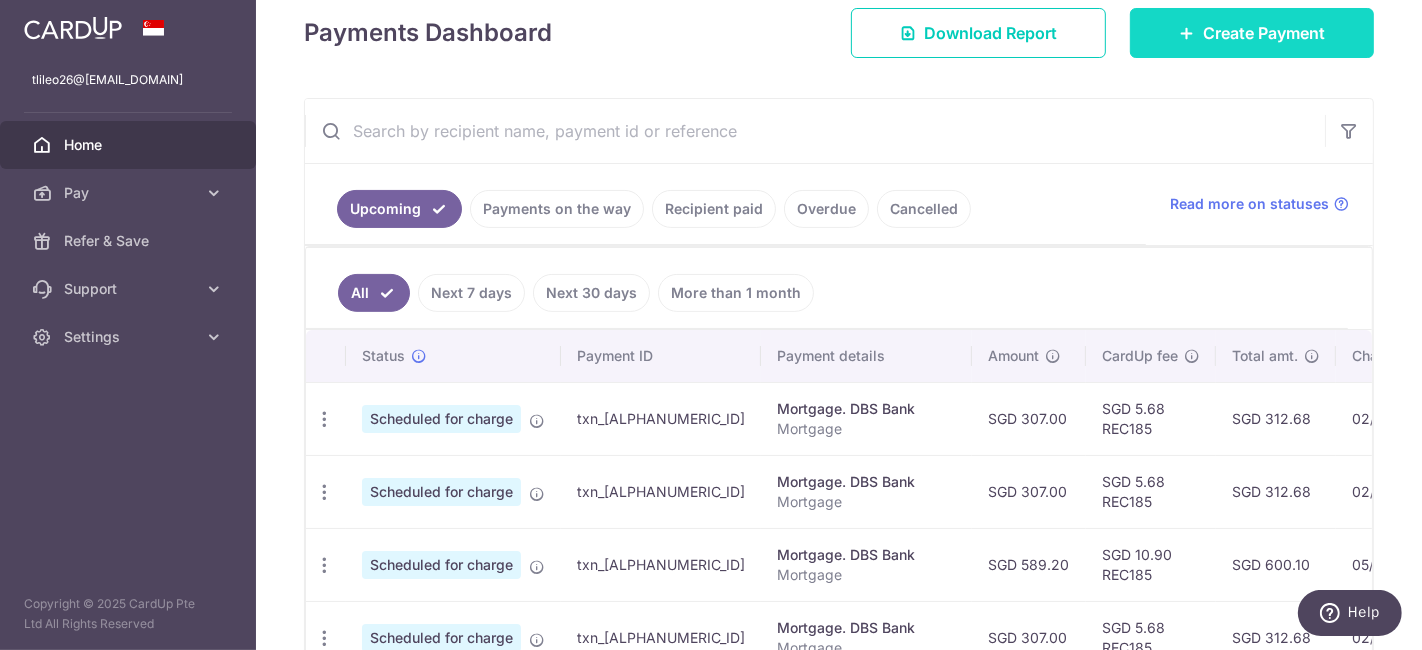 click on "Create Payment" at bounding box center [1264, 33] 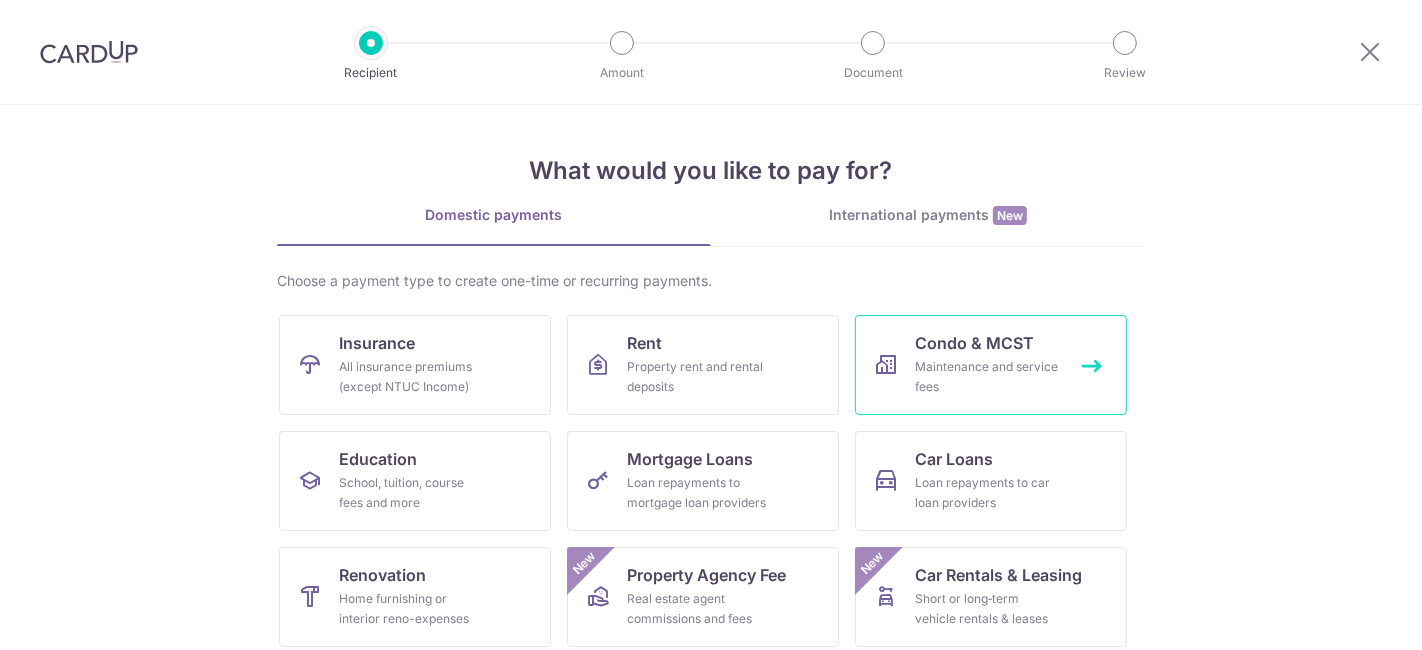 scroll, scrollTop: 0, scrollLeft: 0, axis: both 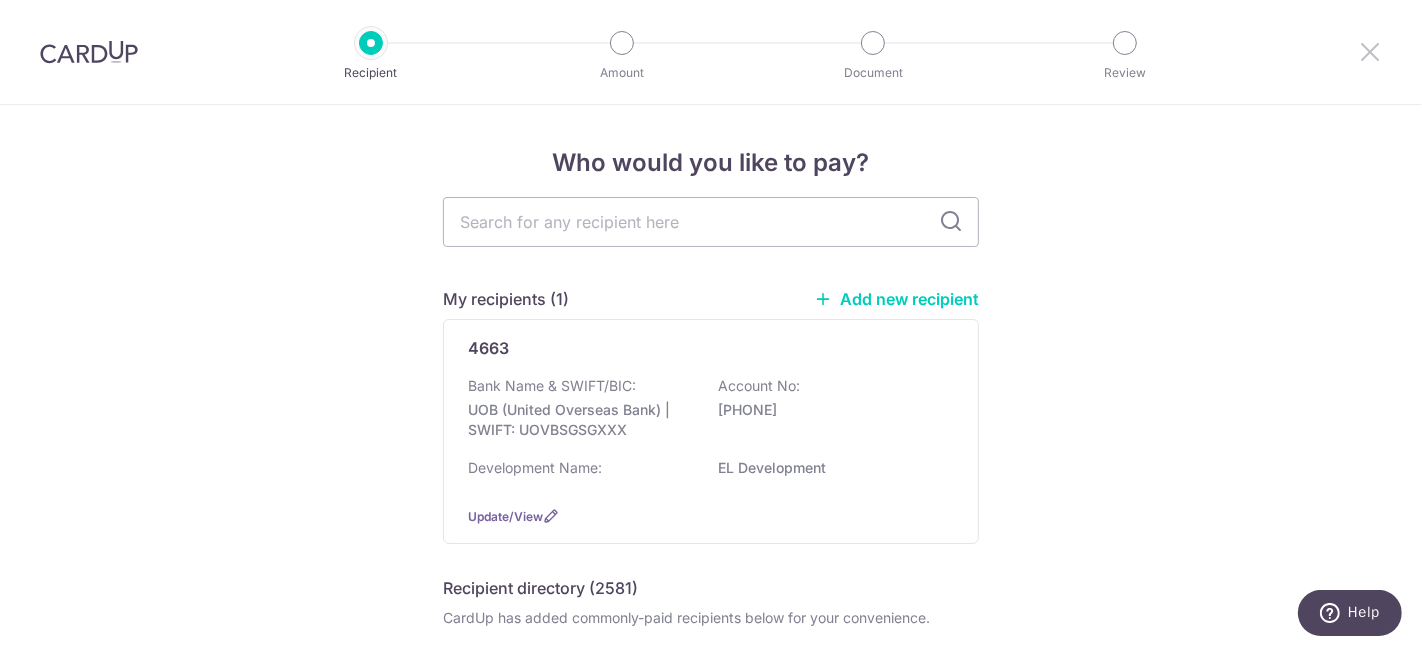 click at bounding box center [1370, 51] 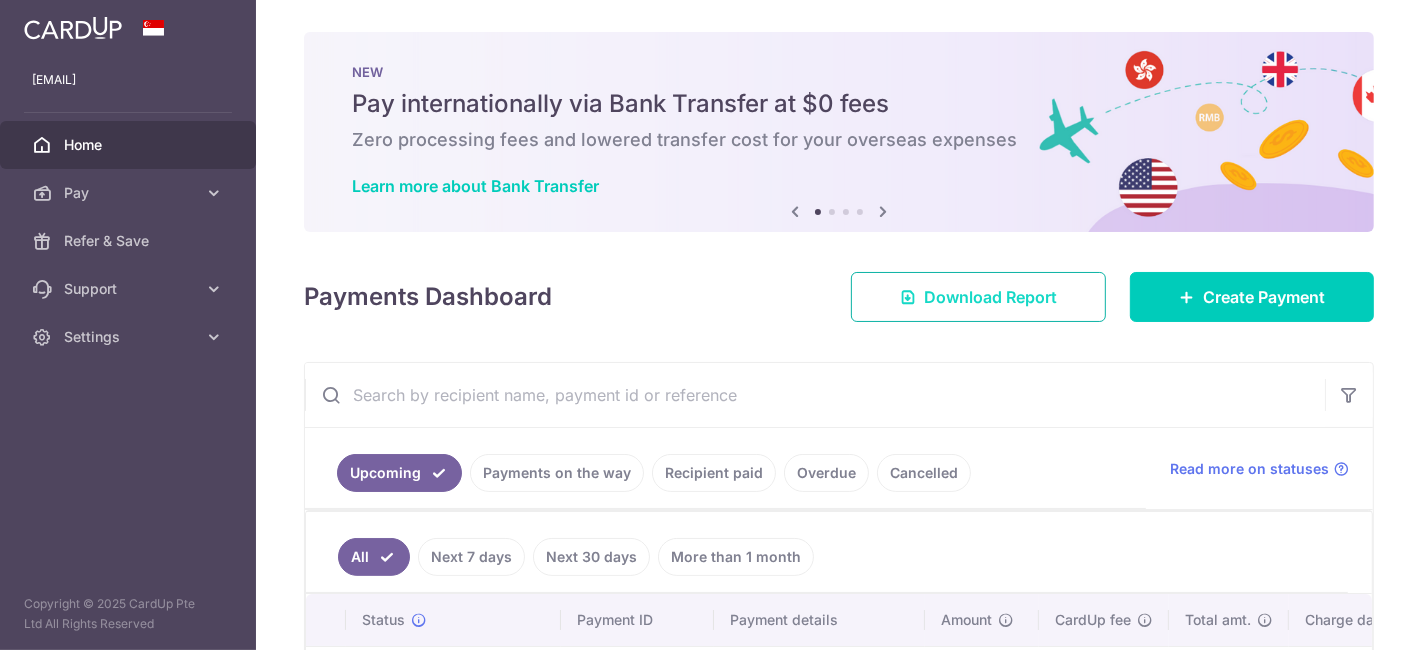 scroll, scrollTop: 0, scrollLeft: 0, axis: both 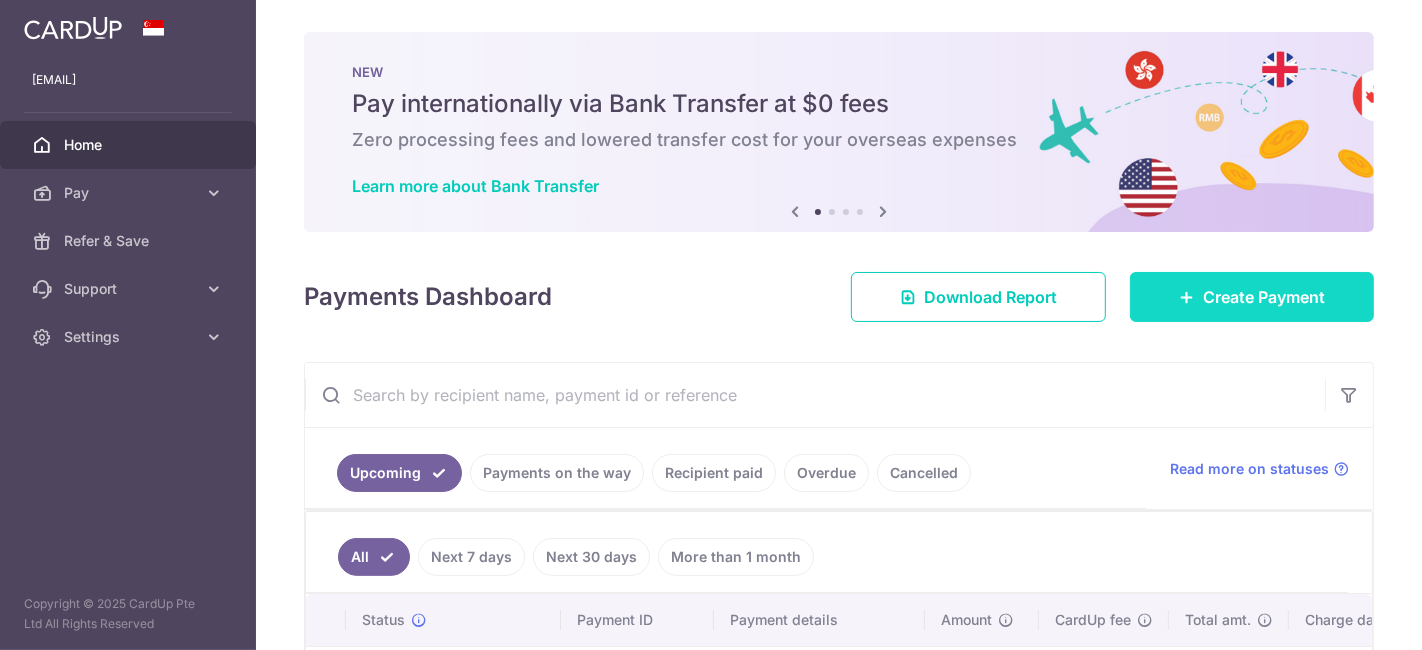 click at bounding box center [1187, 297] 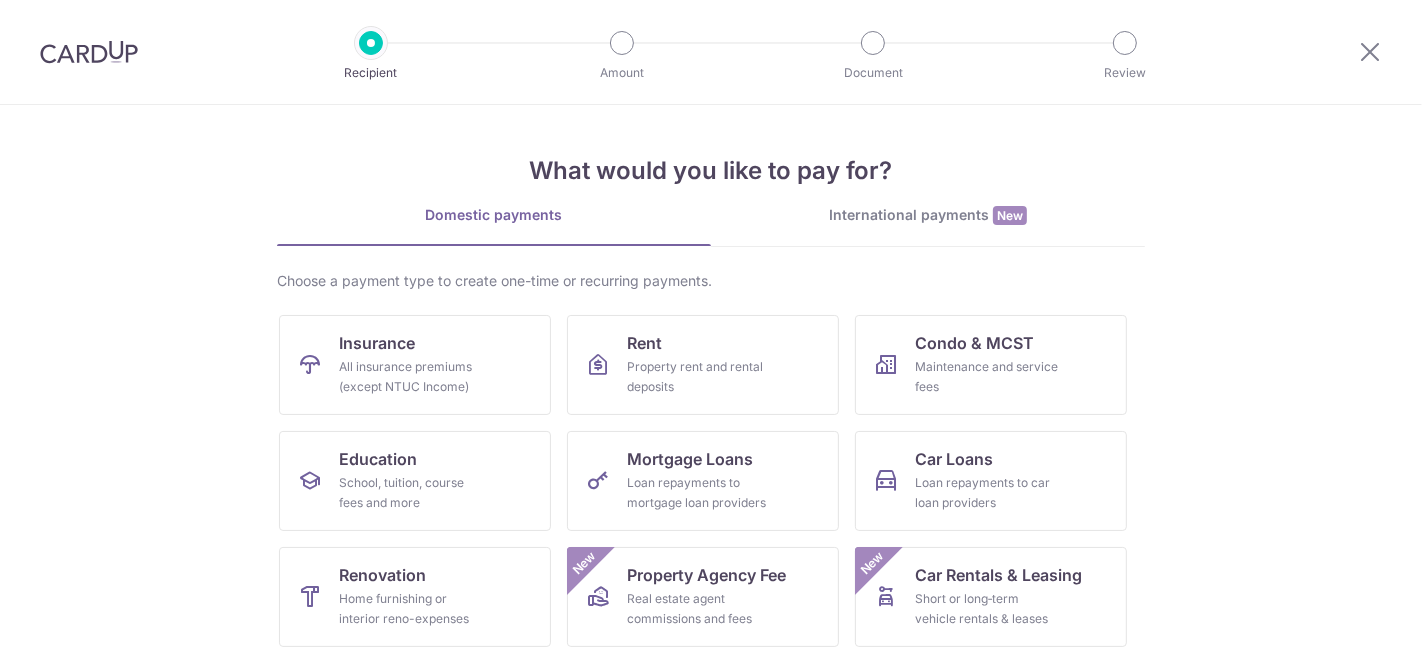 scroll, scrollTop: 0, scrollLeft: 0, axis: both 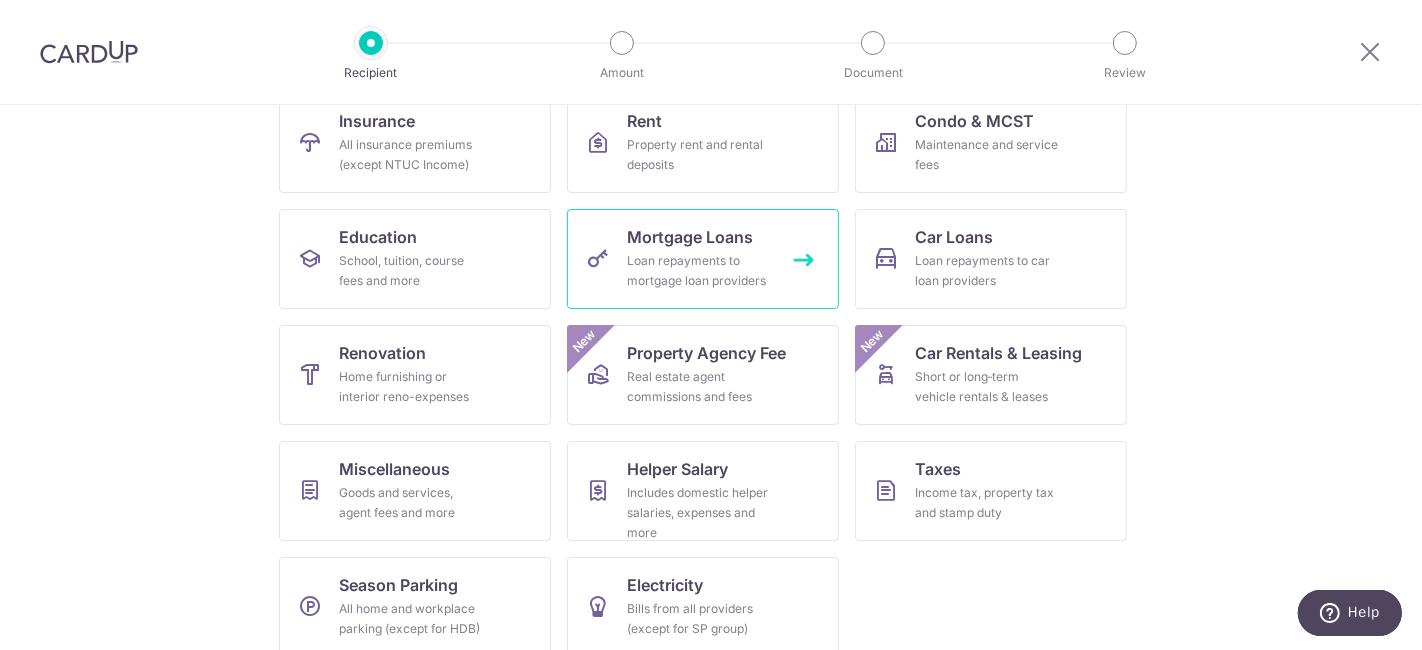click on "Loan repayments to mortgage loan providers" at bounding box center [699, 271] 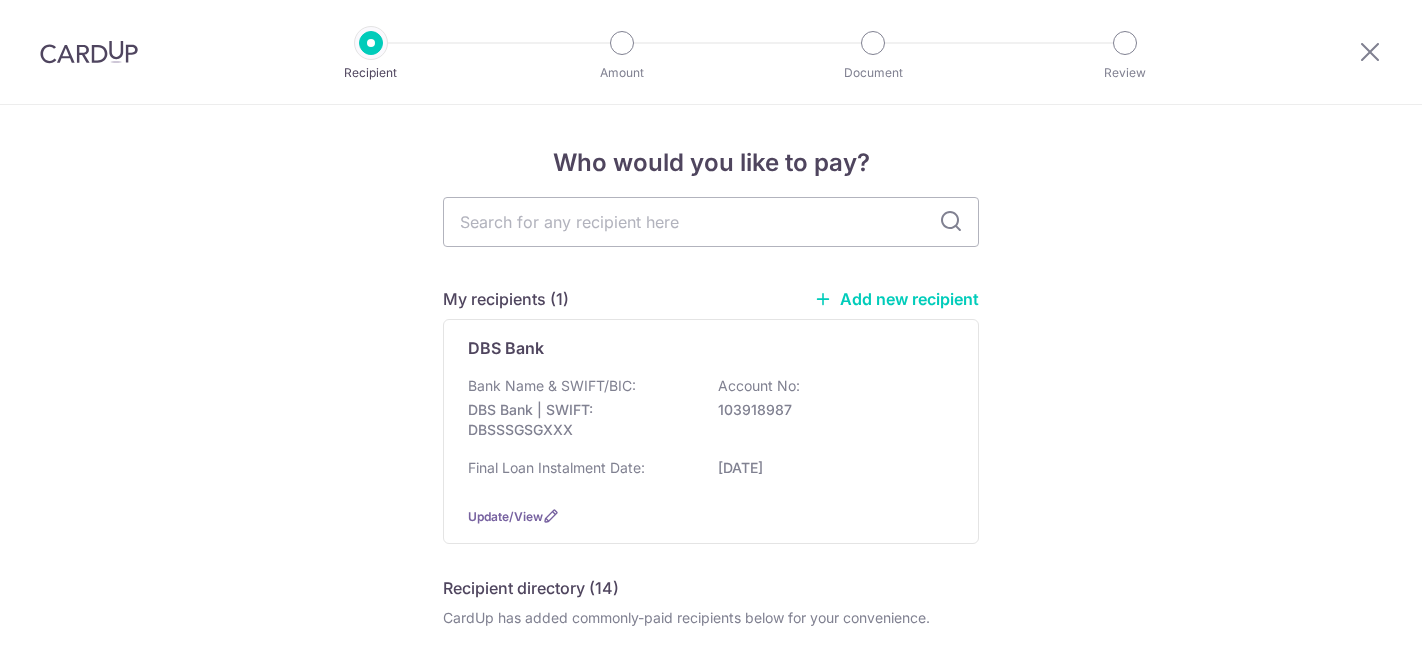 scroll, scrollTop: 0, scrollLeft: 0, axis: both 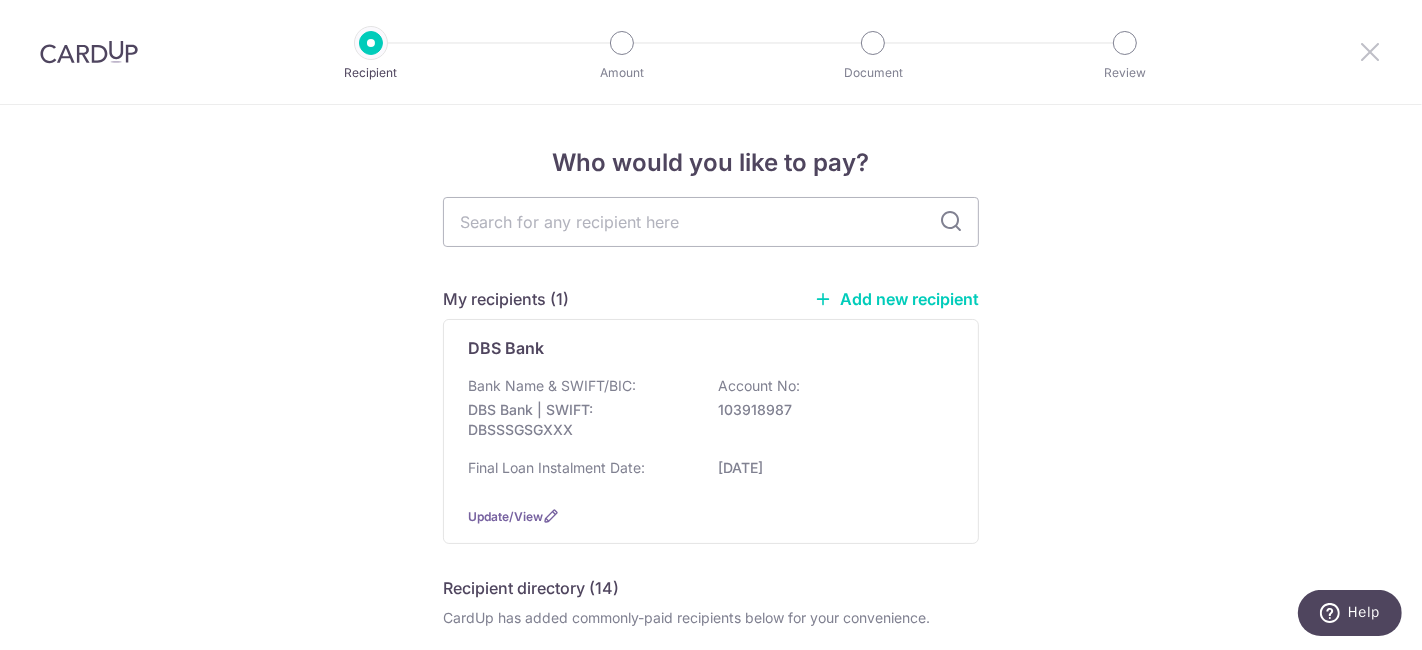 click at bounding box center (1370, 51) 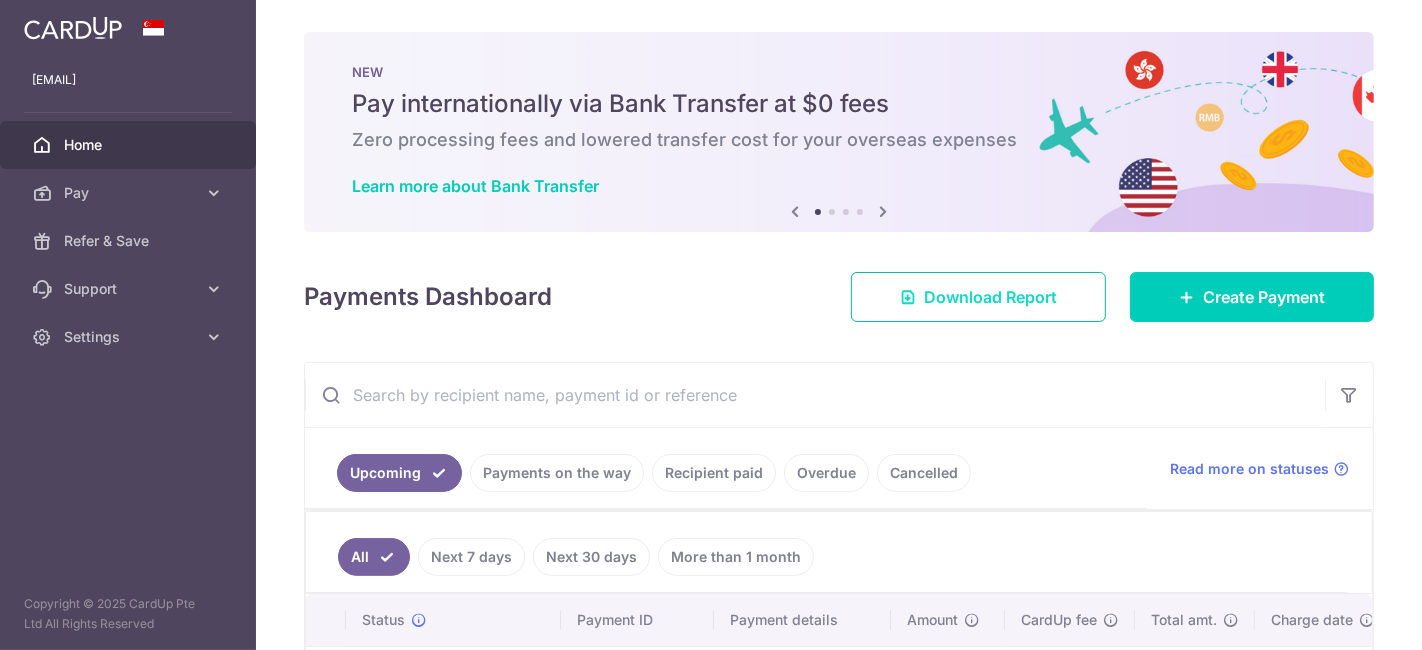 scroll, scrollTop: 0, scrollLeft: 0, axis: both 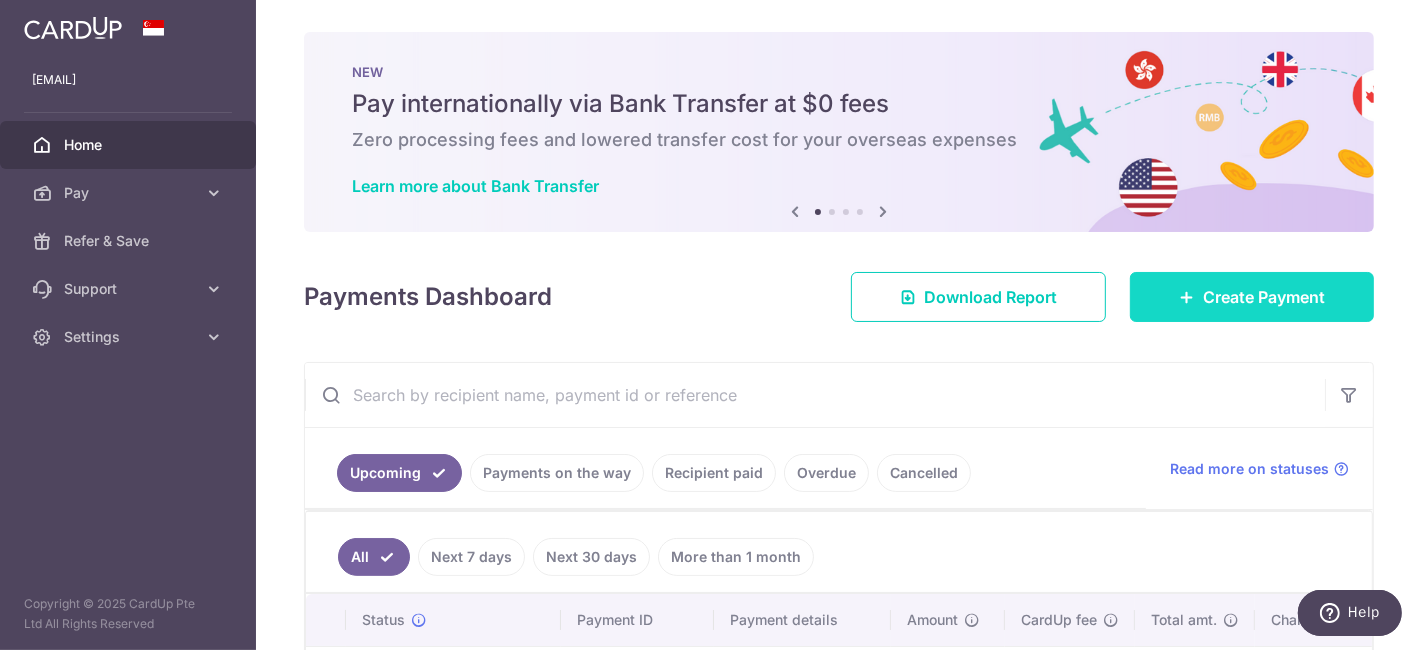 click on "Create Payment" at bounding box center (1264, 297) 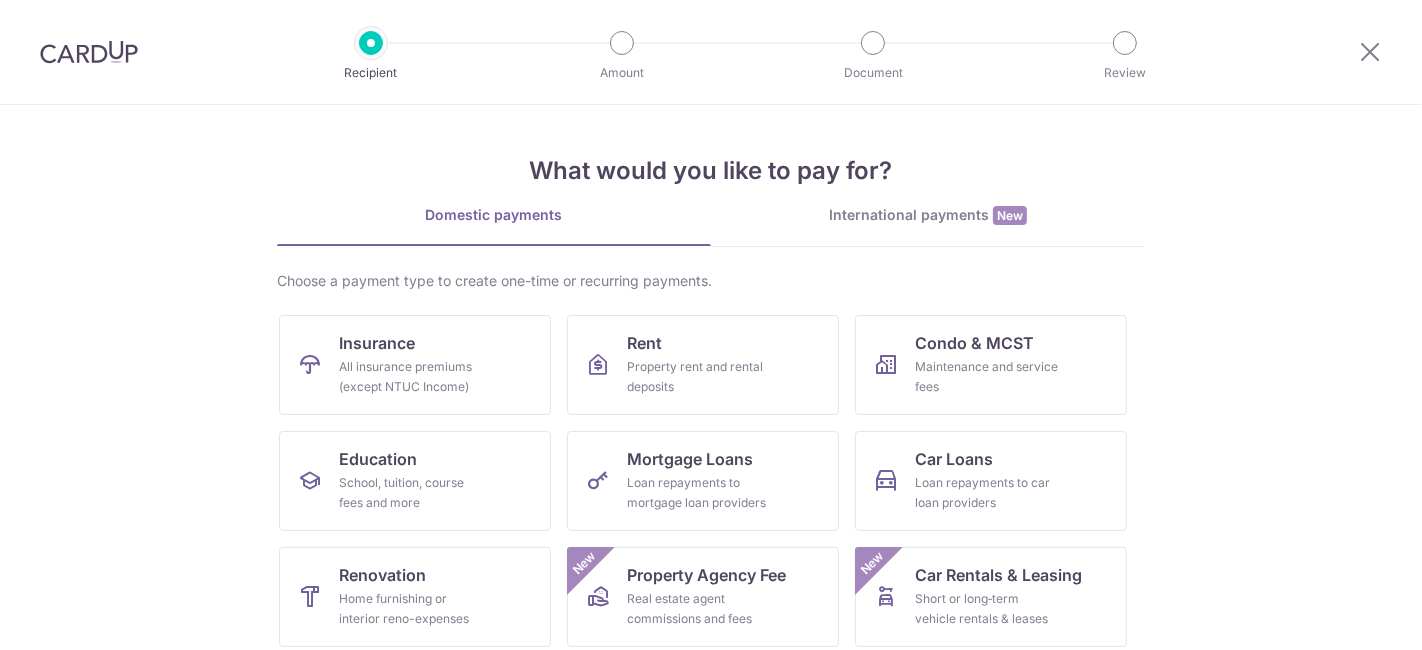 scroll, scrollTop: 0, scrollLeft: 0, axis: both 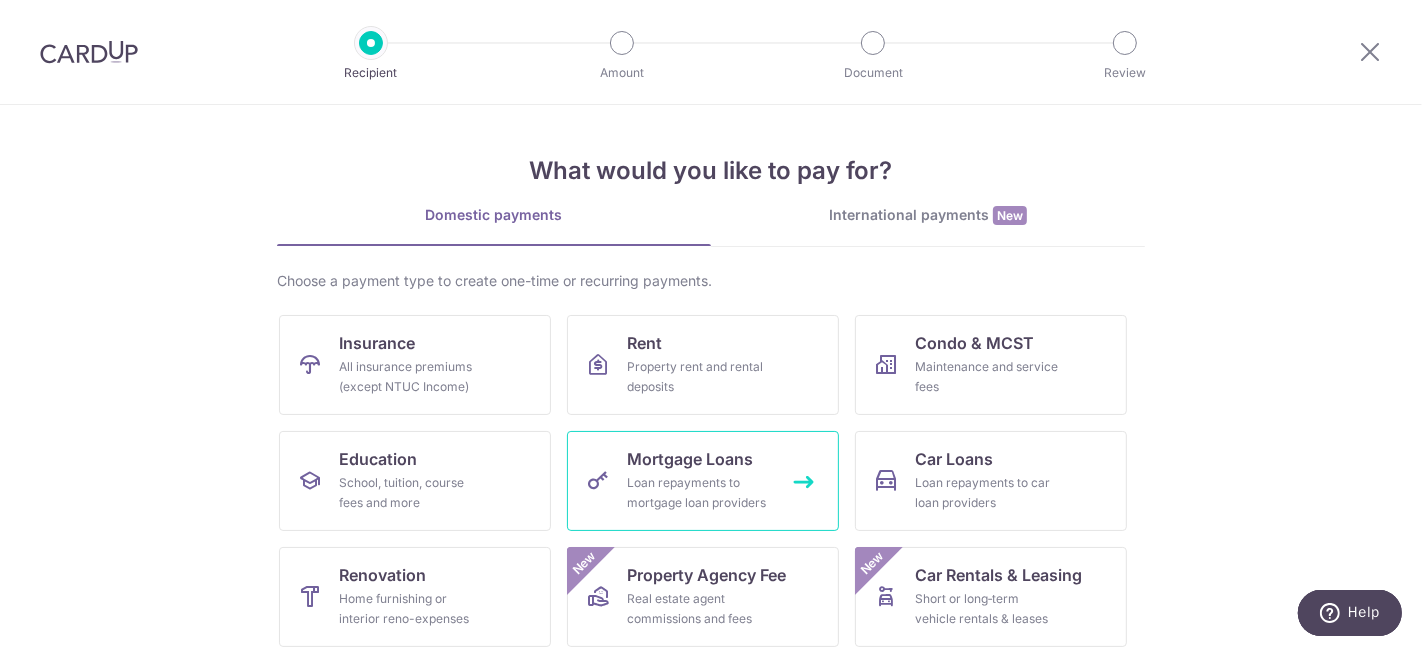 click on "Loan repayments to mortgage loan providers" at bounding box center [699, 493] 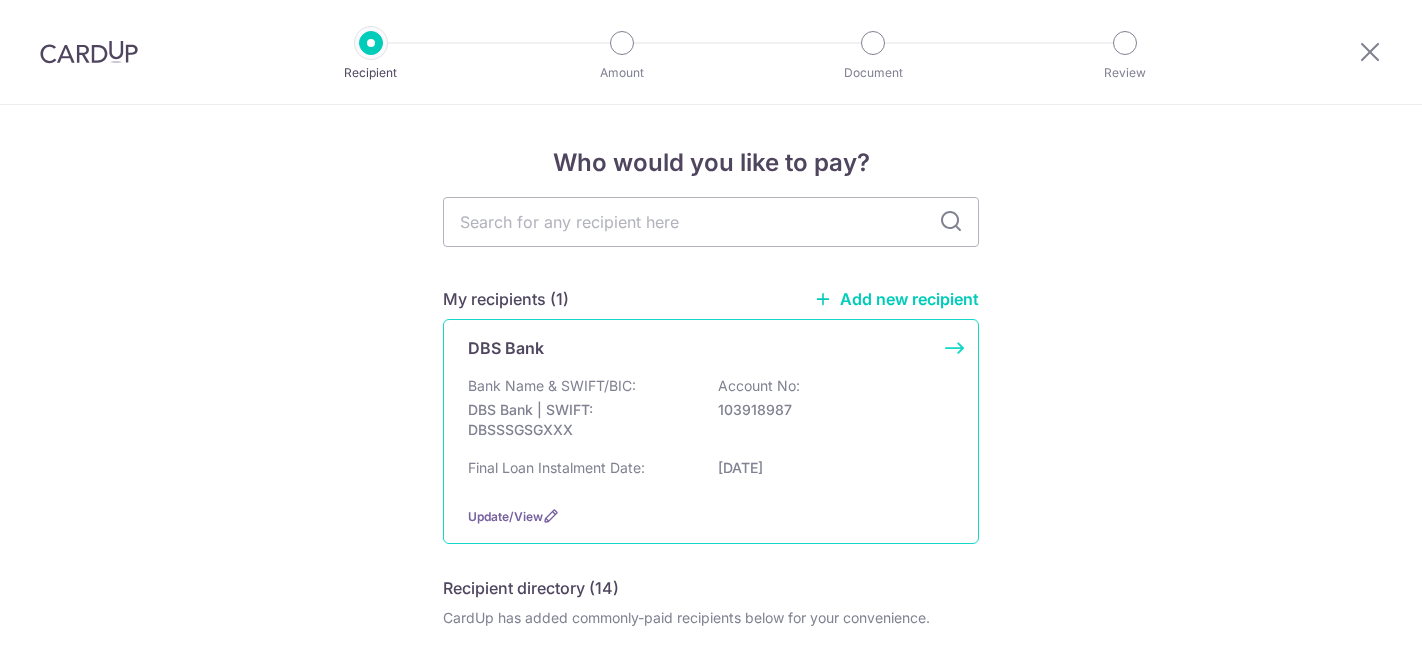 scroll, scrollTop: 0, scrollLeft: 0, axis: both 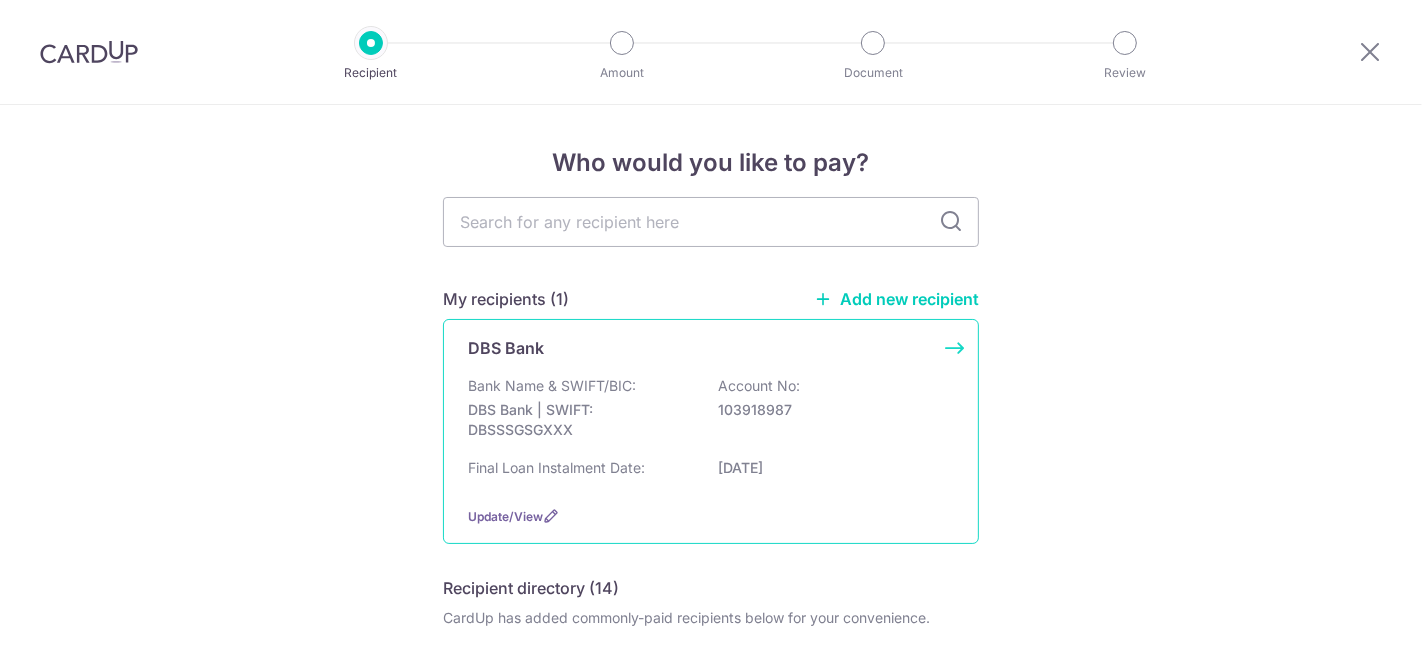 click on "DBS Bank | SWIFT: DBSSSGSGXXX" at bounding box center (580, 420) 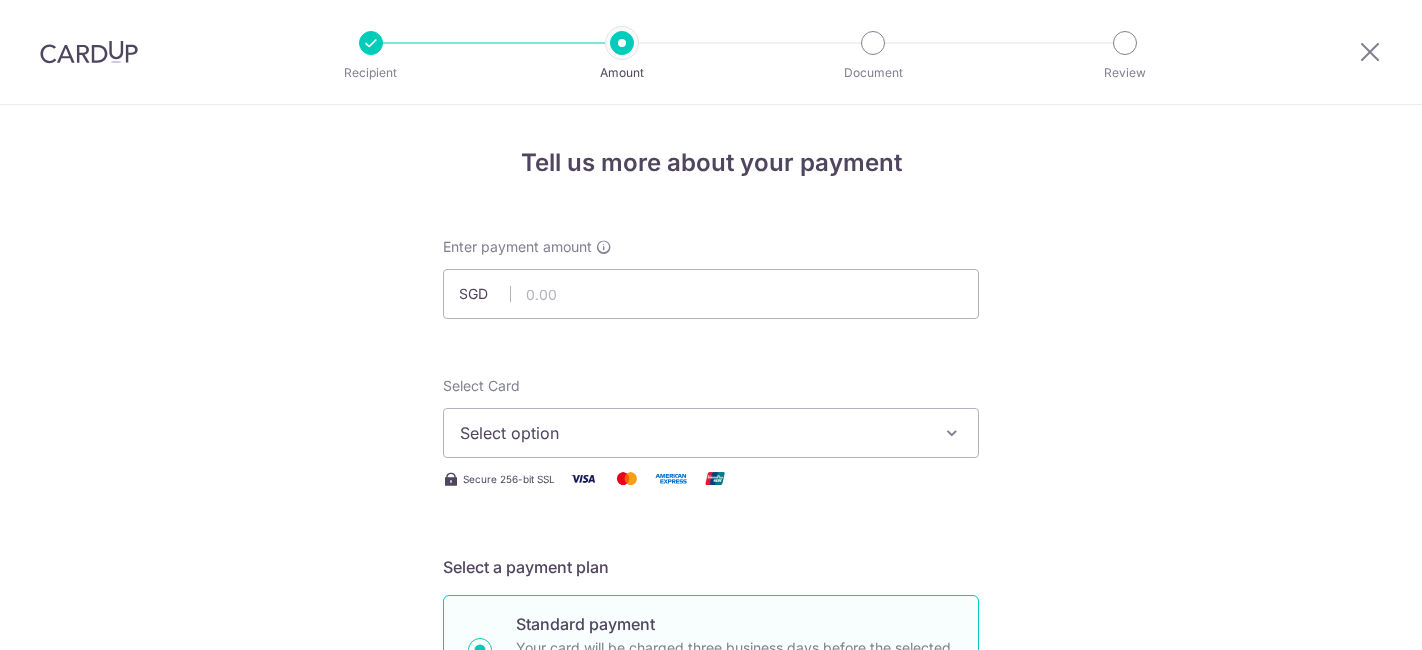 scroll, scrollTop: 0, scrollLeft: 0, axis: both 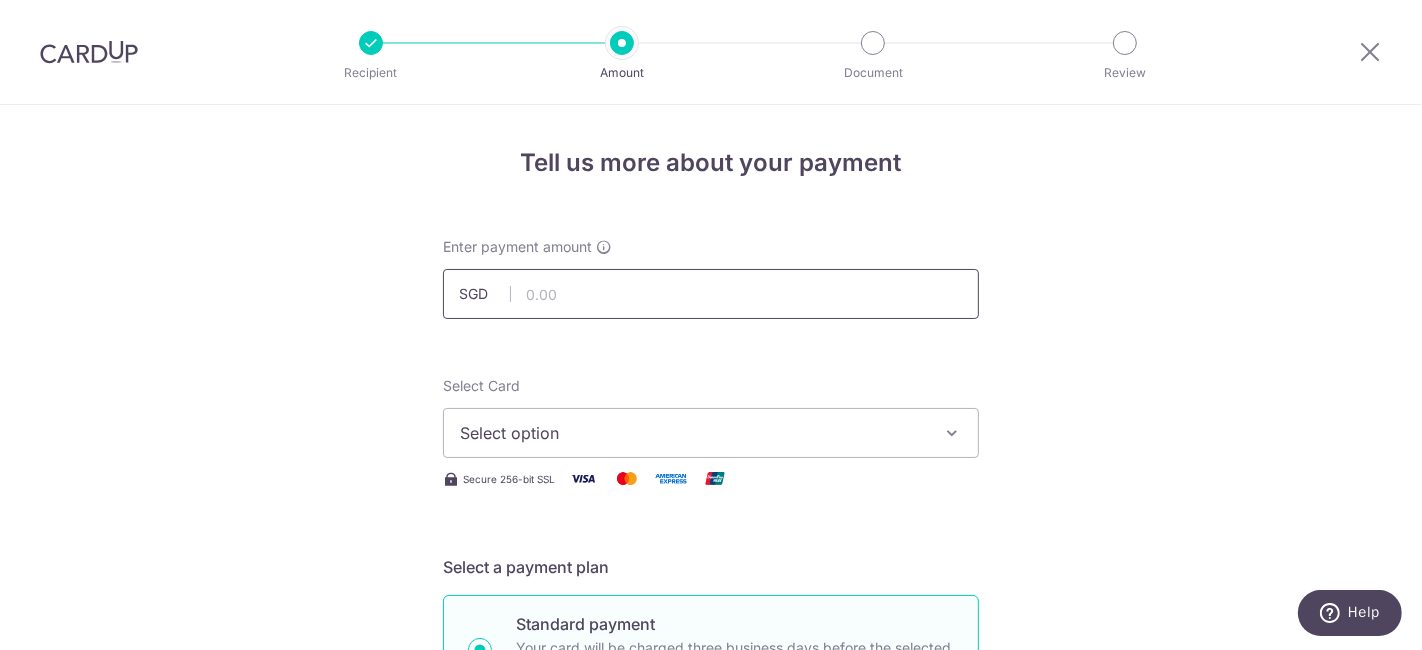 click at bounding box center (711, 294) 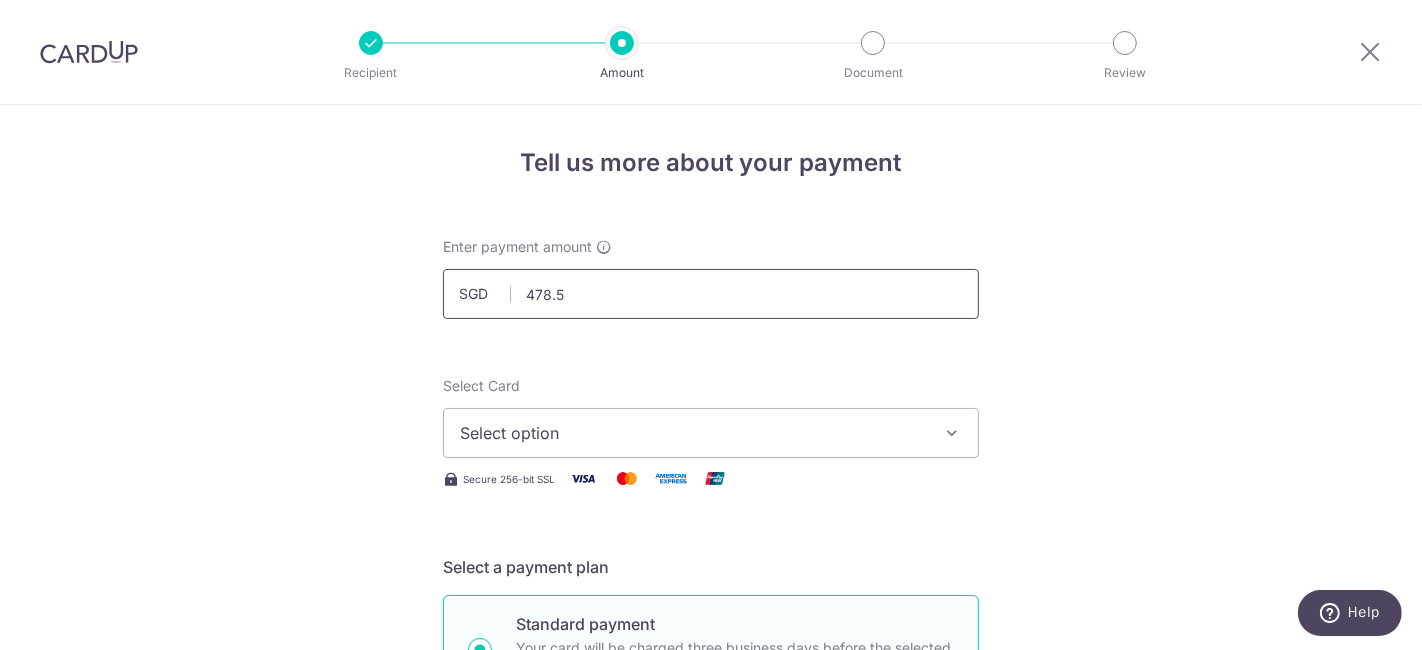 type on "478.50" 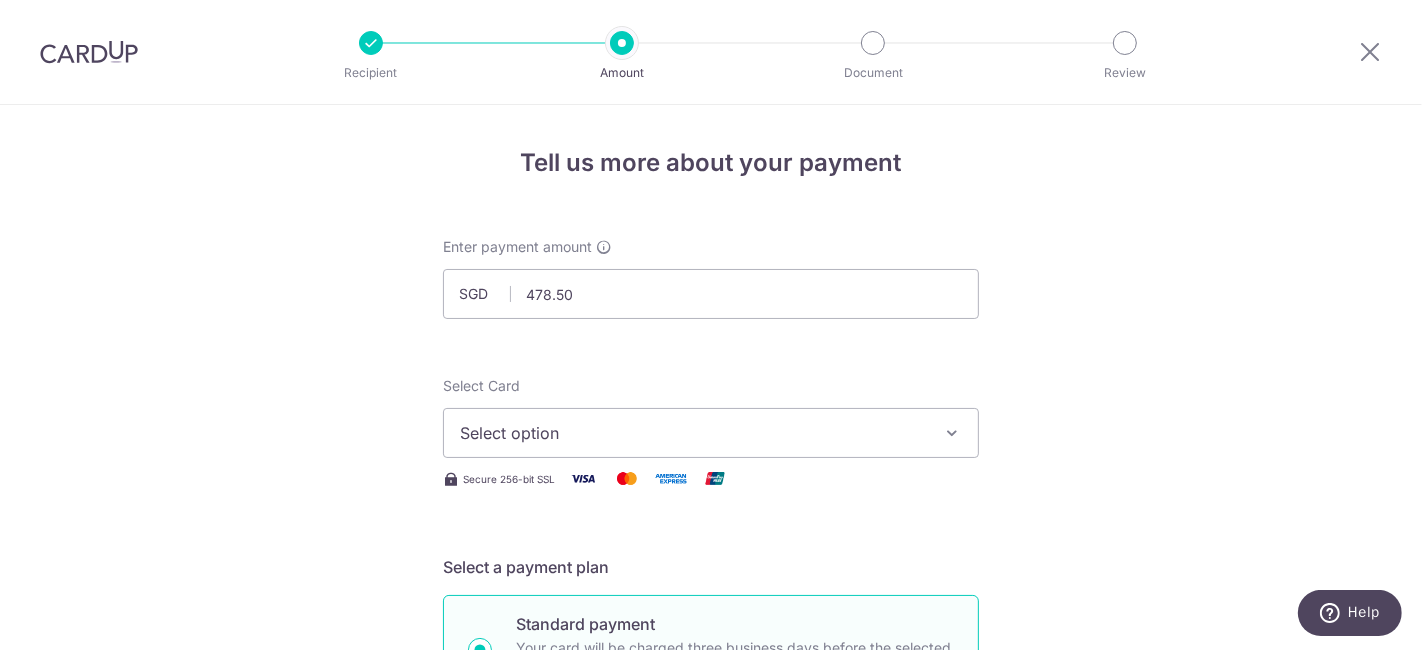 click on "Select option" at bounding box center [693, 433] 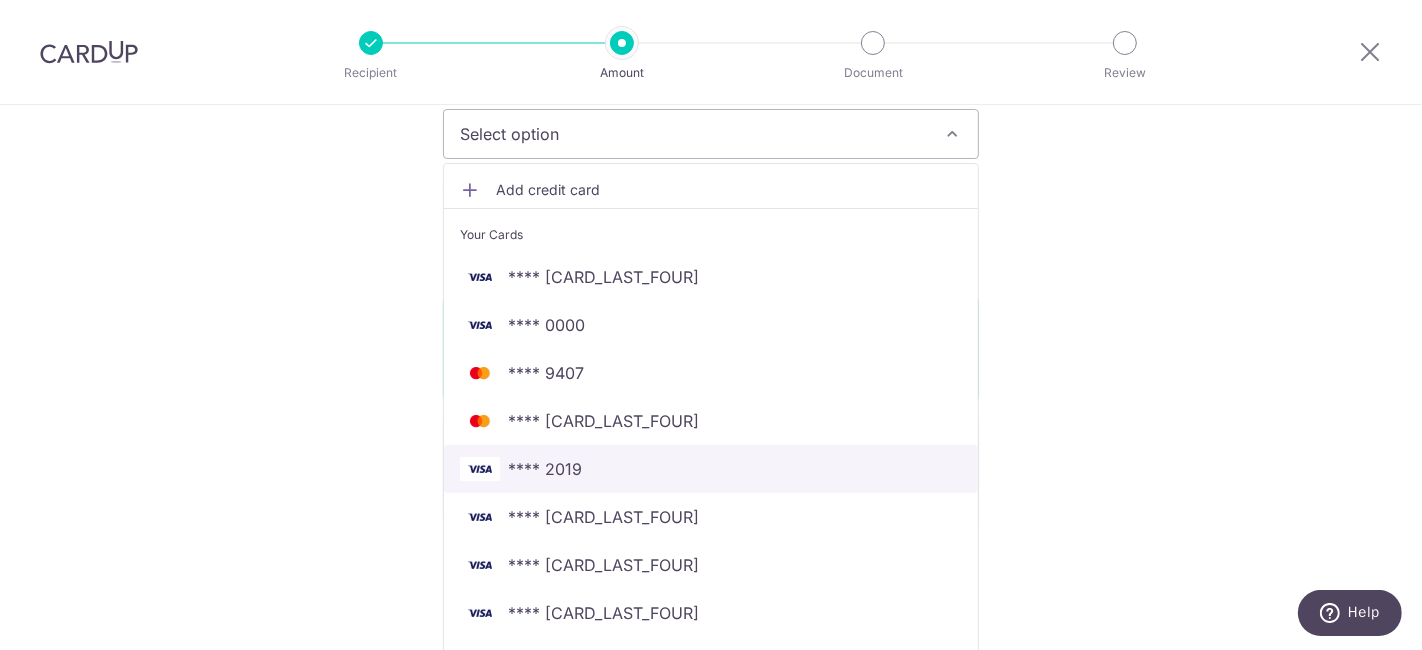 scroll, scrollTop: 333, scrollLeft: 0, axis: vertical 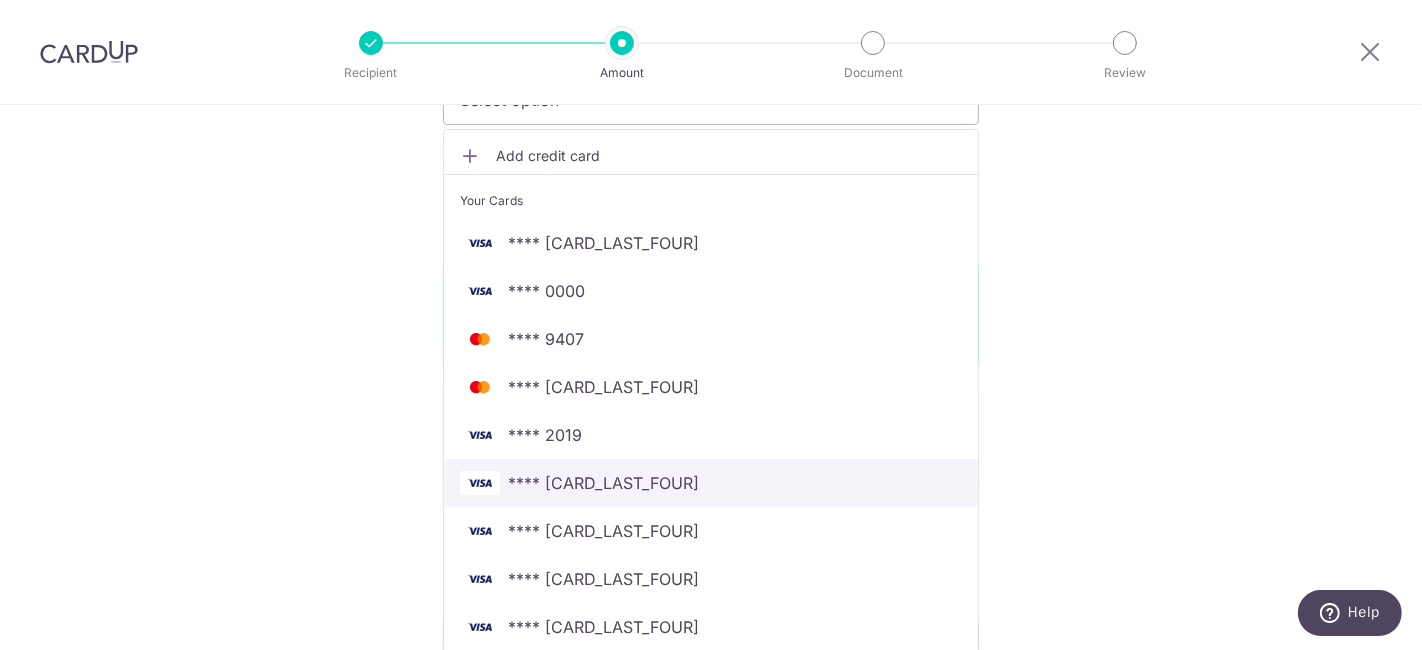 click on "**** 4254" at bounding box center [711, 483] 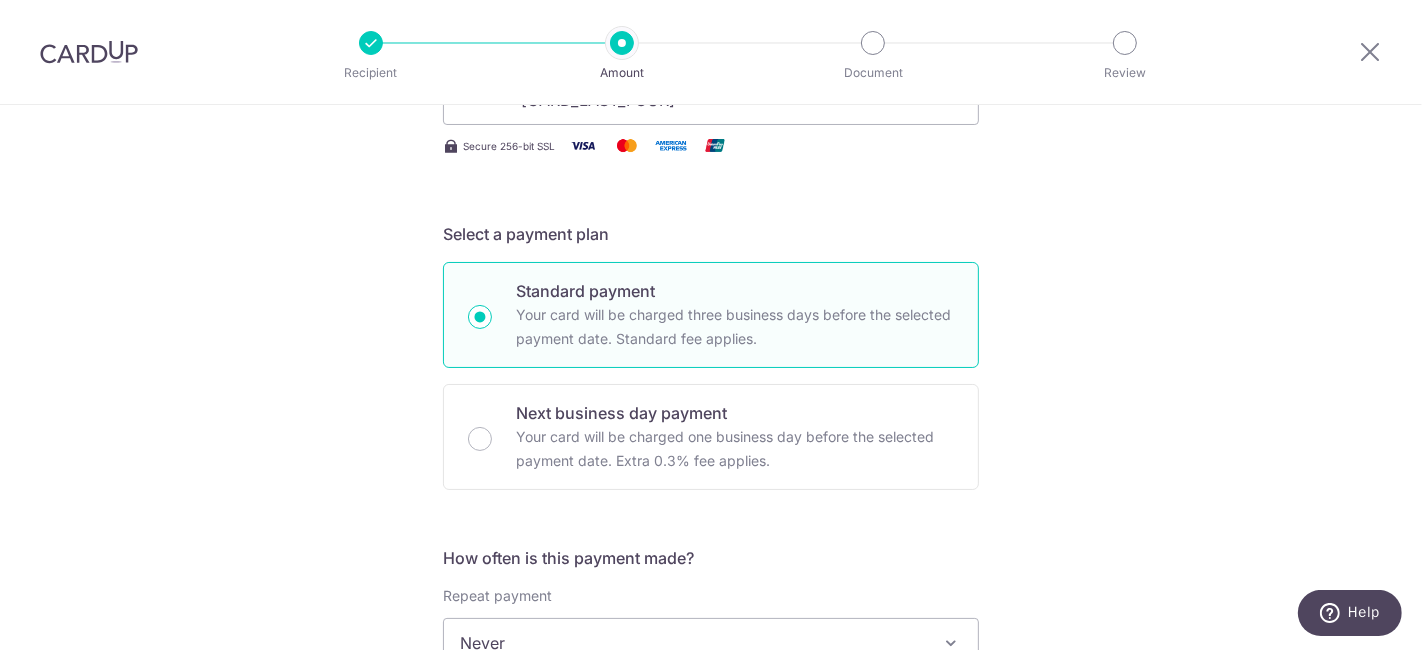 scroll, scrollTop: 555, scrollLeft: 0, axis: vertical 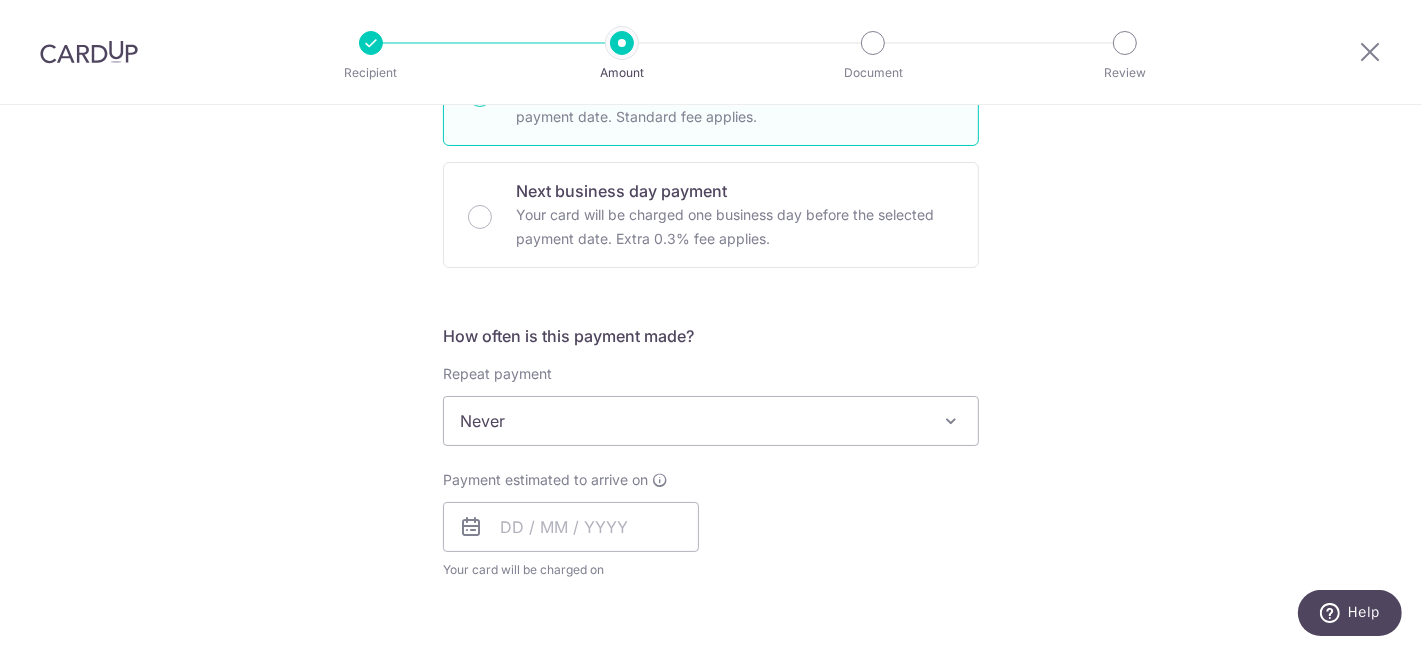 click on "Never" at bounding box center [711, 421] 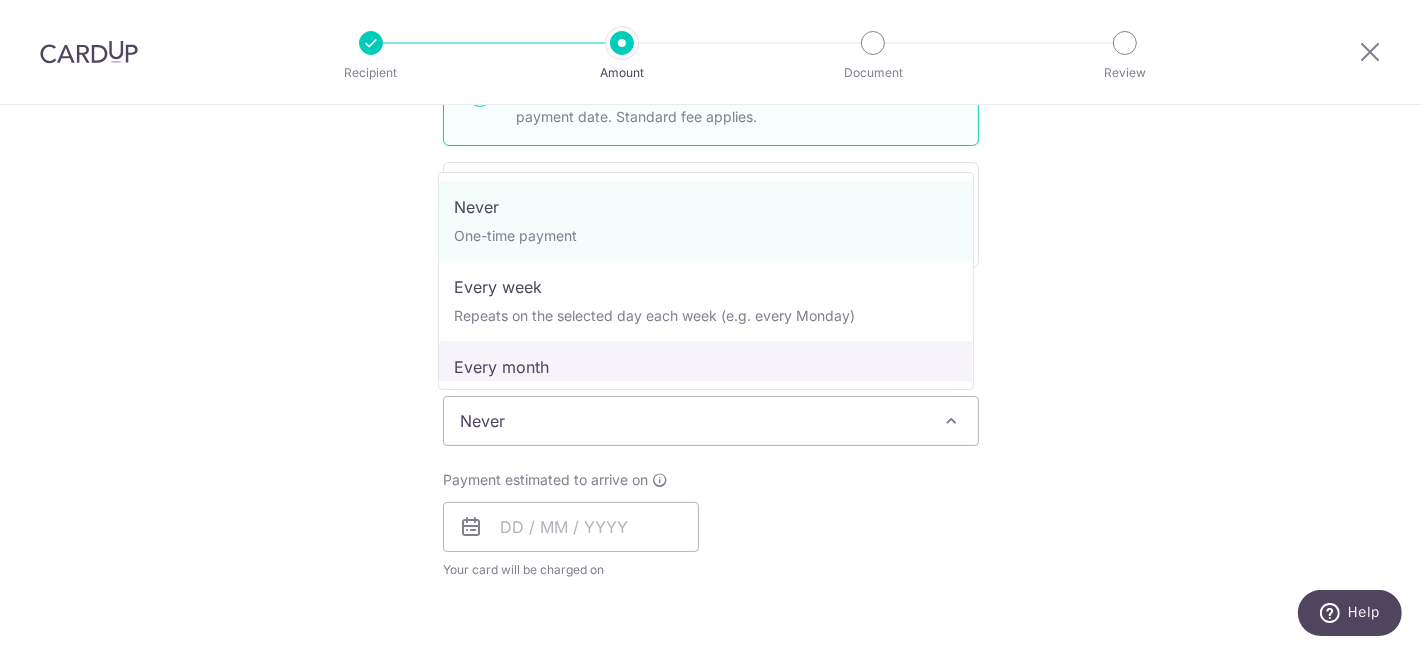 select on "3" 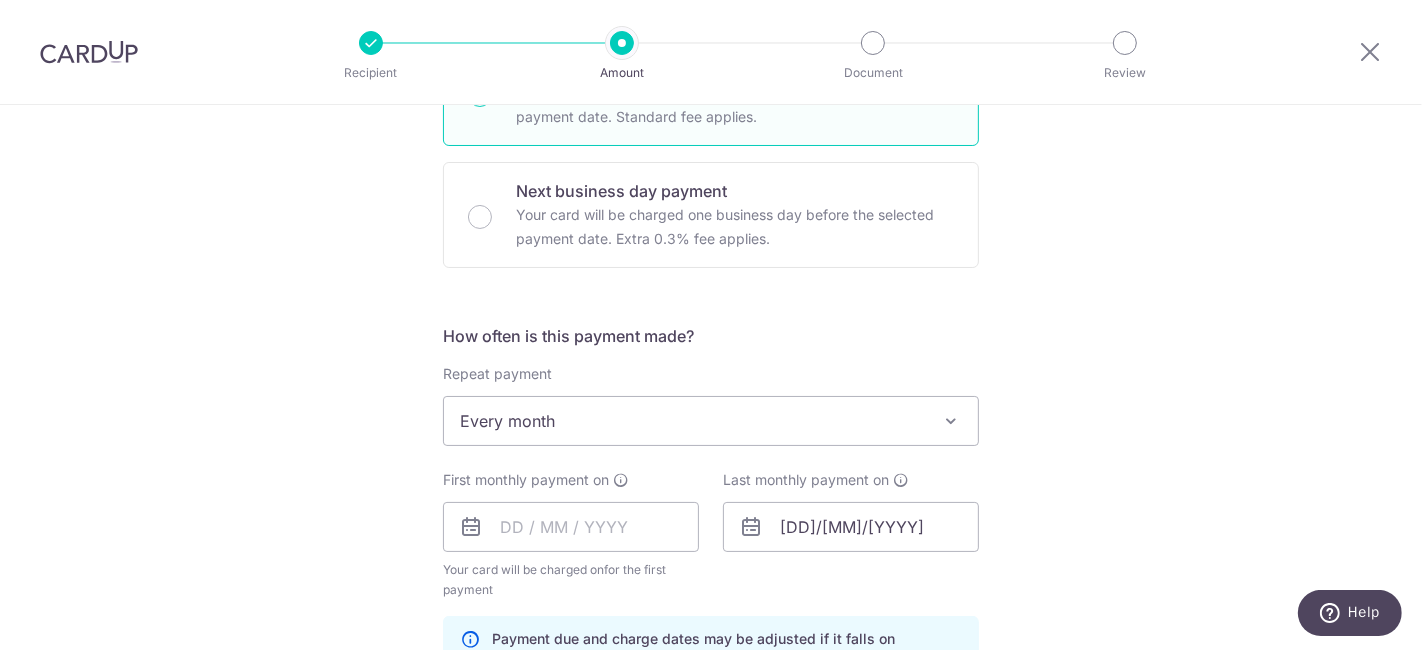 scroll, scrollTop: 777, scrollLeft: 0, axis: vertical 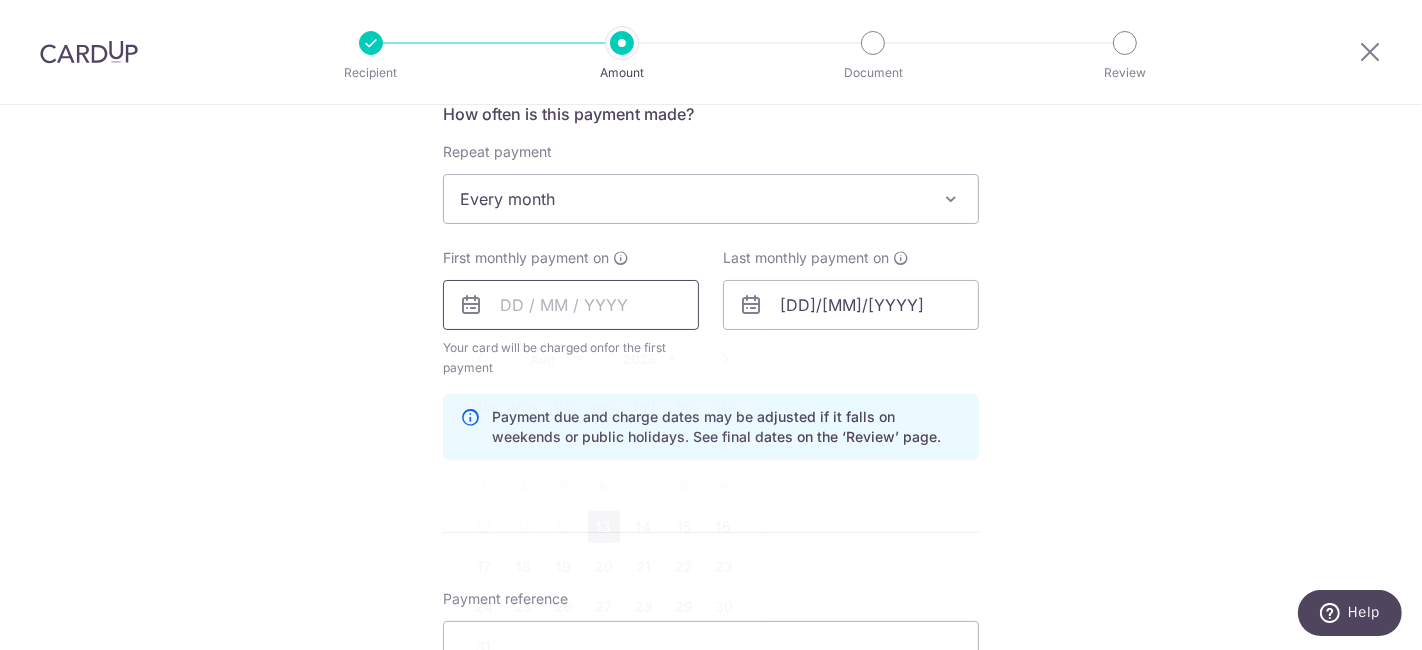 click at bounding box center (571, 305) 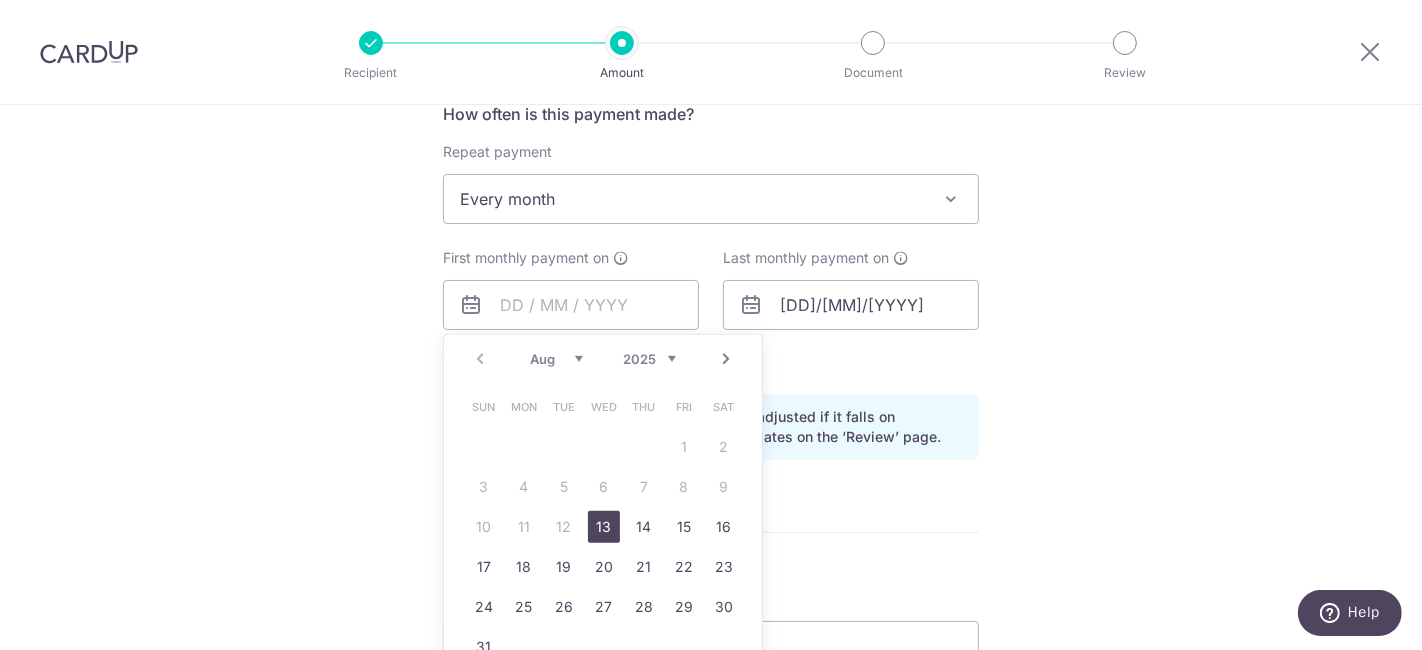 click on "13" at bounding box center (604, 527) 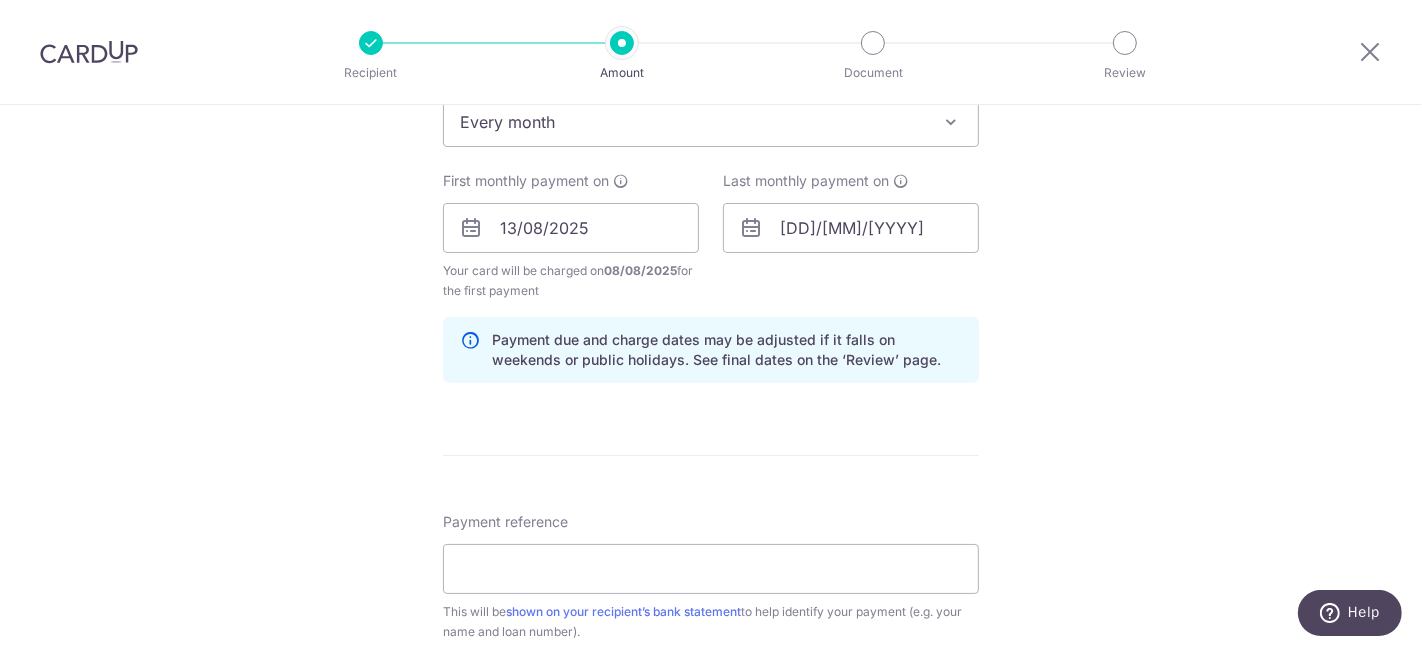 scroll, scrollTop: 888, scrollLeft: 0, axis: vertical 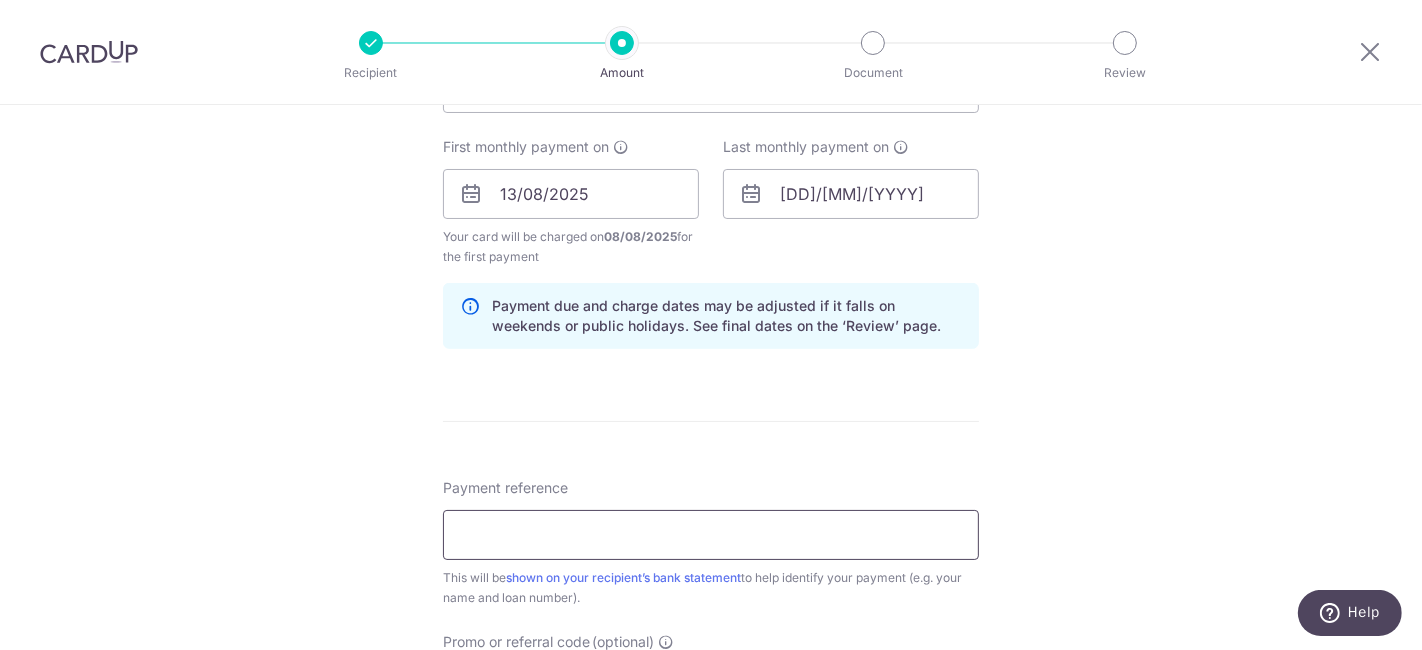 click on "Payment reference" at bounding box center (711, 535) 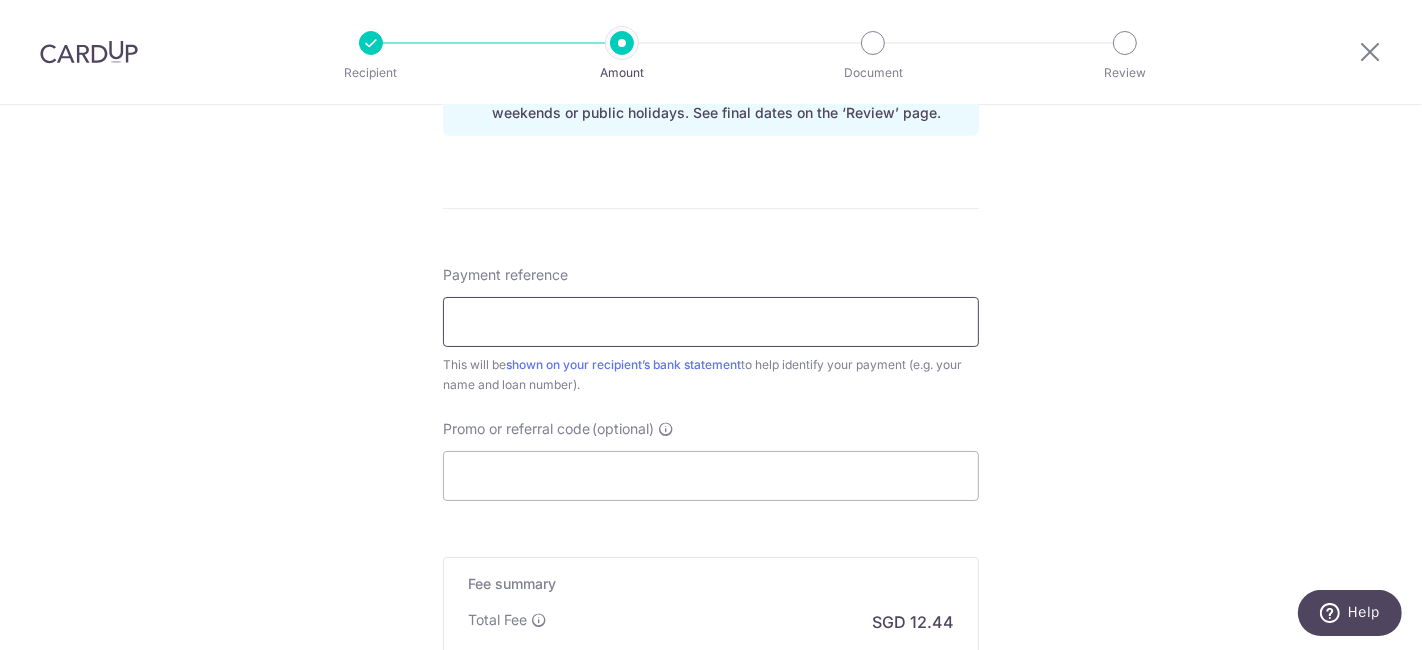 scroll, scrollTop: 1111, scrollLeft: 0, axis: vertical 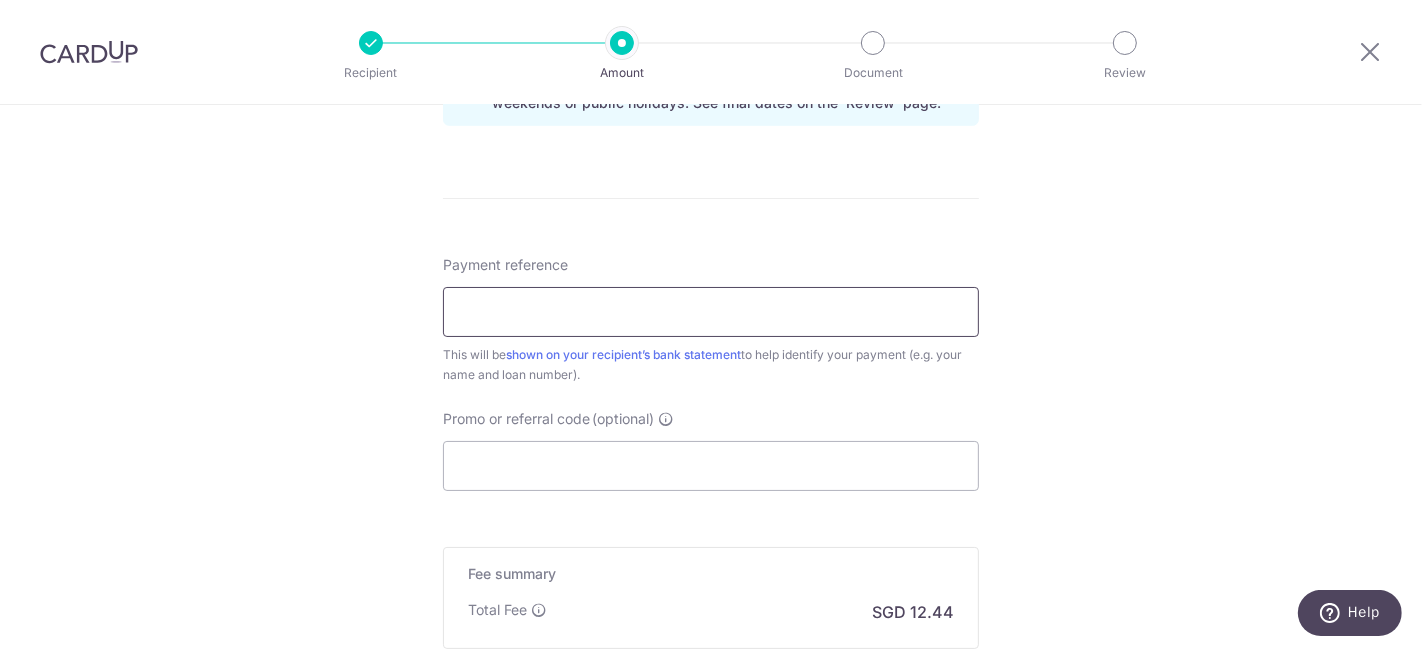 paste on "Mortgage" 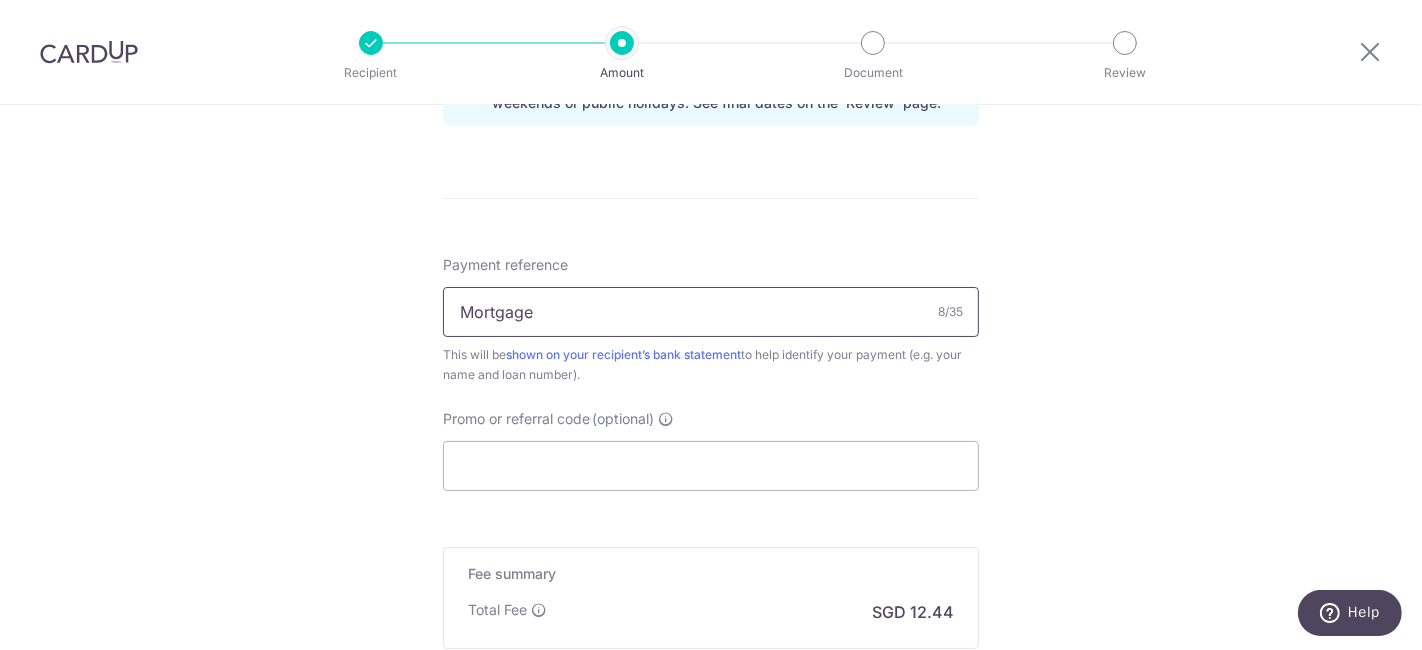 type on "Mortgage" 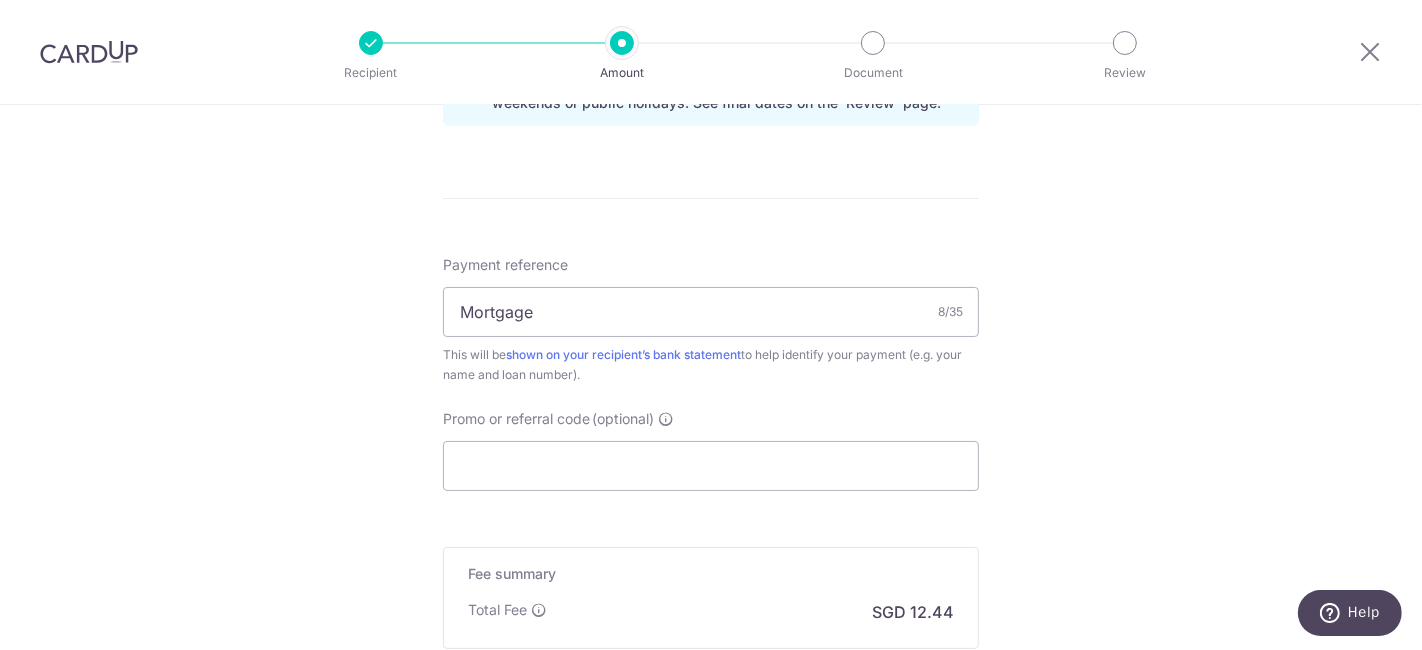 click on "Tell us more about your payment
Enter payment amount
SGD
478.50
478.50
Select Card
**** 4254
Add credit card
Your Cards
**** 2998
**** 0000
**** 9407
**** 1687
**** 2019
**** 4254
**** 0003
**** 1978
**** 2188
Secure 256-bit SSL" at bounding box center [711, -51] 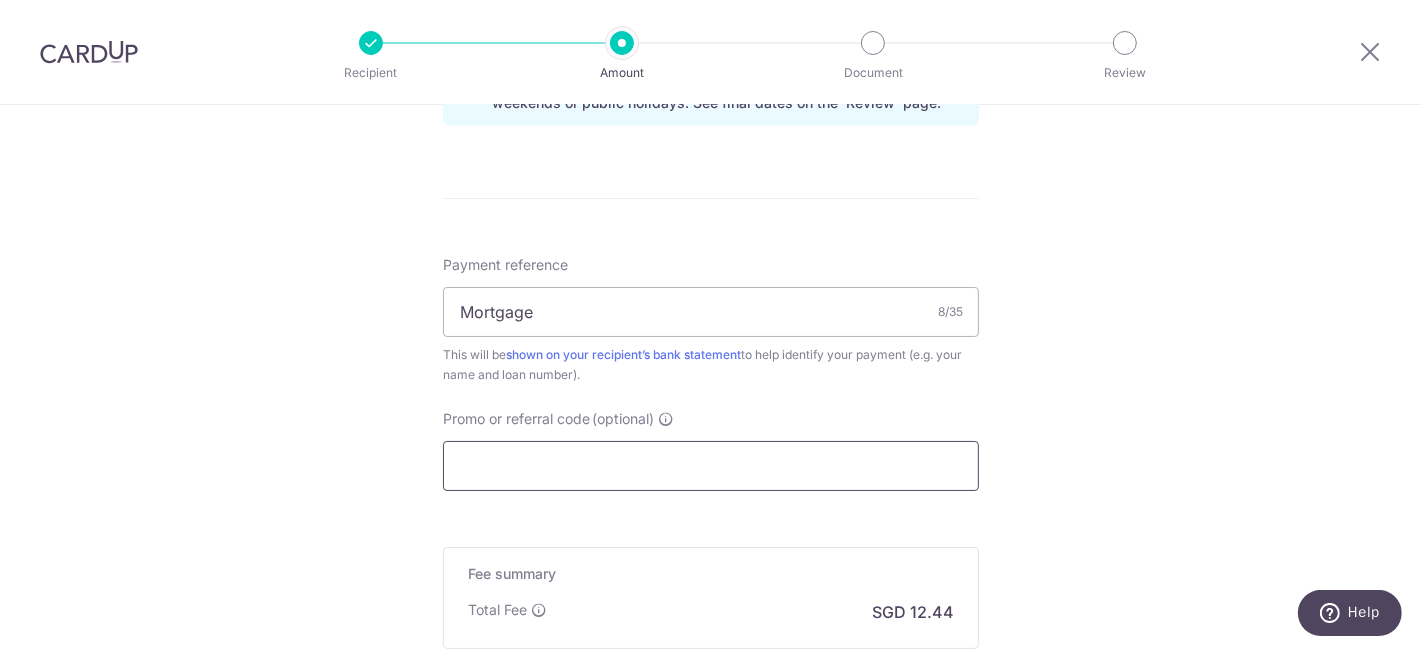 click on "Promo or referral code
(optional)" at bounding box center [711, 466] 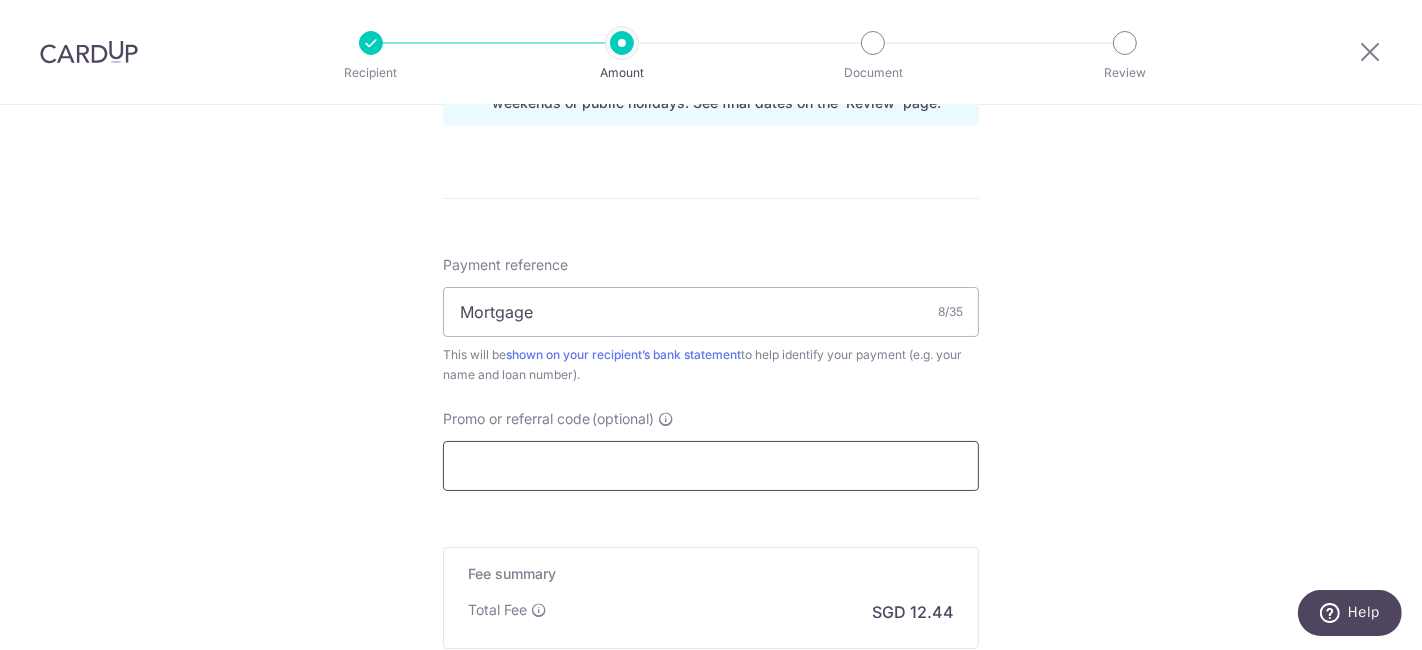 click on "Promo or referral code
(optional)" at bounding box center (711, 466) 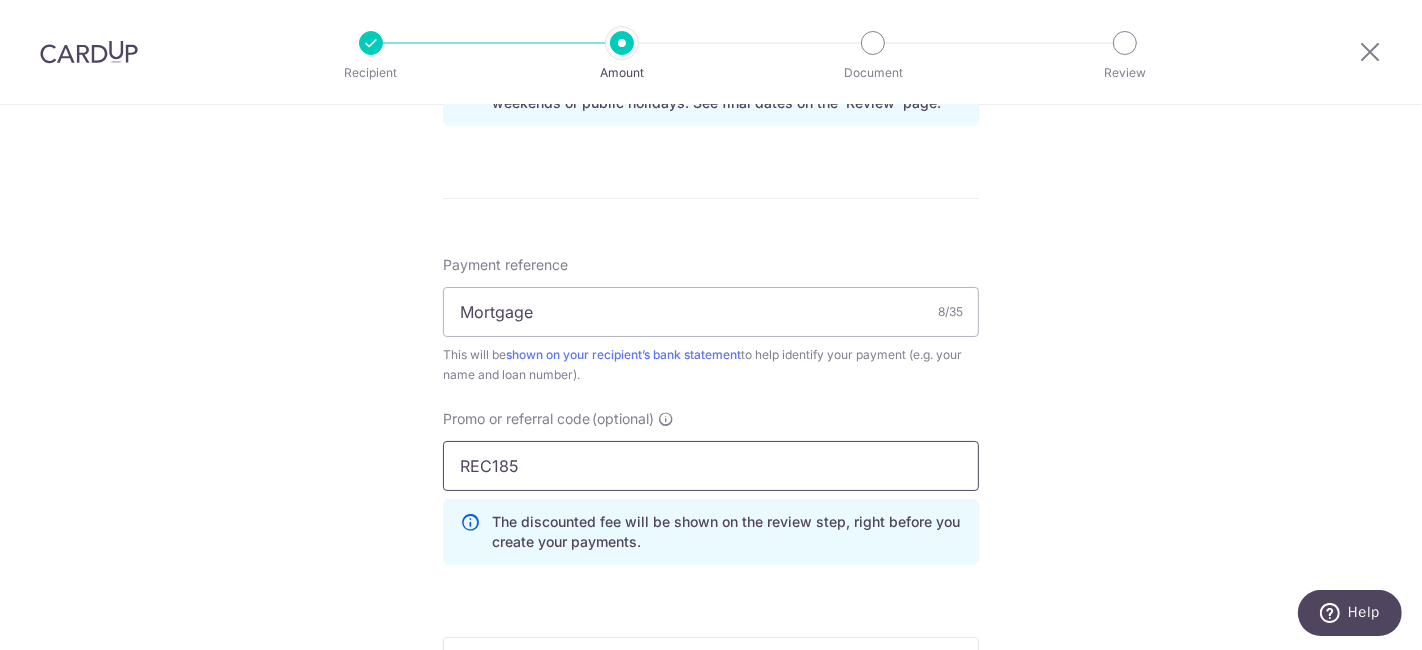 type on "REC185" 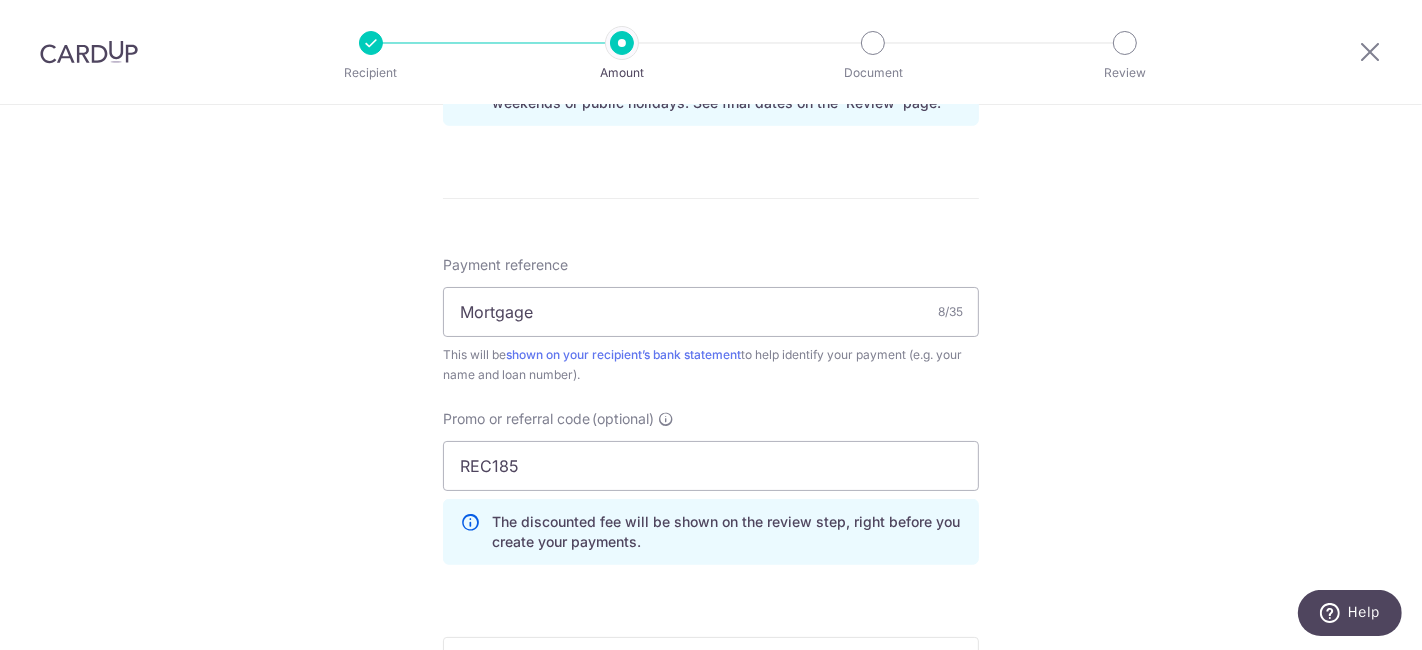 click on "Tell us more about your payment
Enter payment amount
SGD
478.50
478.50
Select Card
**** 4254
Add credit card
Your Cards
**** 2998
**** 0000
**** 9407
**** 1687
**** 2019
**** 4254
**** 0003
**** 1978
**** 2188
Secure 256-bit SSL" at bounding box center [711, -6] 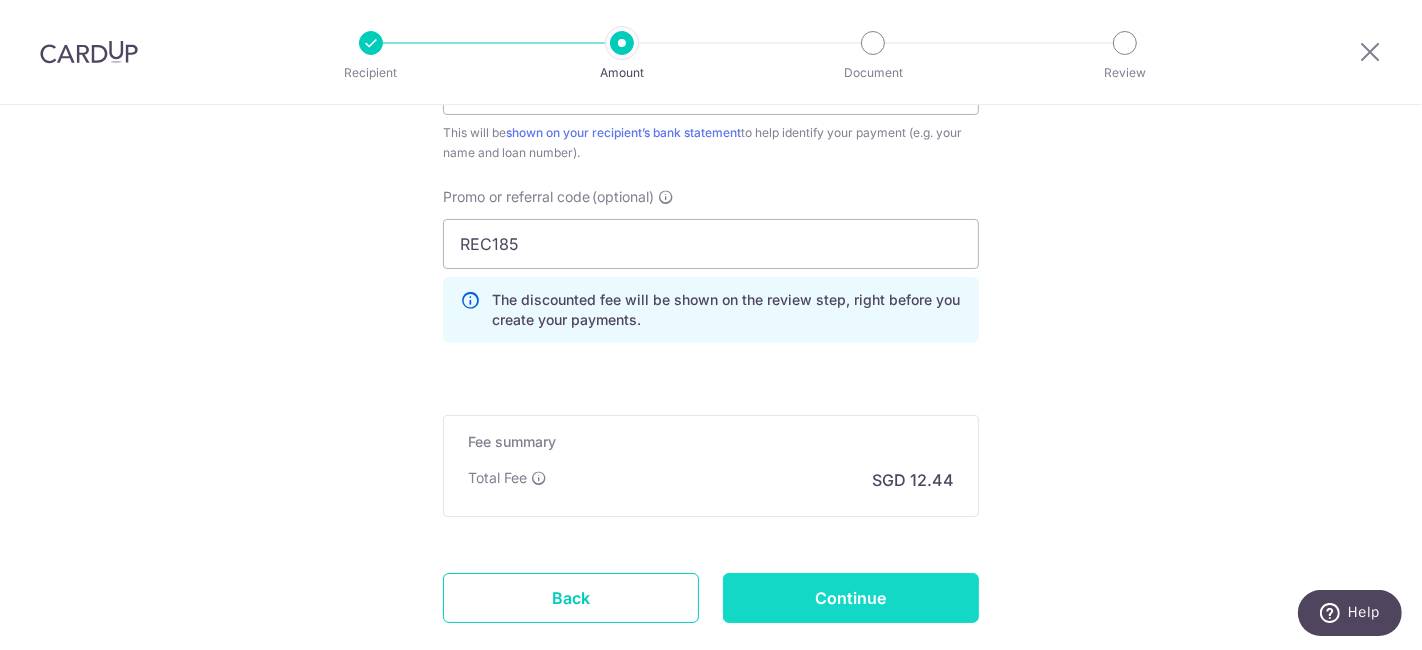 click on "Continue" at bounding box center (851, 598) 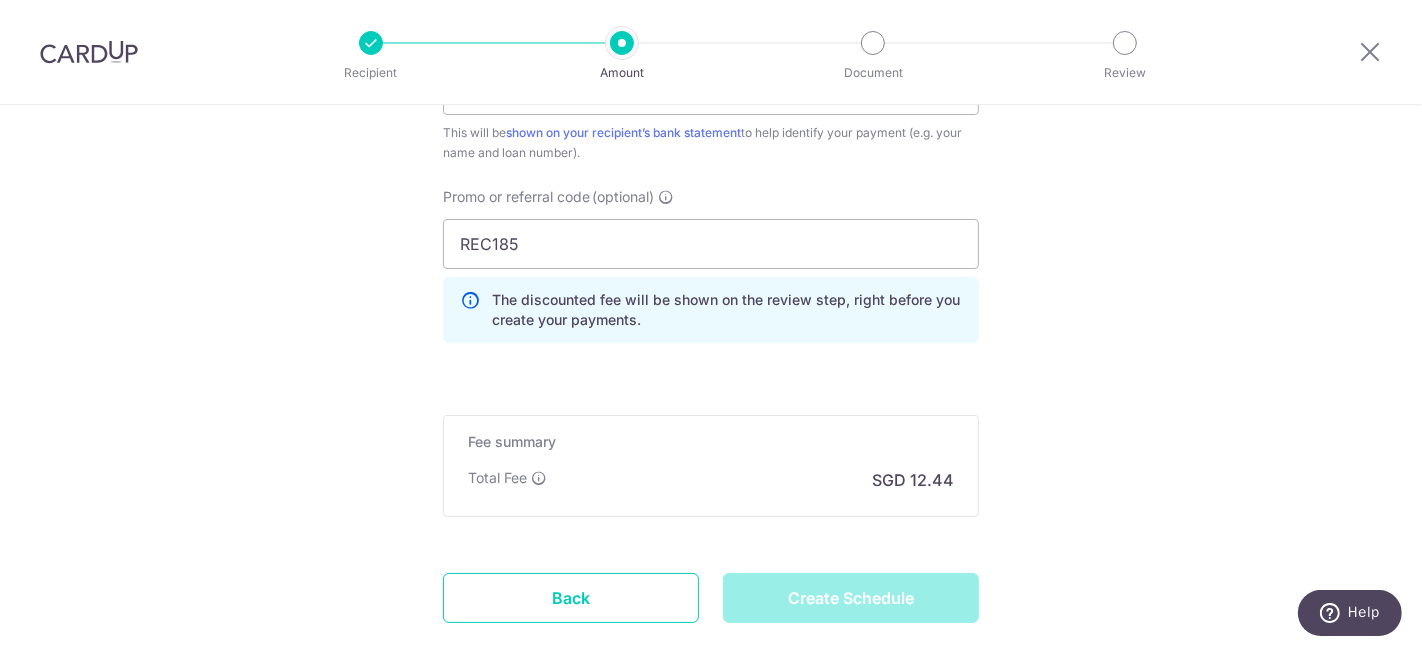 type on "Create Schedule" 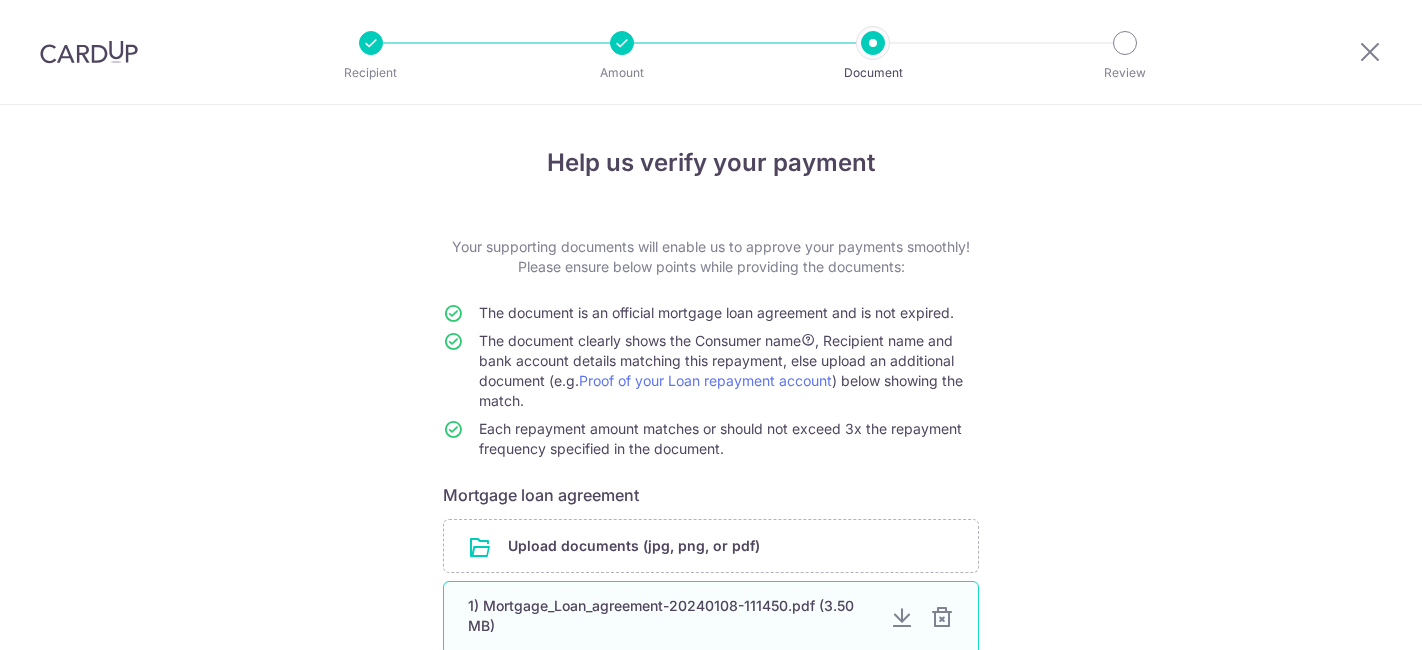 scroll, scrollTop: 0, scrollLeft: 0, axis: both 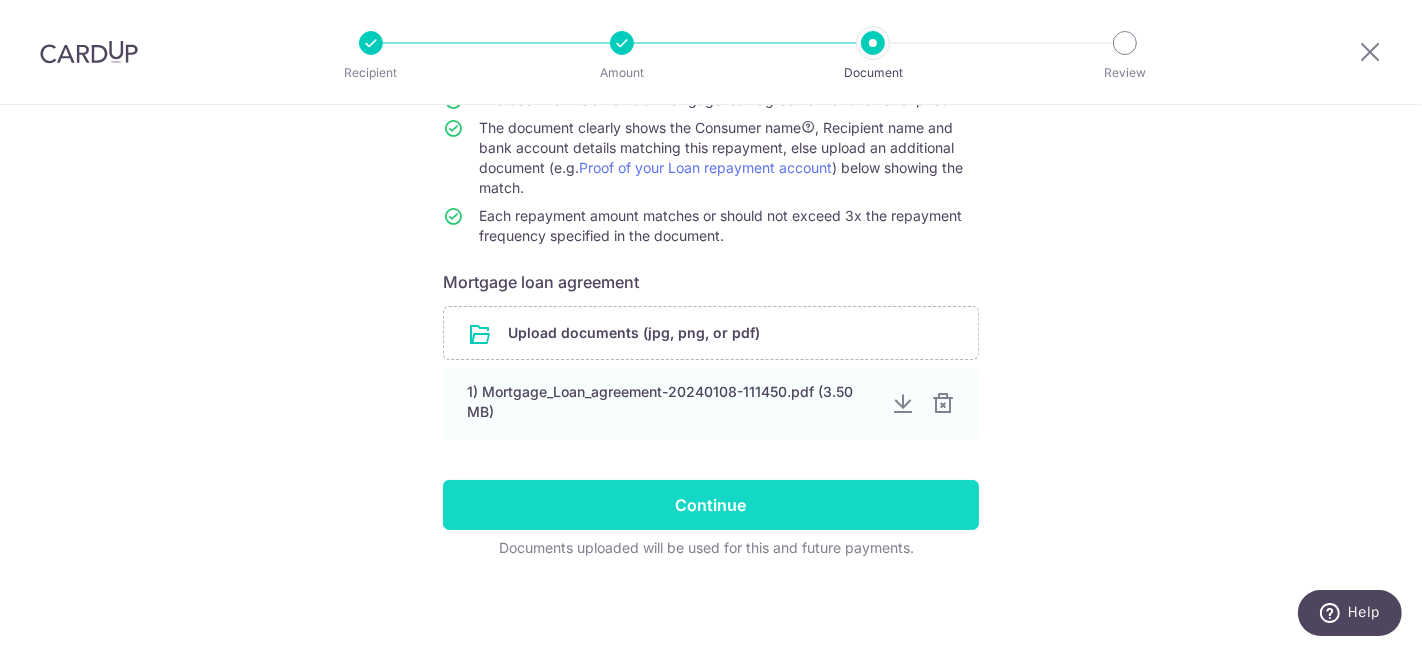 click on "Continue" at bounding box center [711, 505] 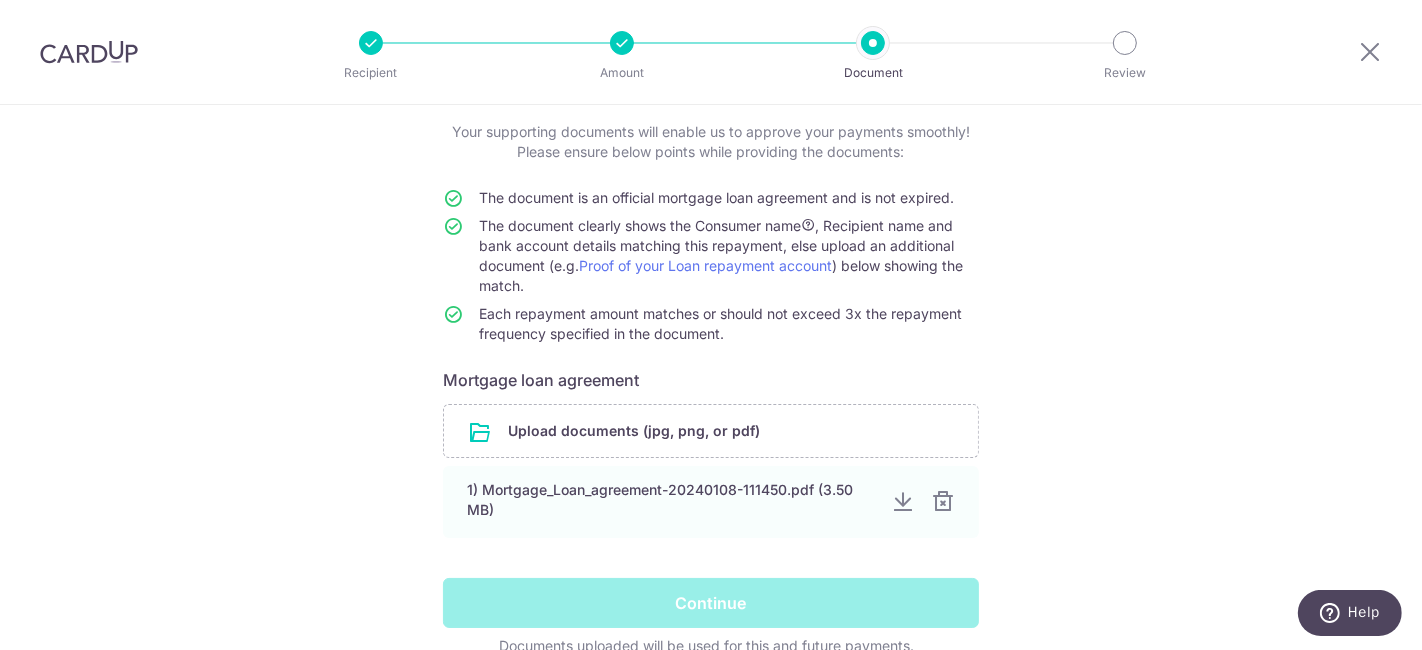 scroll, scrollTop: 213, scrollLeft: 0, axis: vertical 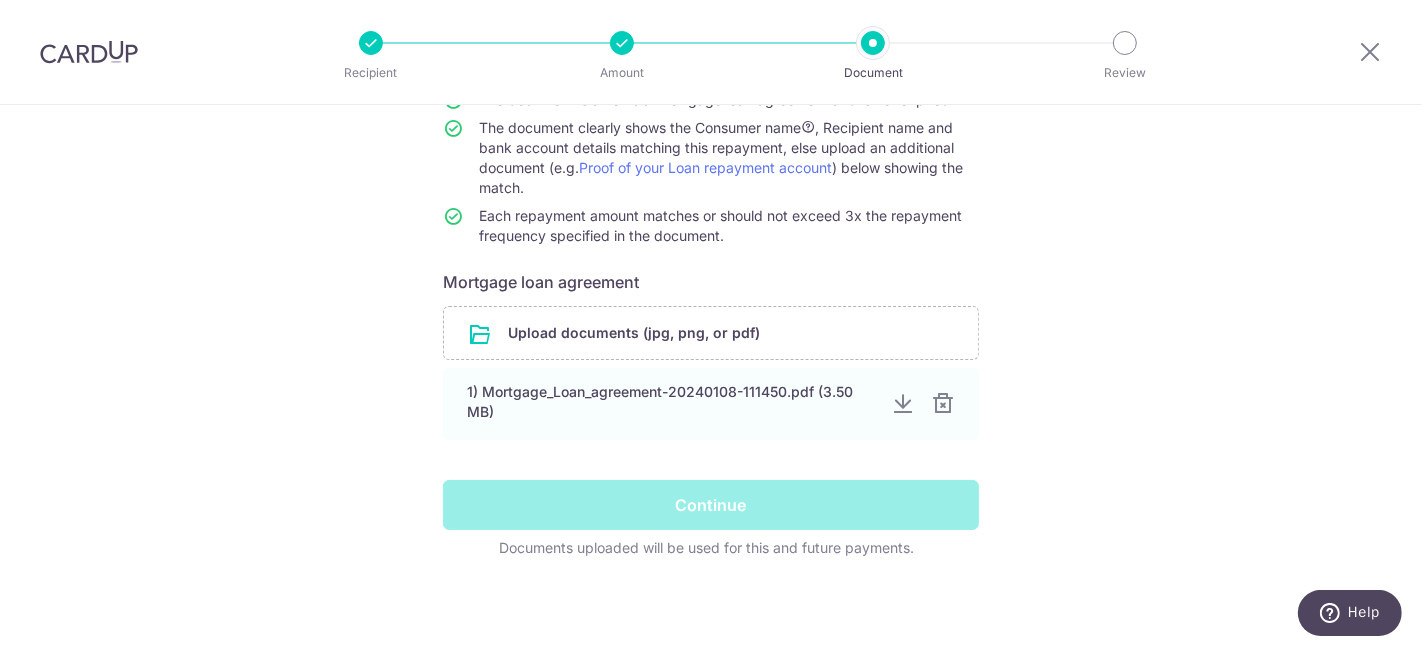 click on "Continue" at bounding box center [711, 505] 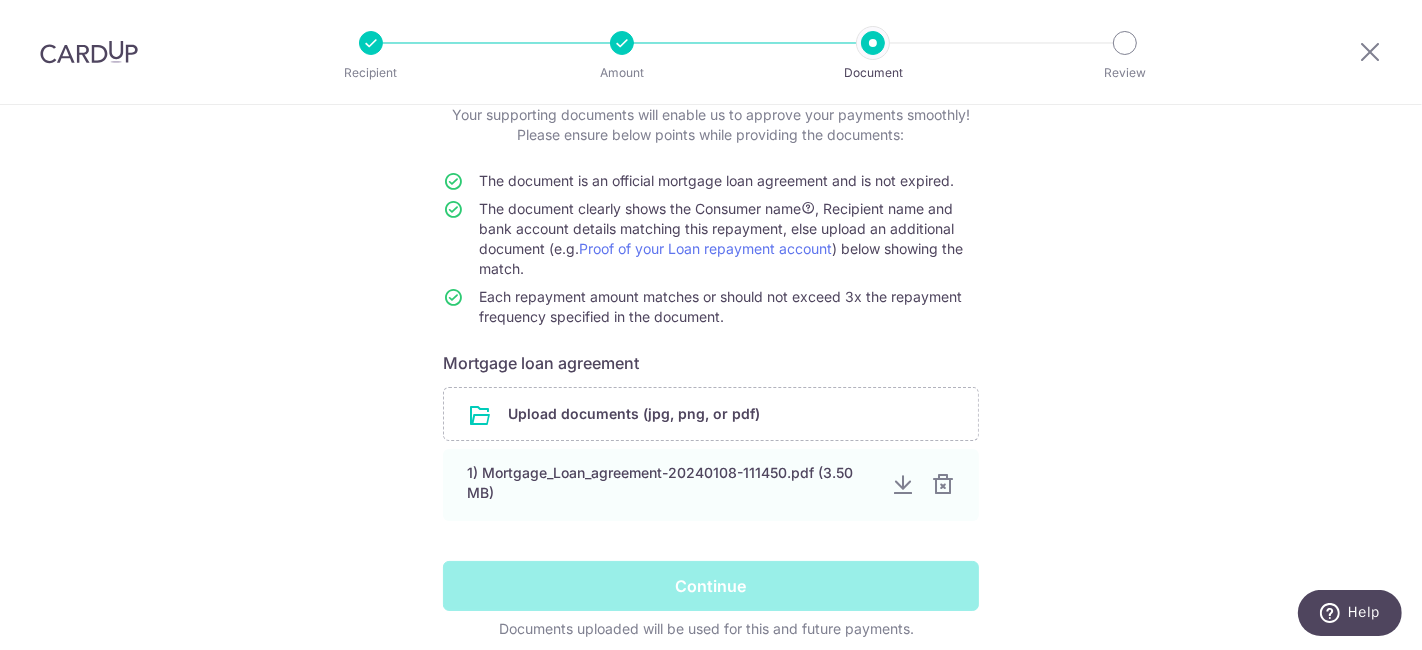 scroll, scrollTop: 213, scrollLeft: 0, axis: vertical 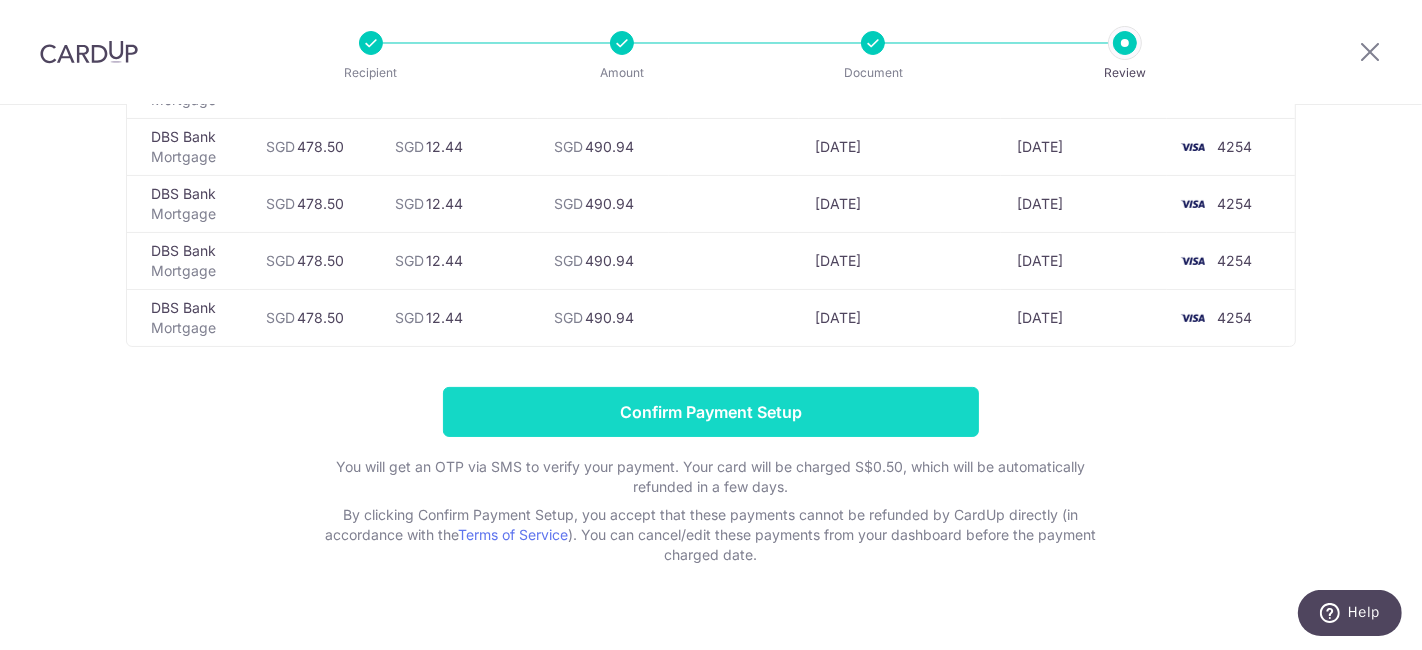 click on "Confirm Payment Setup" at bounding box center (711, 412) 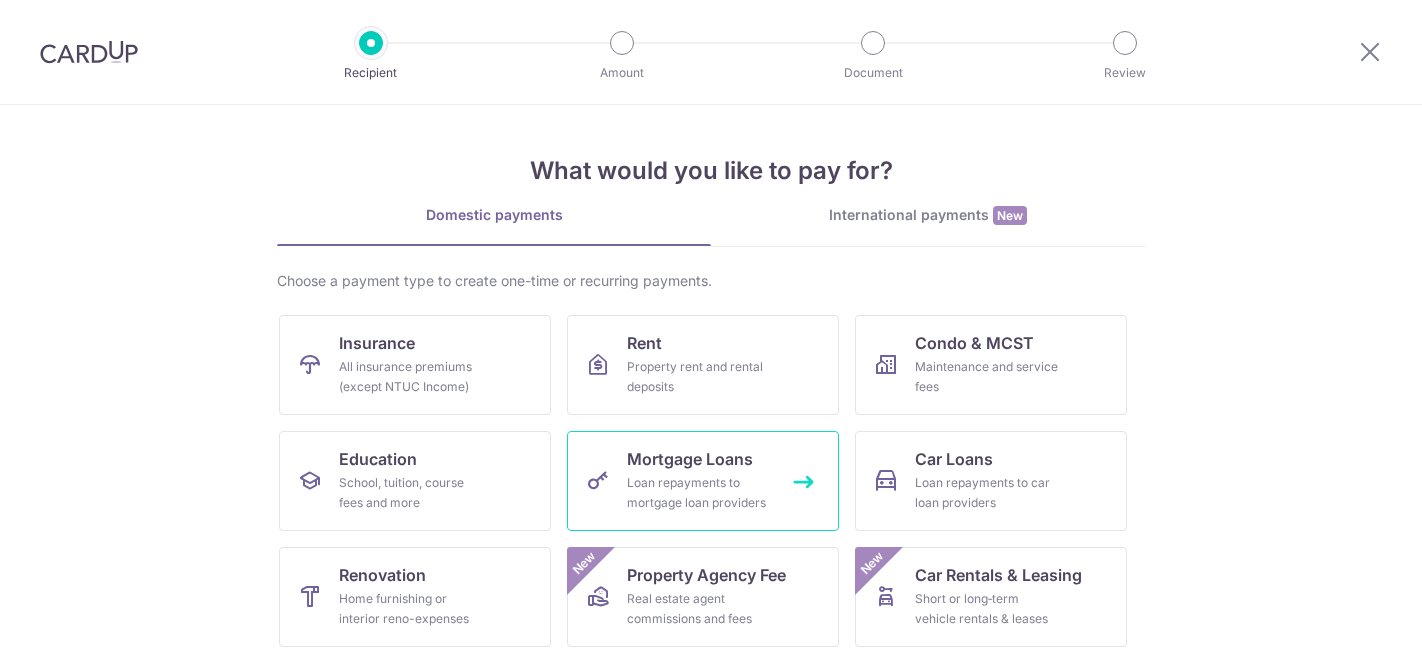 scroll, scrollTop: 0, scrollLeft: 0, axis: both 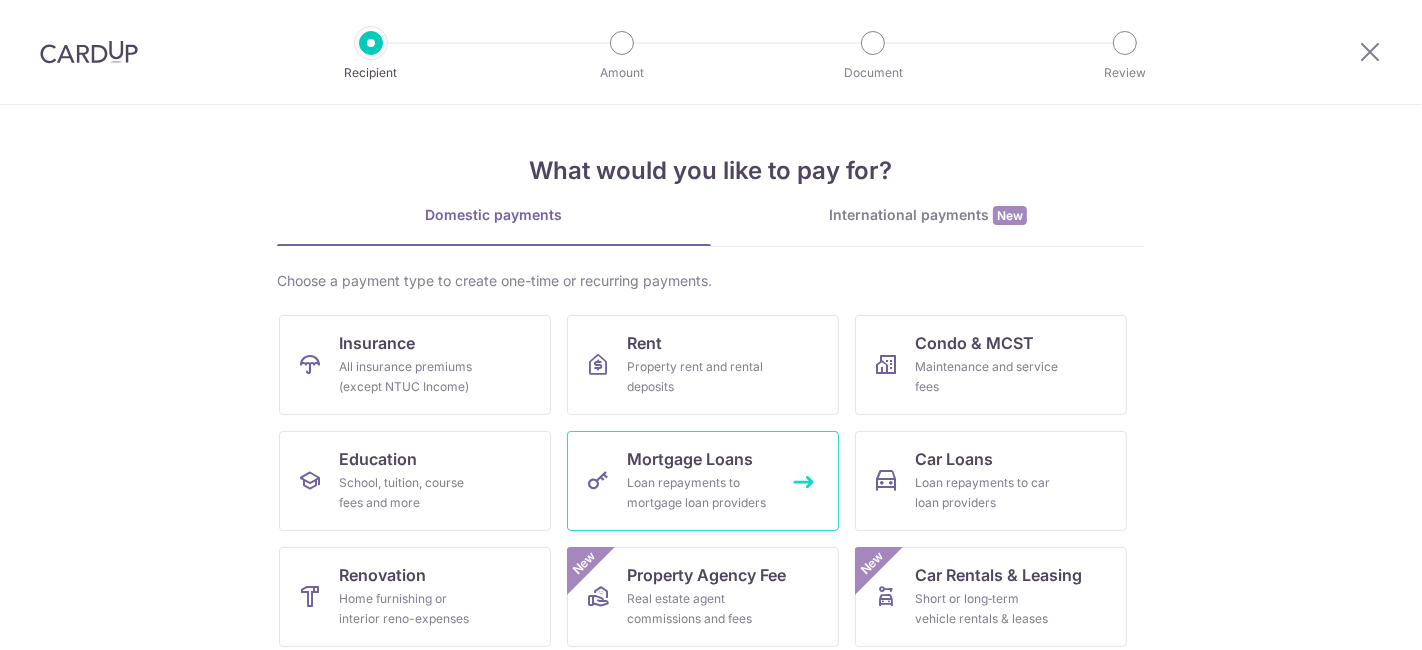 click on "Loan repayments to mortgage loan providers" at bounding box center [699, 493] 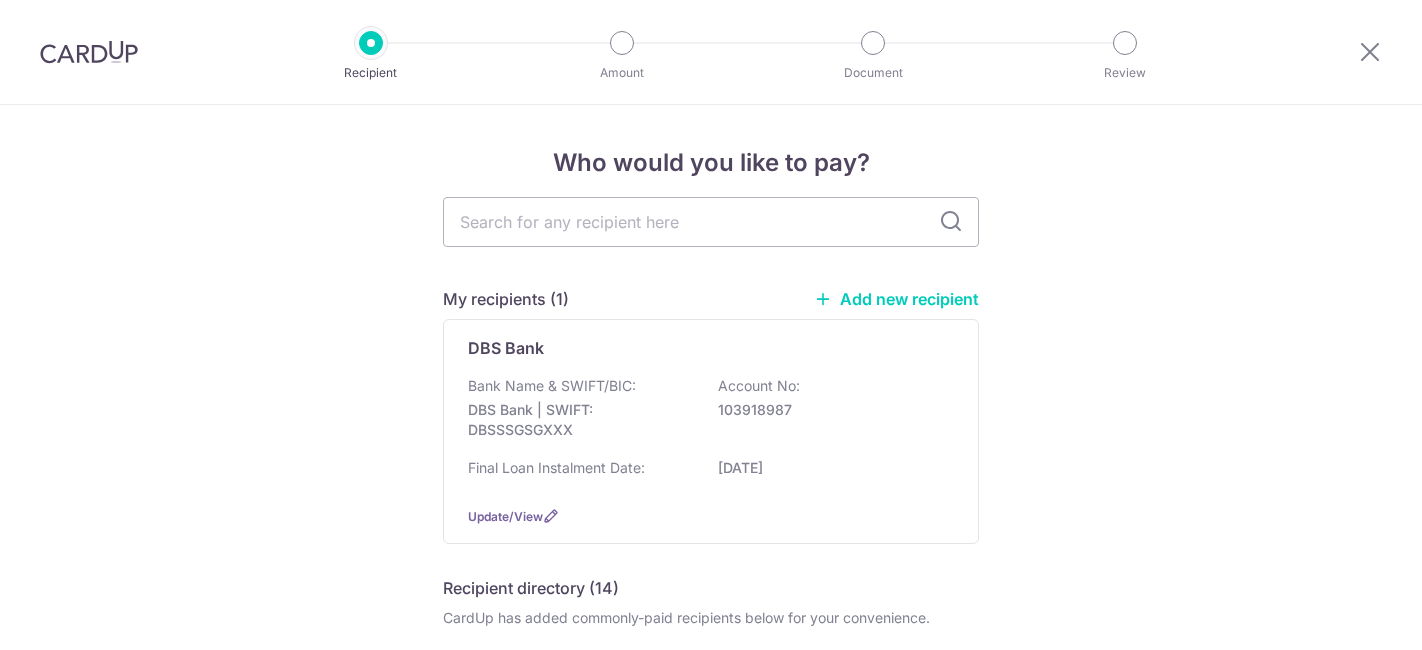 scroll, scrollTop: 0, scrollLeft: 0, axis: both 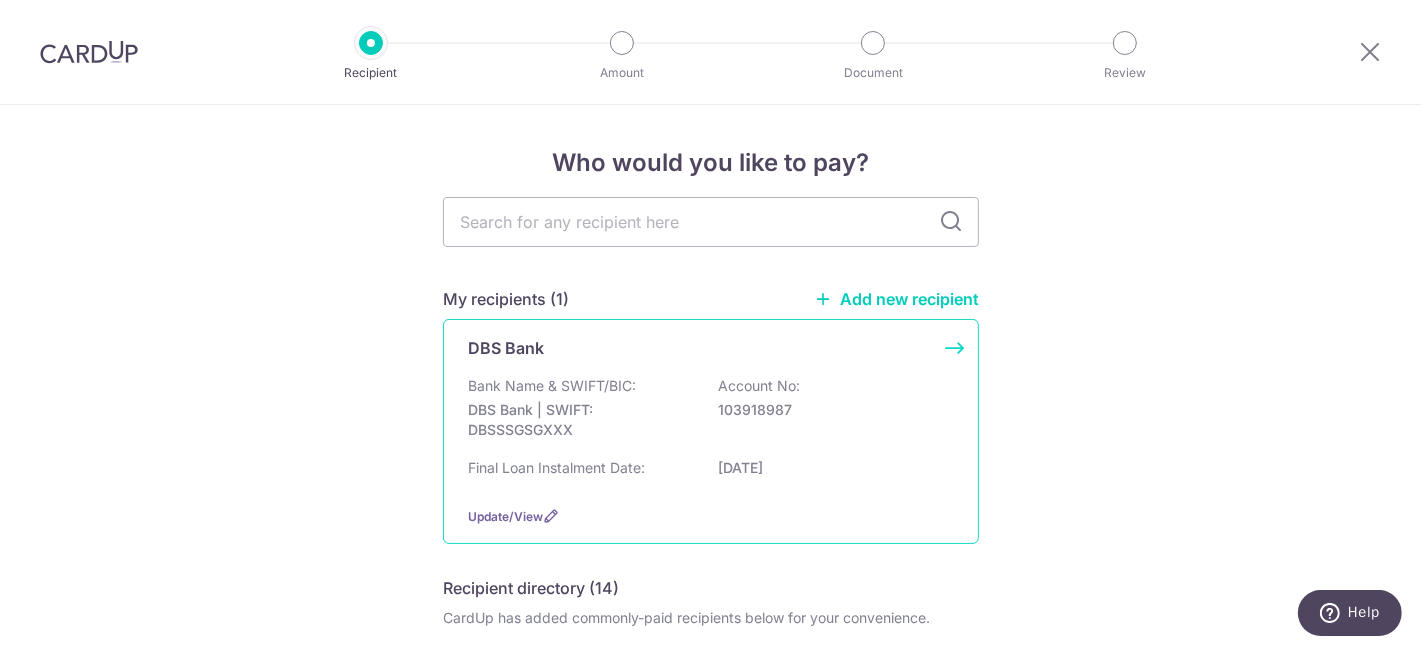 click on "DBS Bank | SWIFT: DBSSSGSGXXX" at bounding box center [580, 420] 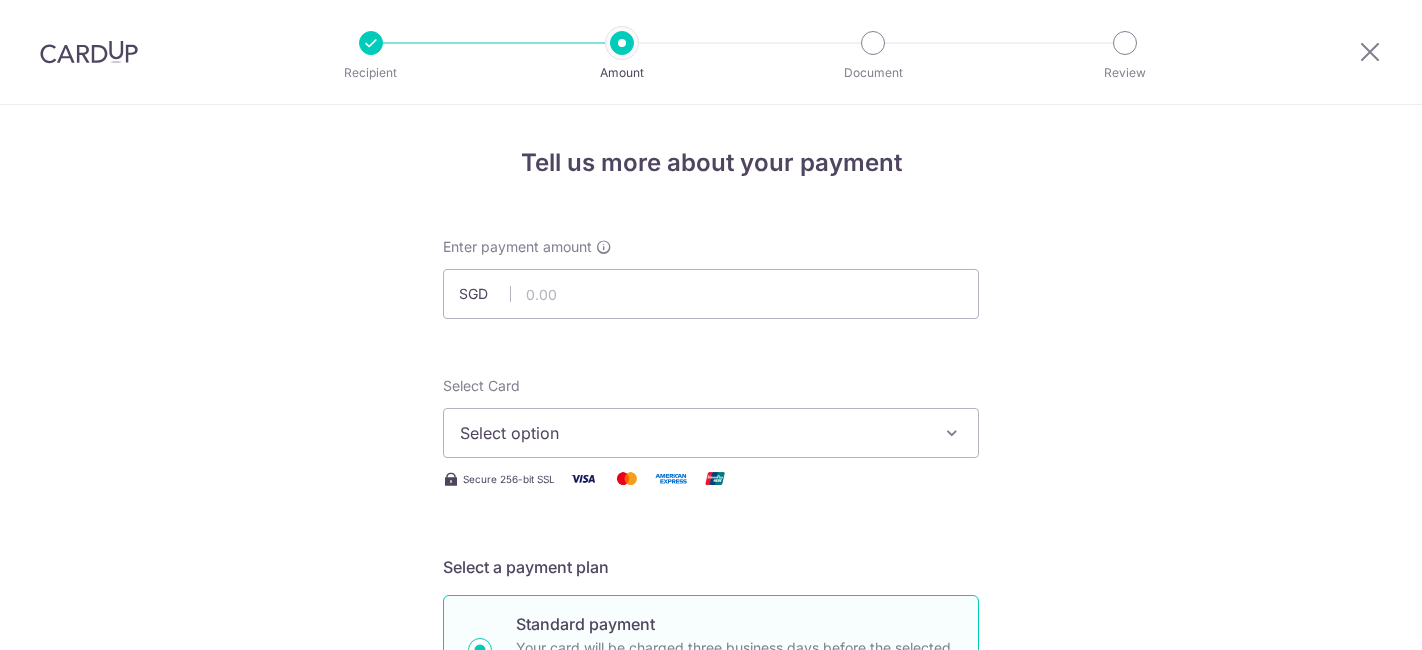 scroll, scrollTop: 0, scrollLeft: 0, axis: both 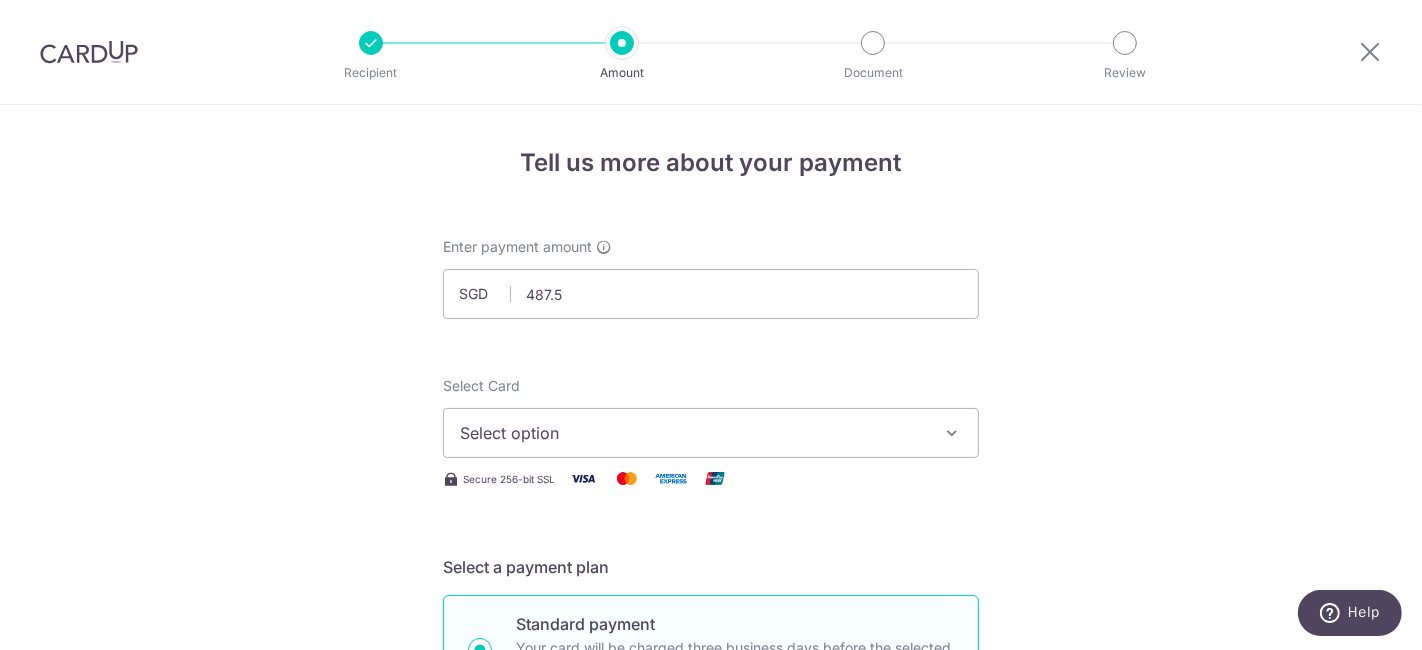 type on "487.50" 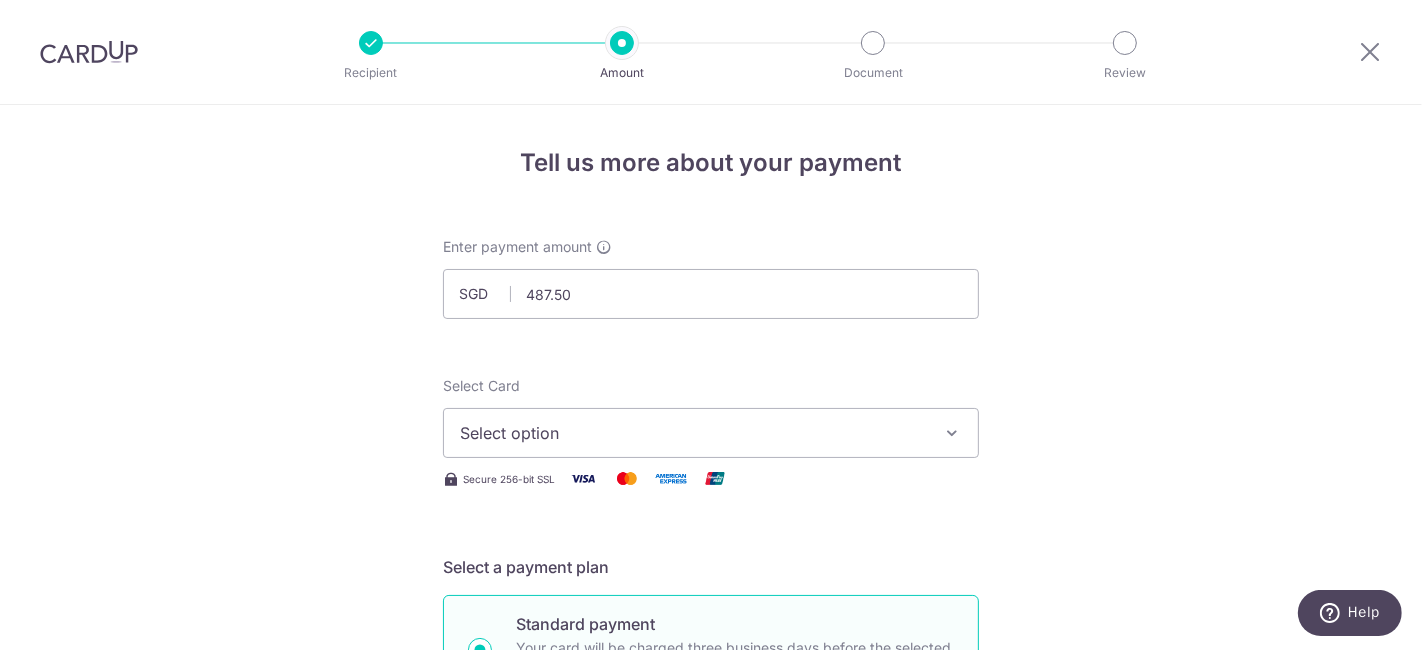 click on "Select option" at bounding box center [693, 433] 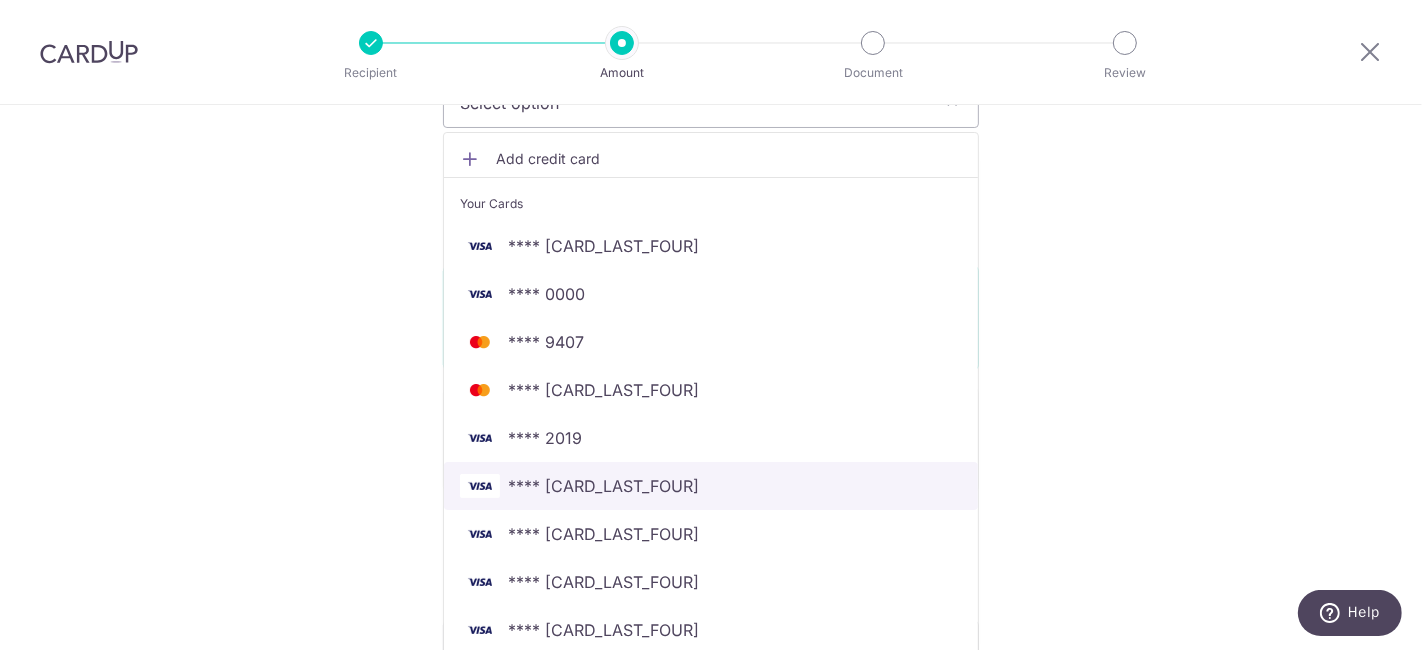 scroll, scrollTop: 333, scrollLeft: 0, axis: vertical 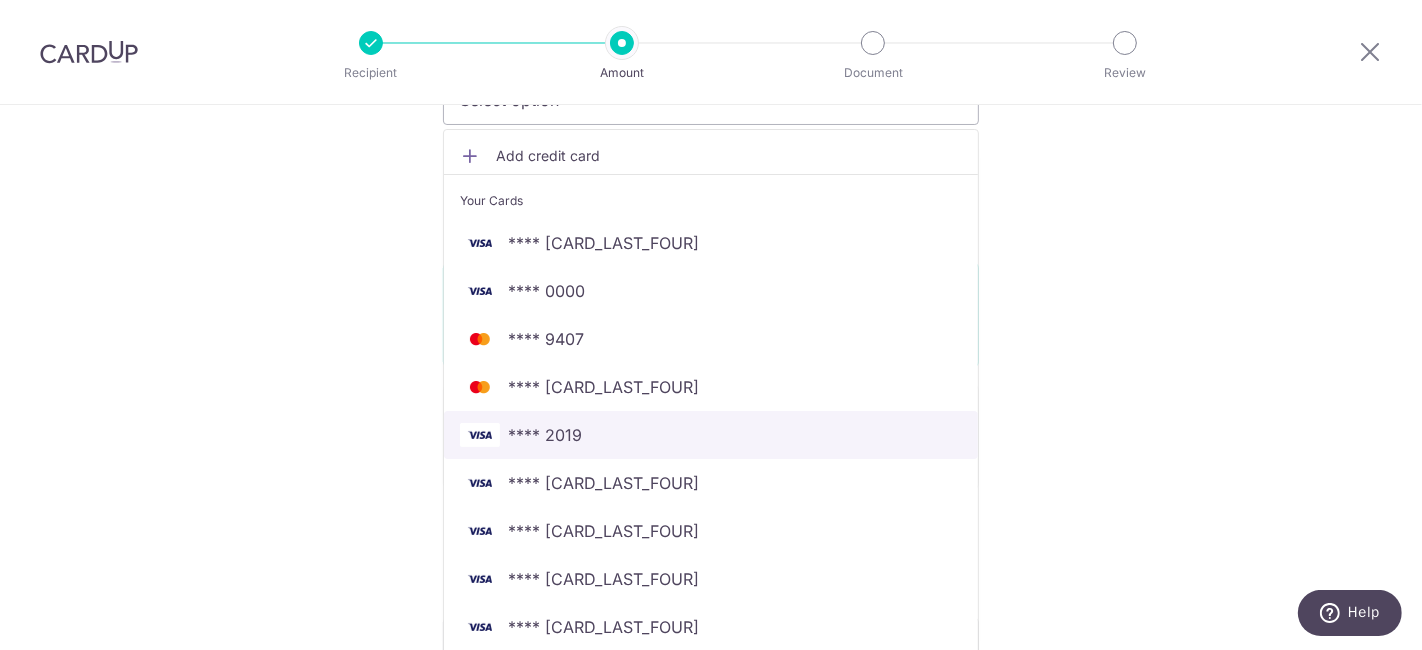 click on "**** 2019" at bounding box center [545, 435] 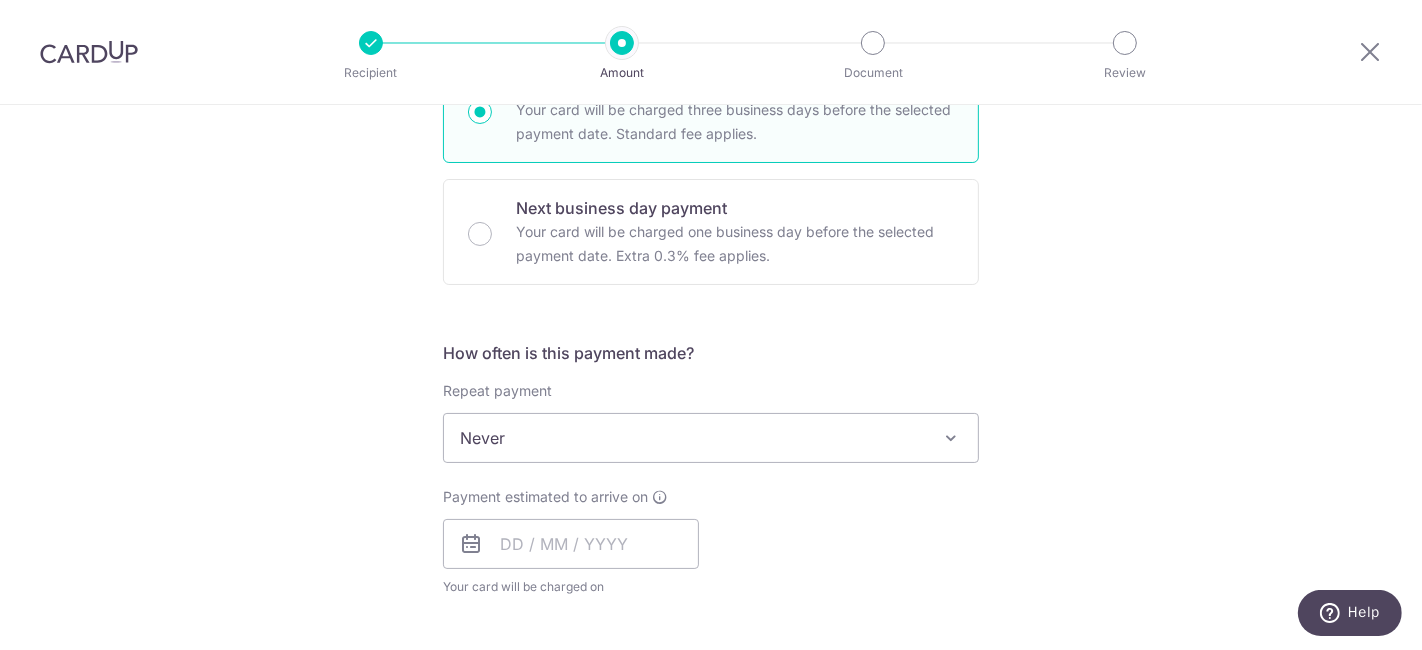 scroll, scrollTop: 666, scrollLeft: 0, axis: vertical 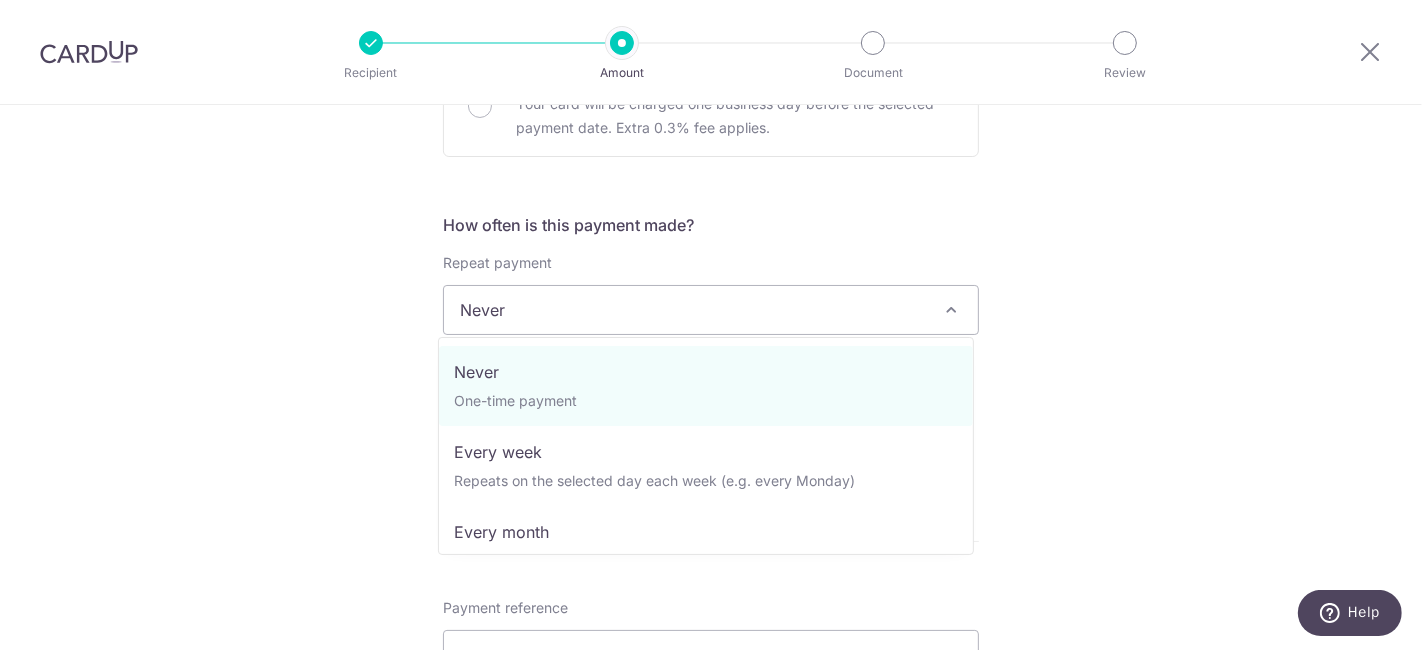 click on "Never" at bounding box center [711, 310] 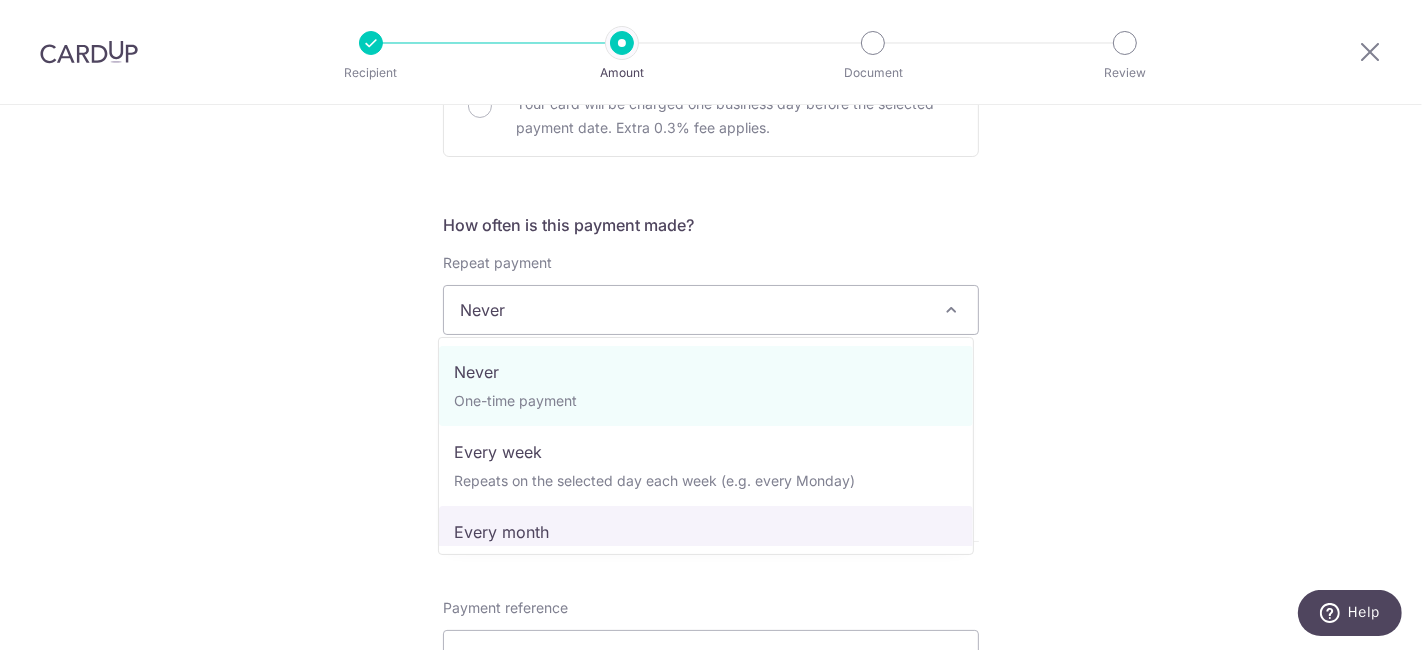 select on "3" 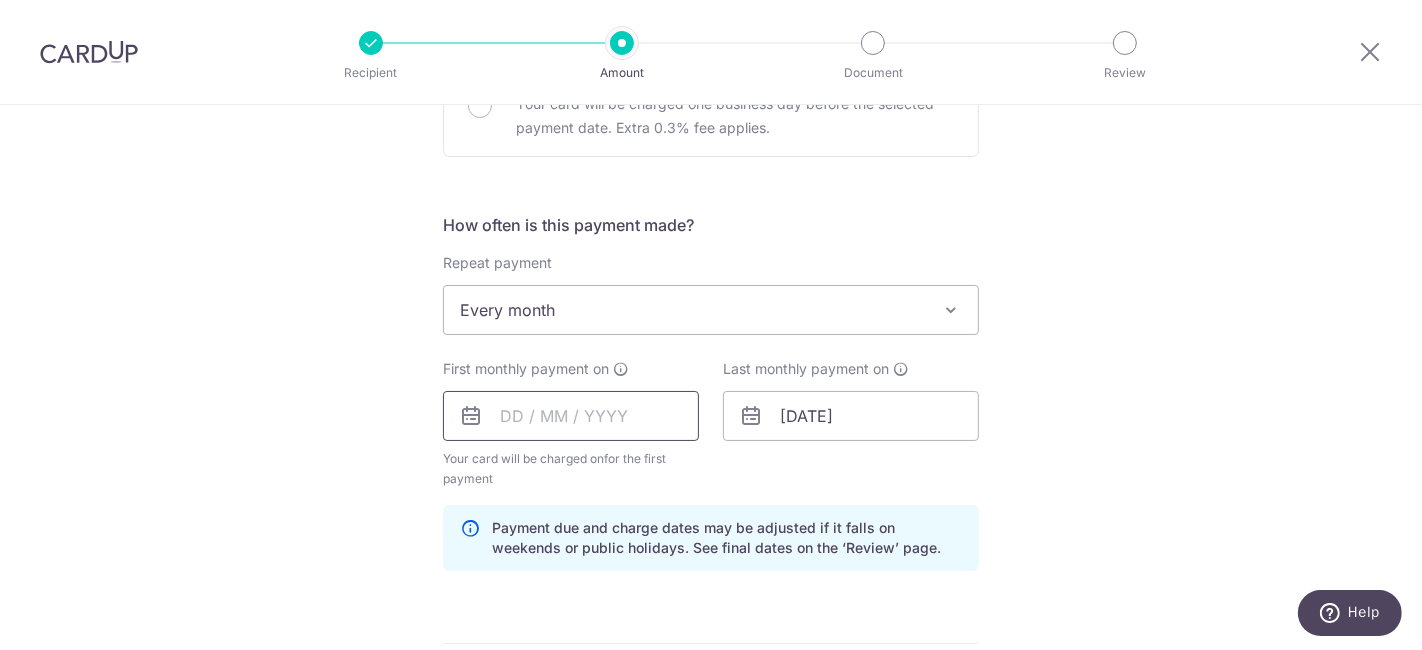 click at bounding box center [571, 416] 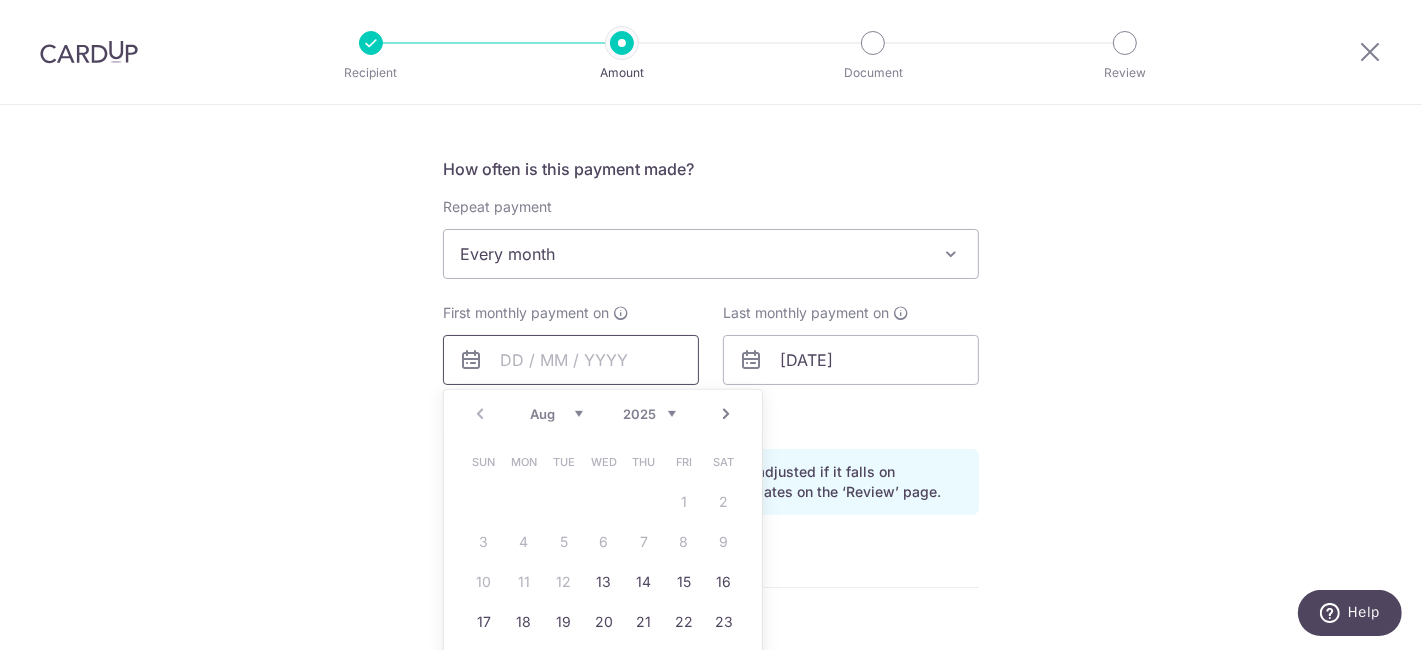 scroll, scrollTop: 888, scrollLeft: 0, axis: vertical 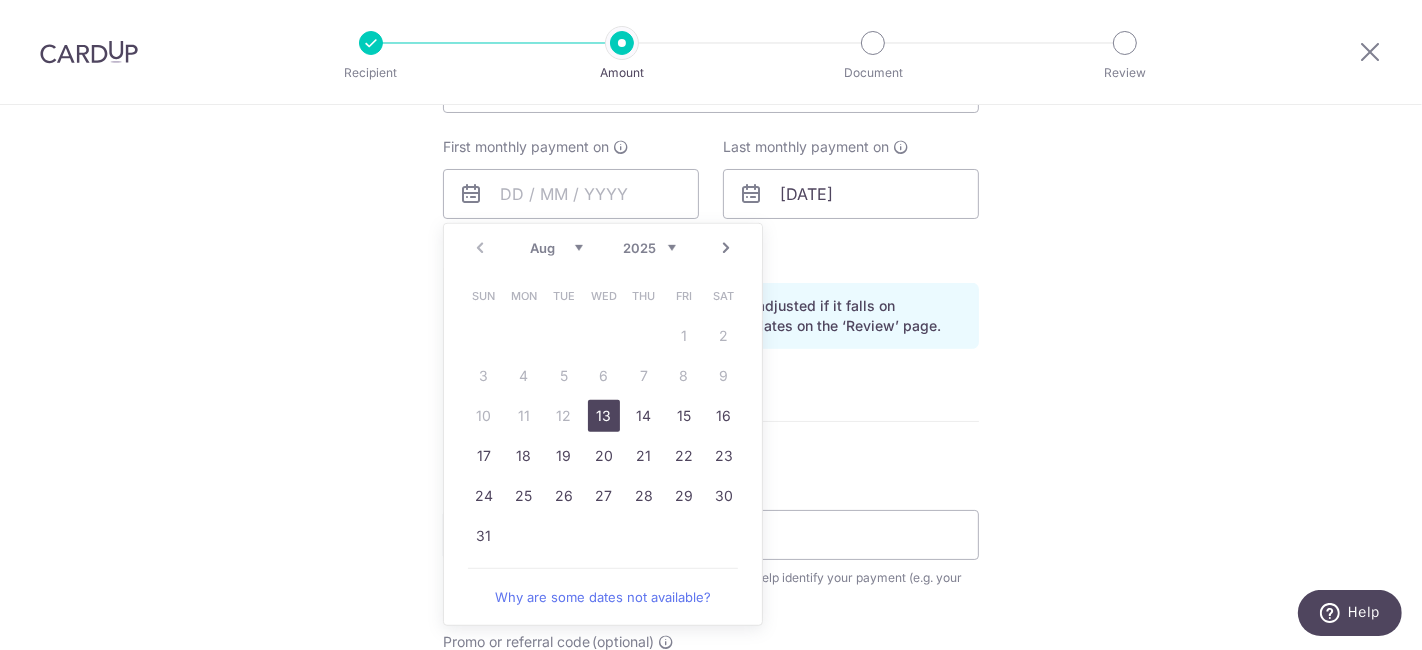 click on "13" at bounding box center [604, 416] 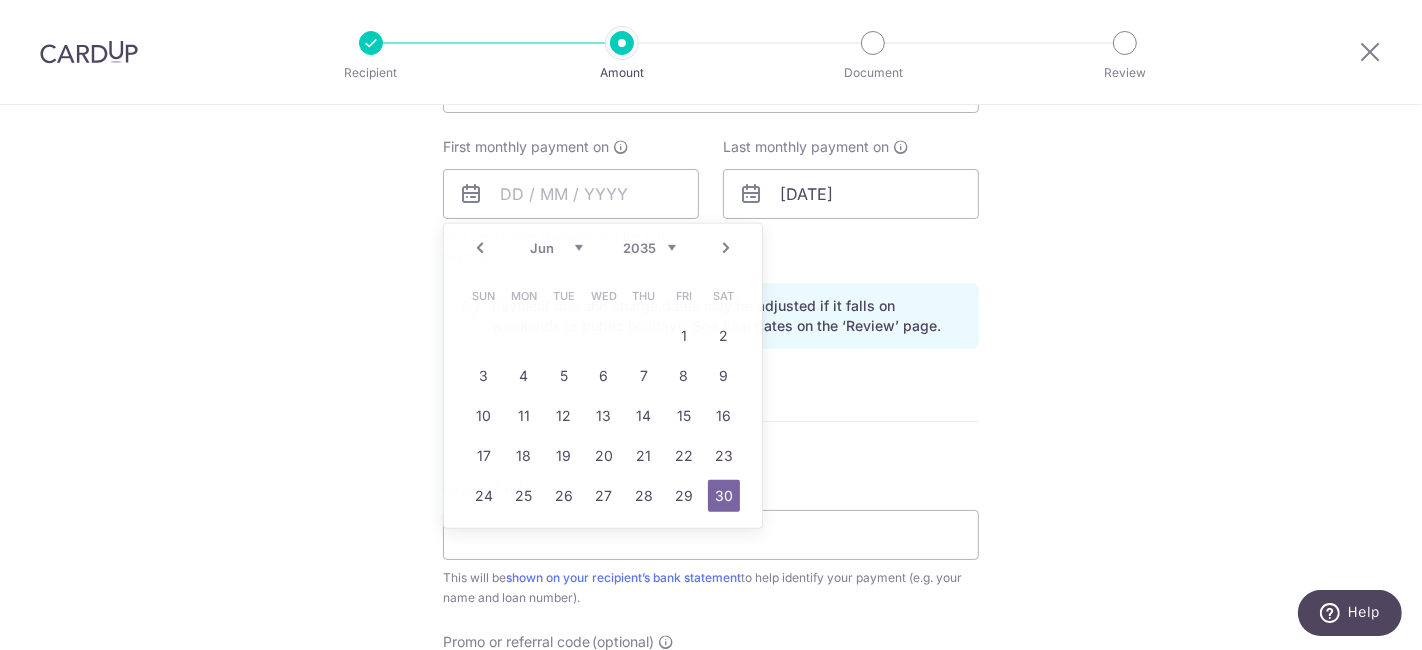 type on "13/08/2025" 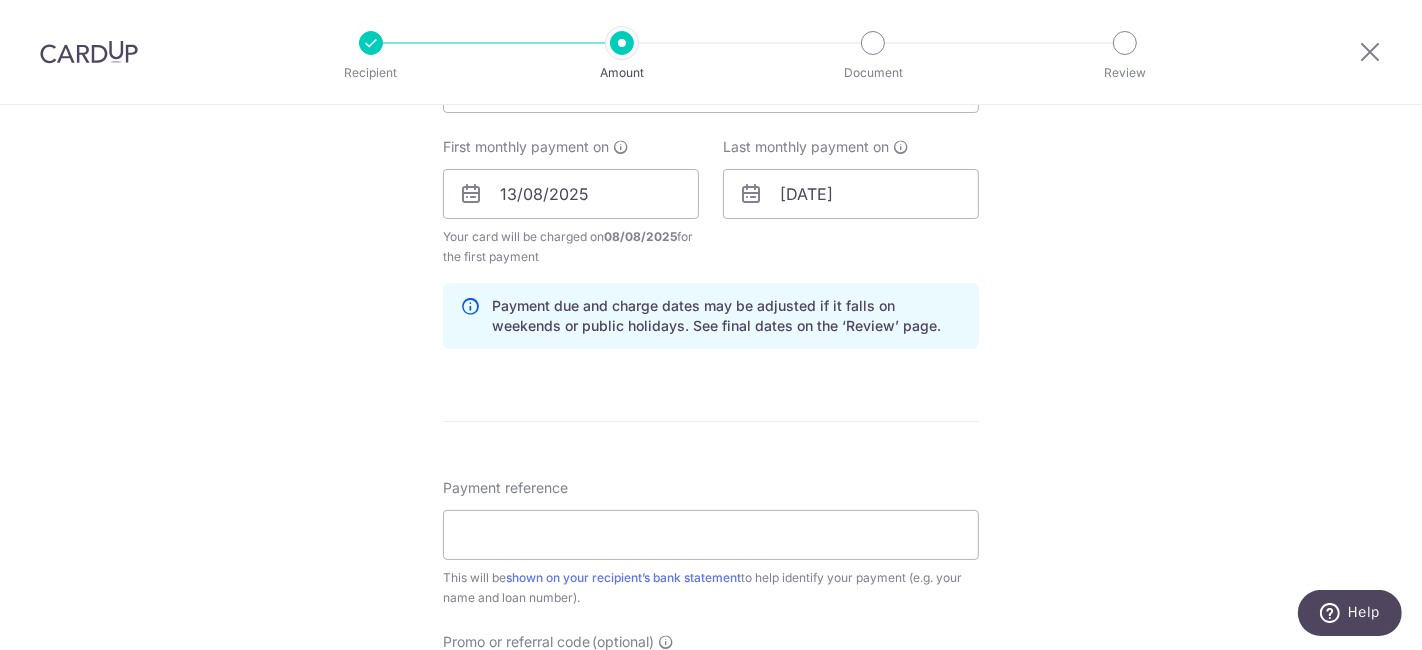 click on "Tell us more about your payment
Enter payment amount
SGD
487.50
487.50
Select Card
**** 2019
Add credit card
Your Cards
**** 2998
**** 0000
**** 9407
**** 1687
**** 2019
**** 4254
**** 0003
**** 1978
**** 2188
Secure 256-bit SSL" at bounding box center [711, 172] 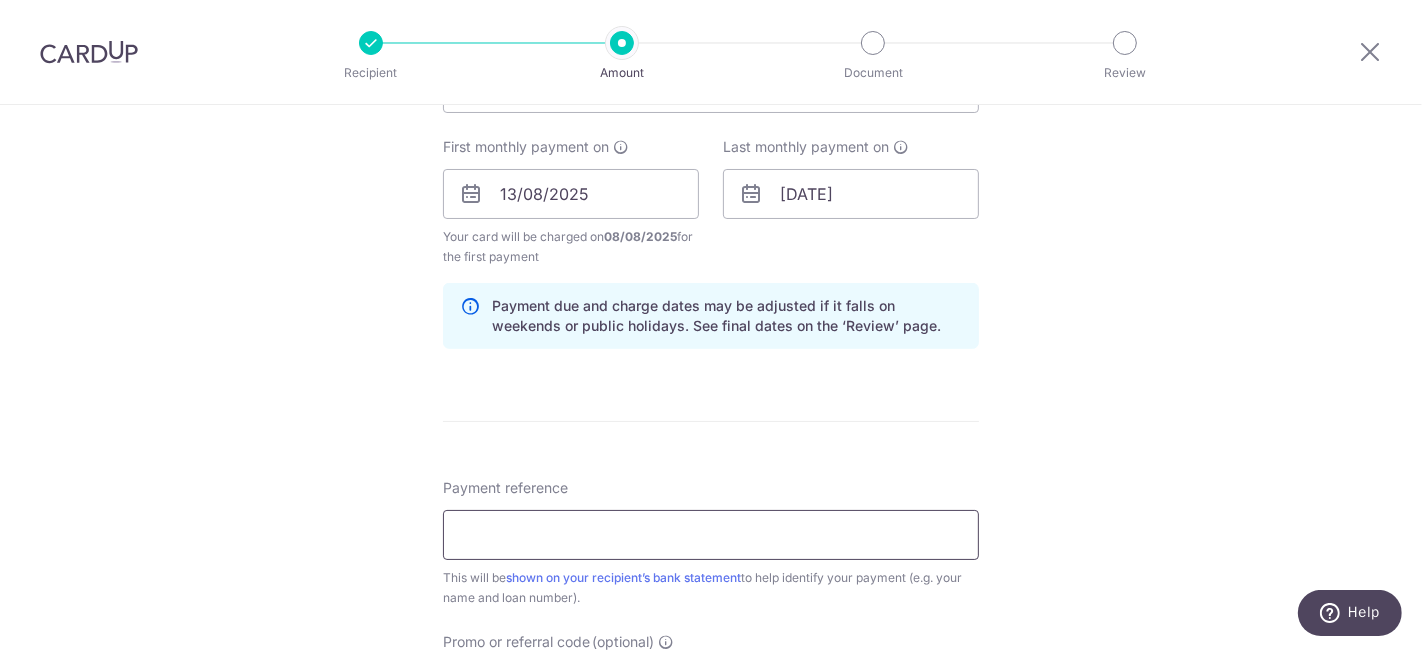 click on "Payment reference" at bounding box center [711, 535] 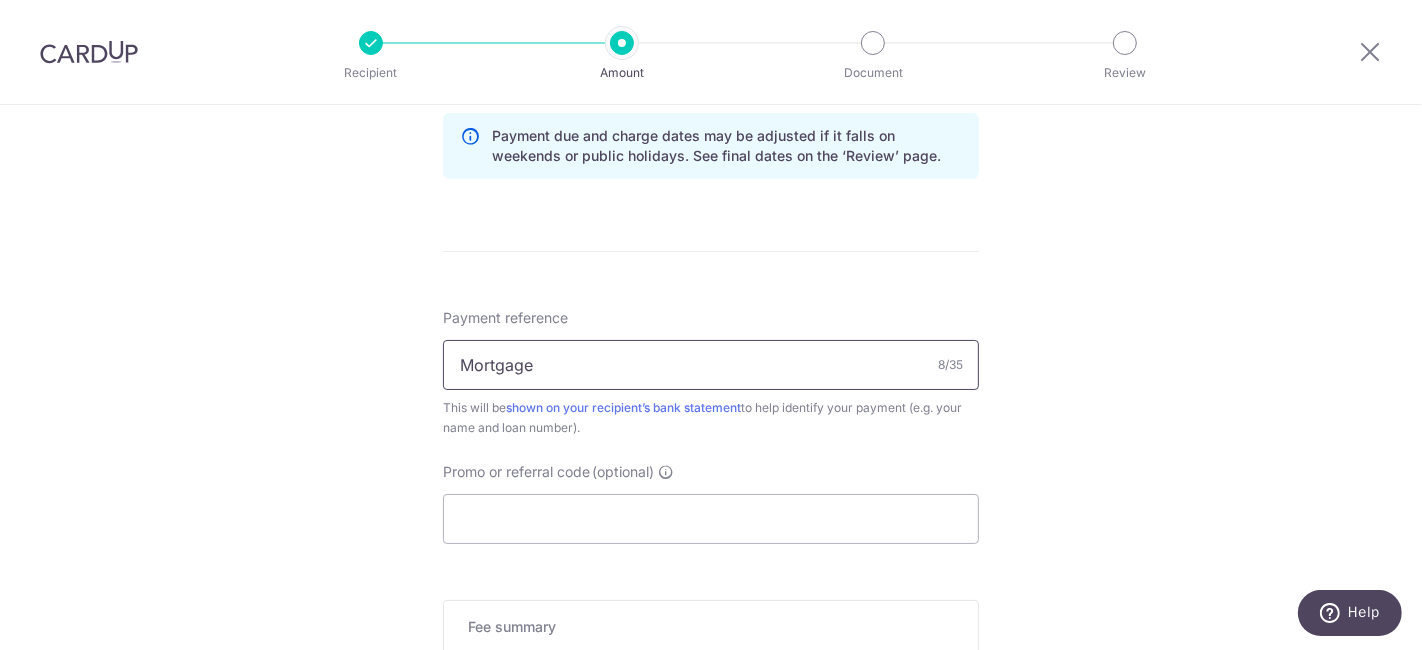 scroll, scrollTop: 1111, scrollLeft: 0, axis: vertical 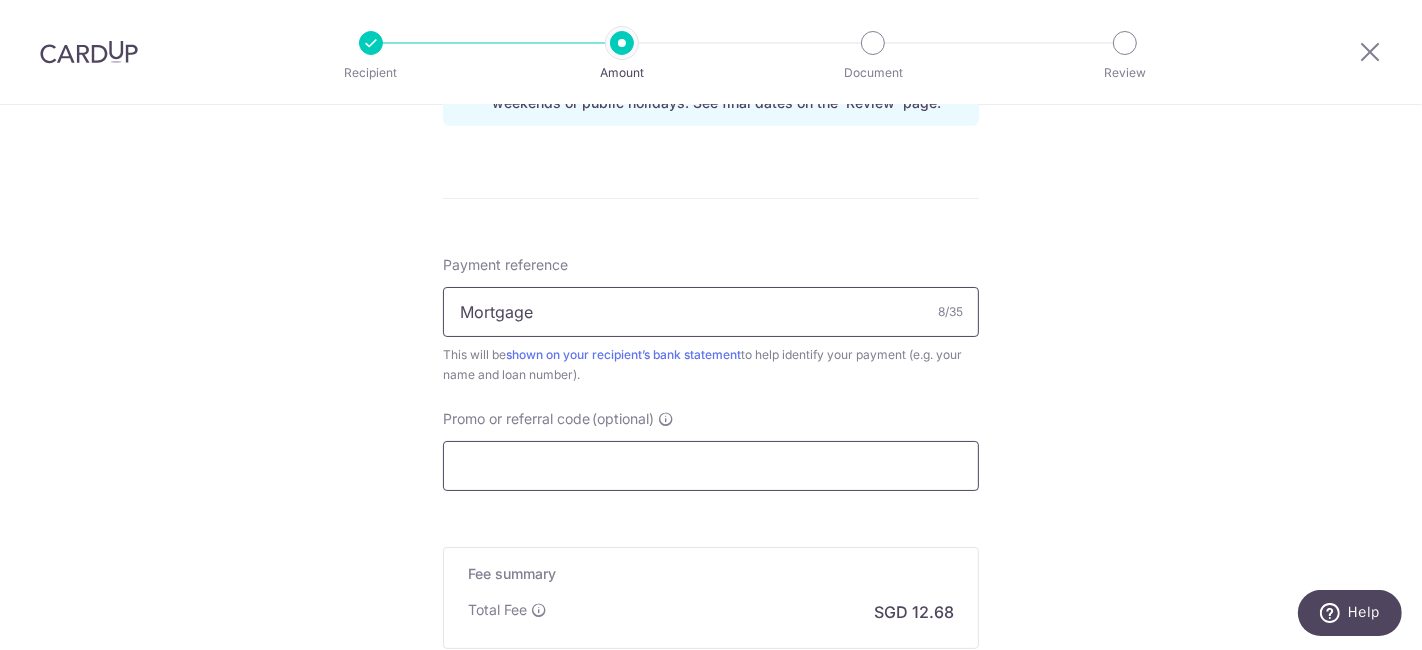 type on "Mortgage" 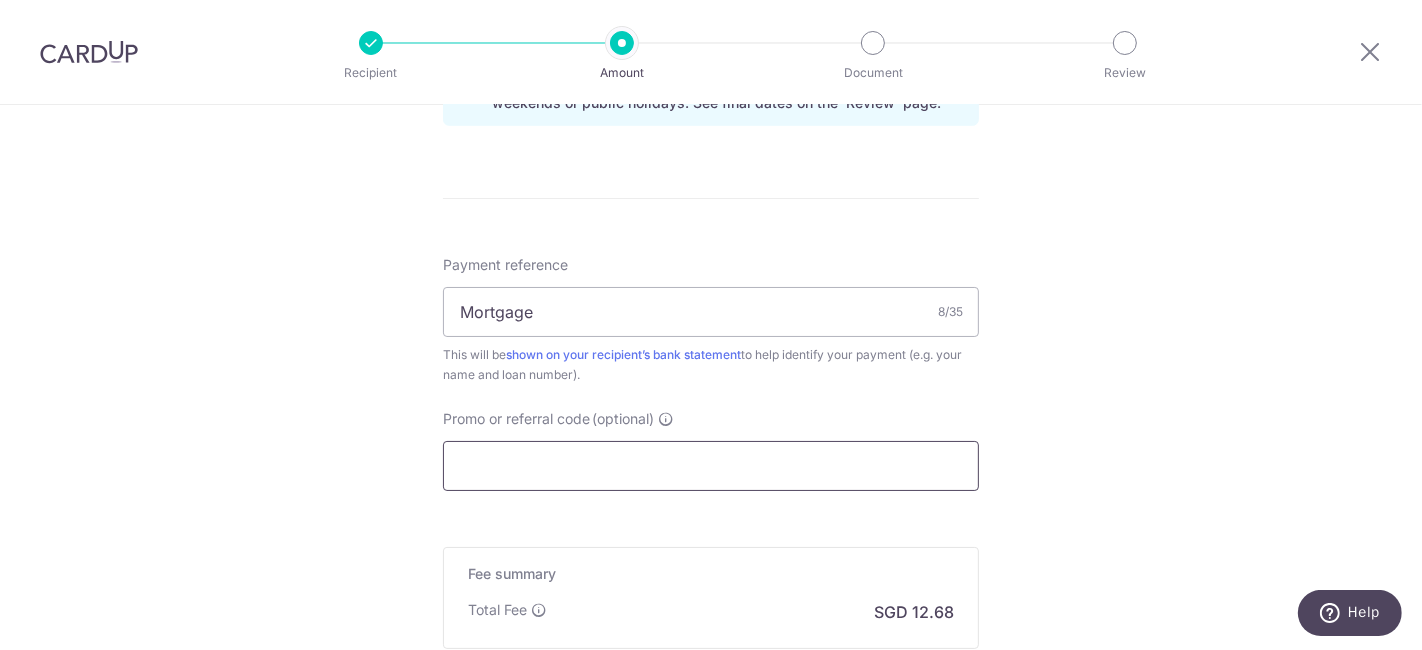 click on "Promo or referral code
(optional)" at bounding box center (711, 466) 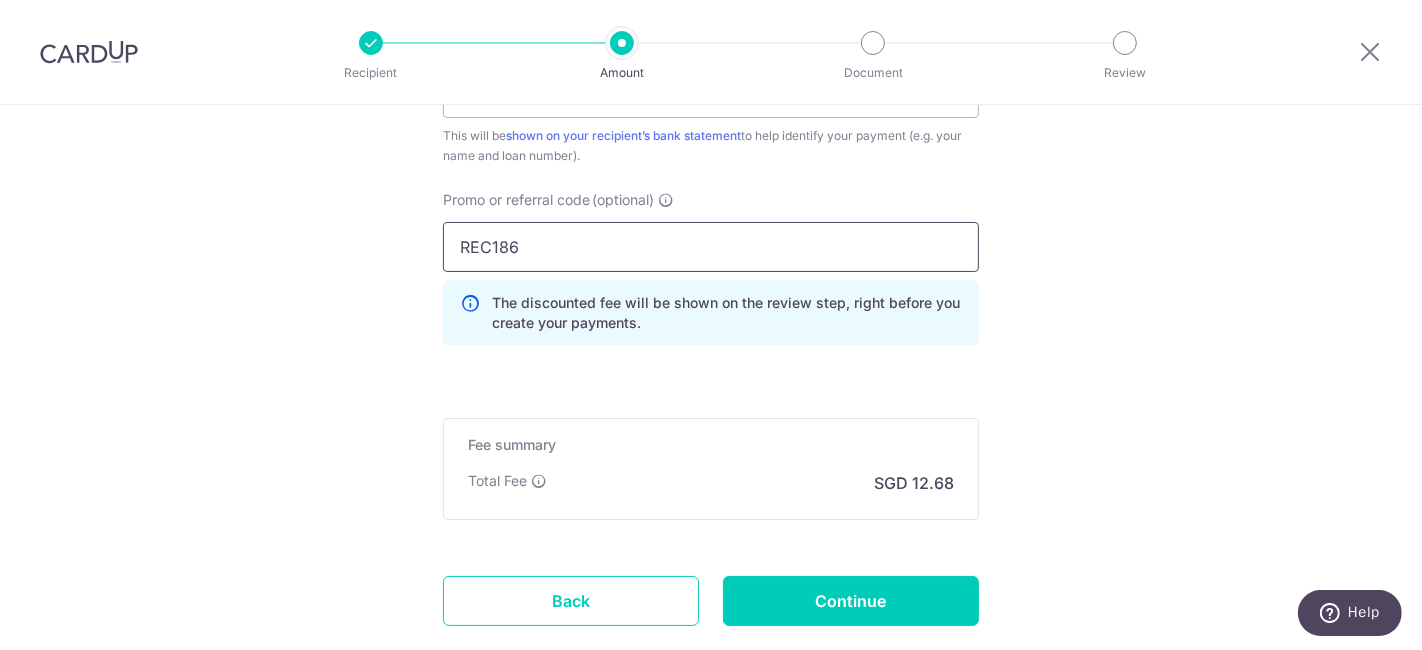 scroll, scrollTop: 1333, scrollLeft: 0, axis: vertical 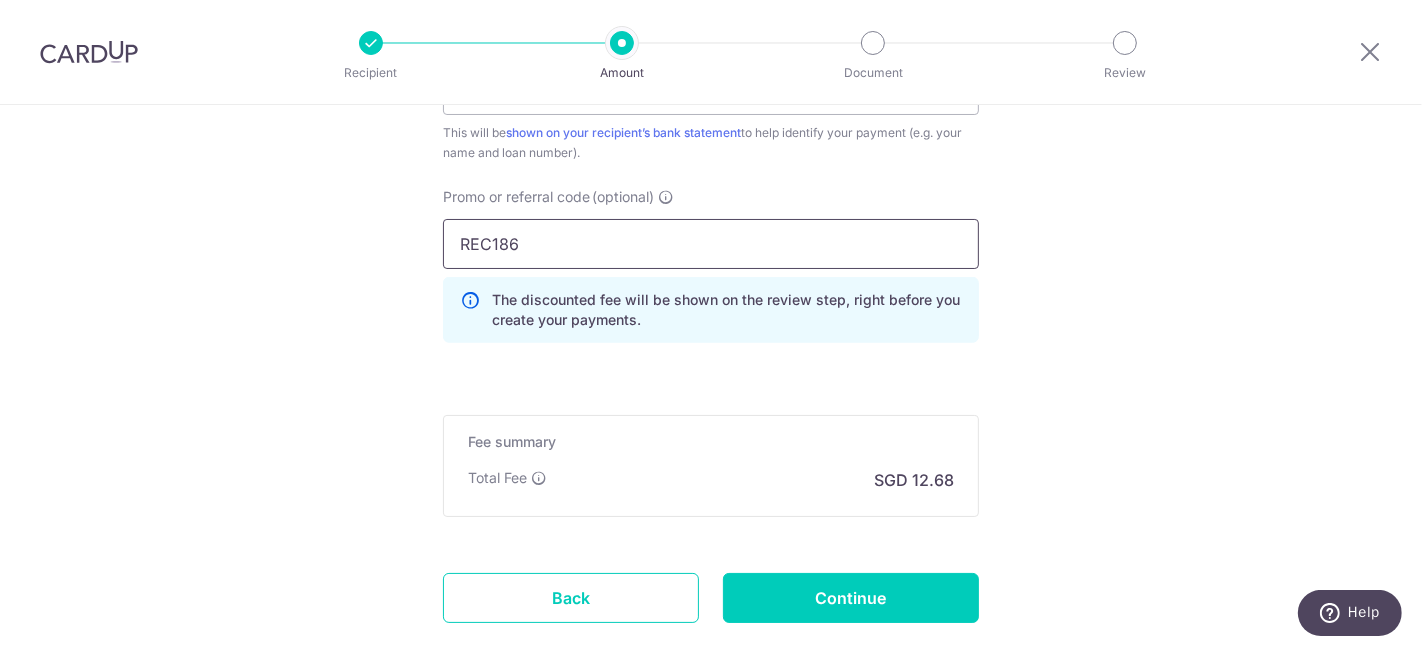 type on "REC186" 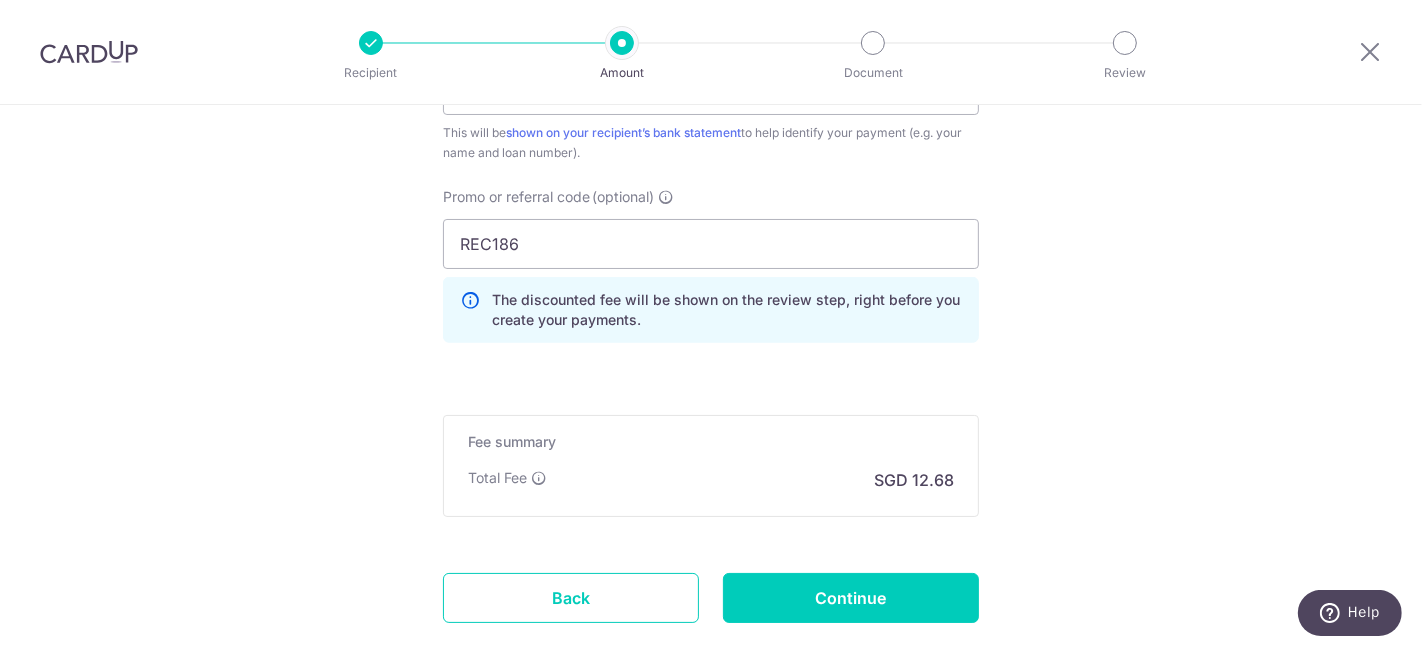 click on "Tell us more about your payment
Enter payment amount
SGD
487.50
487.50
Select Card
**** 2019
Add credit card
Your Cards
**** 2998
**** 0000
**** 9407
**** 1687
**** 2019
**** 4254
**** 0003
**** 1978
**** 2188
Secure 256-bit SSL" at bounding box center [711, -228] 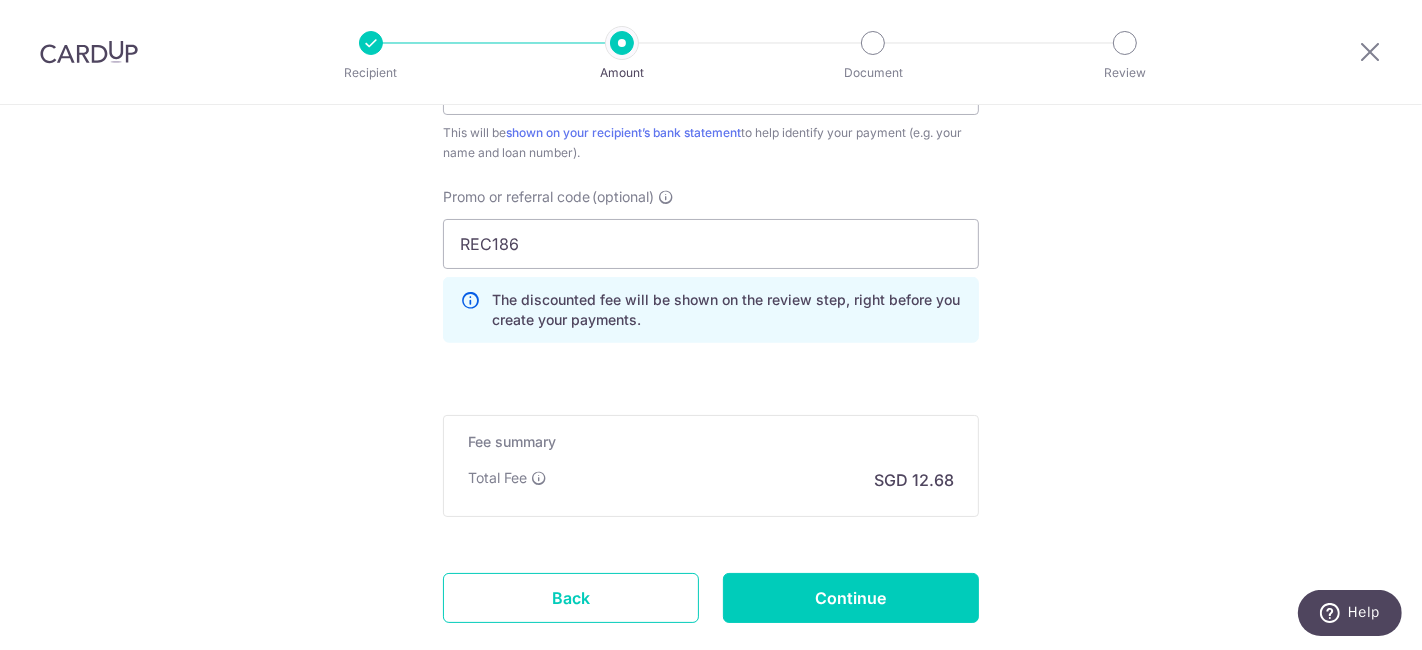click on "Tell us more about your payment
Enter payment amount
SGD
487.50
487.50
Select Card
**** 2019
Add credit card
Your Cards
**** 2998
**** 0000
**** 9407
**** 1687
**** 2019
**** 4254
**** 0003
**** 1978
**** 2188
Secure 256-bit SSL" at bounding box center [711, -228] 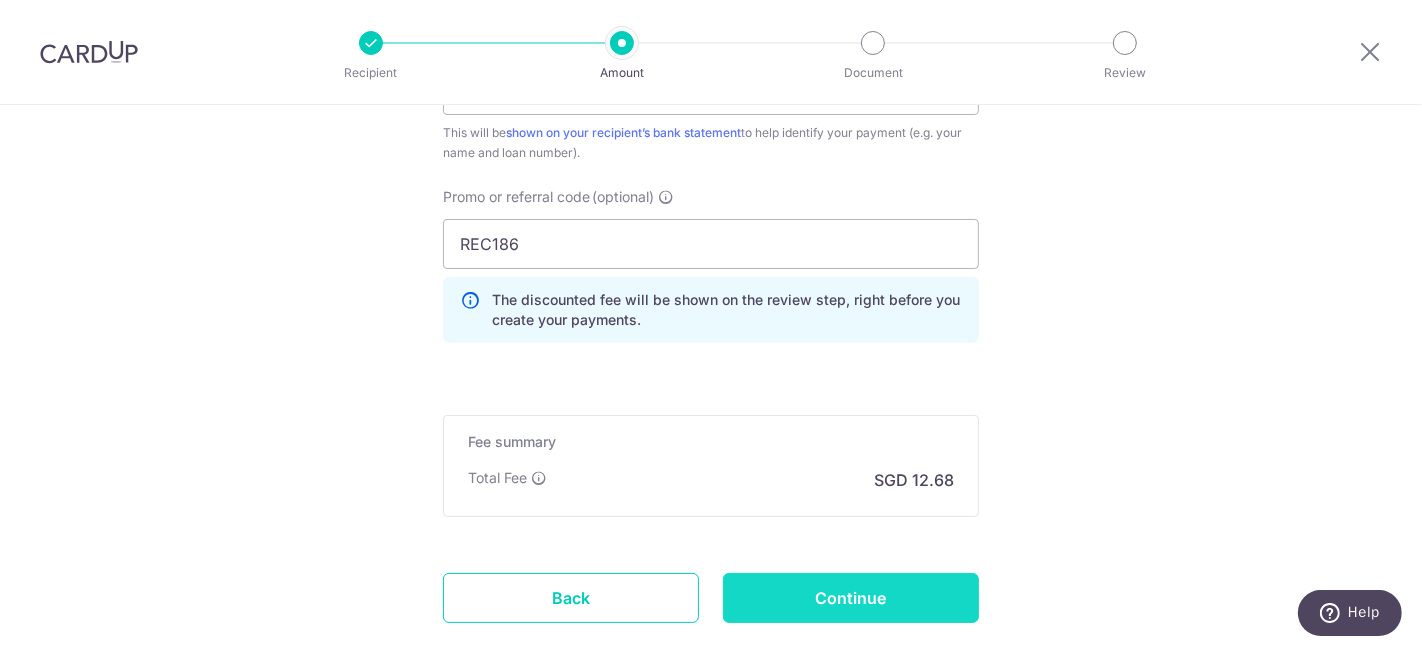 click on "Continue" at bounding box center (851, 598) 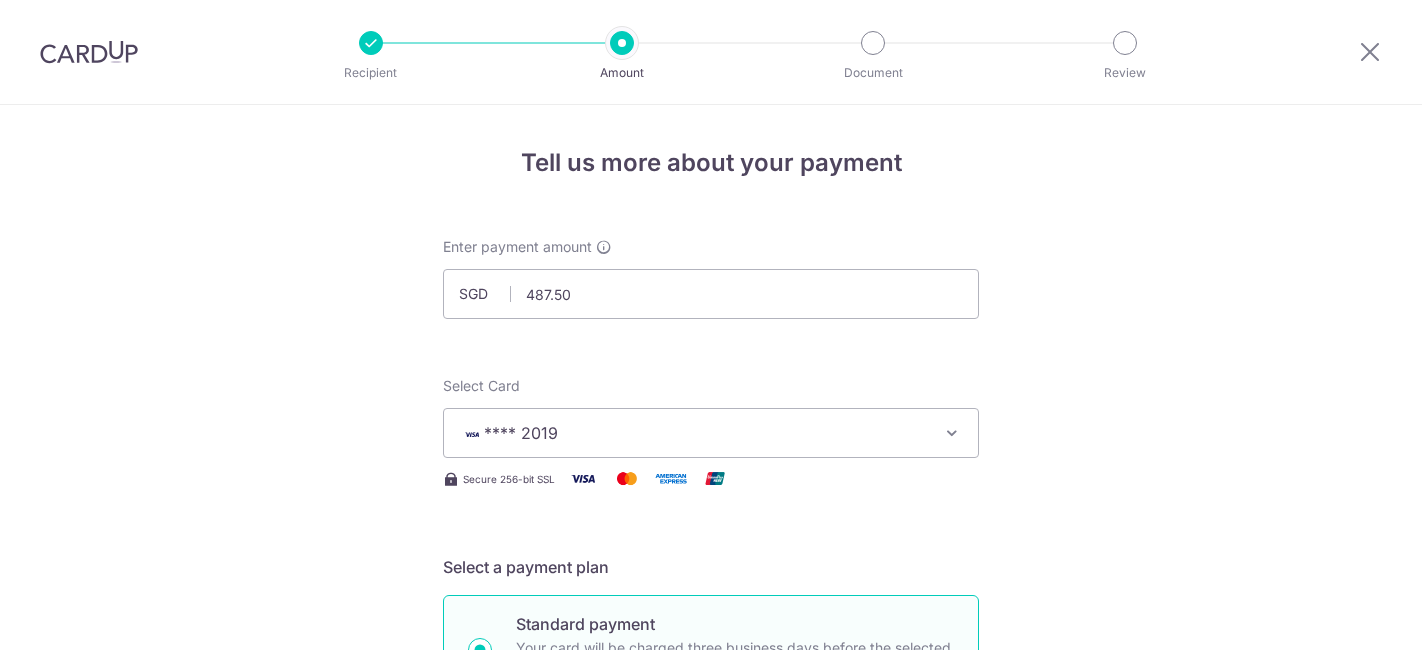 scroll, scrollTop: 0, scrollLeft: 0, axis: both 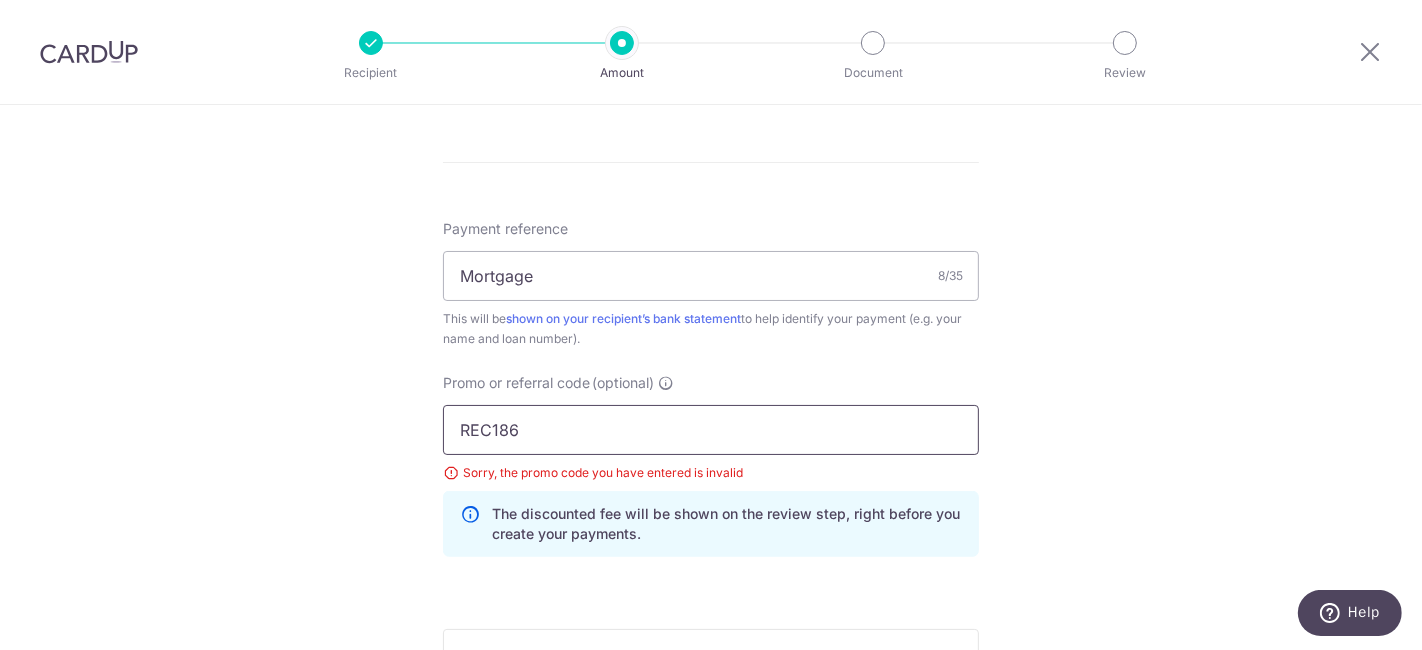 click on "REC186" at bounding box center [711, 430] 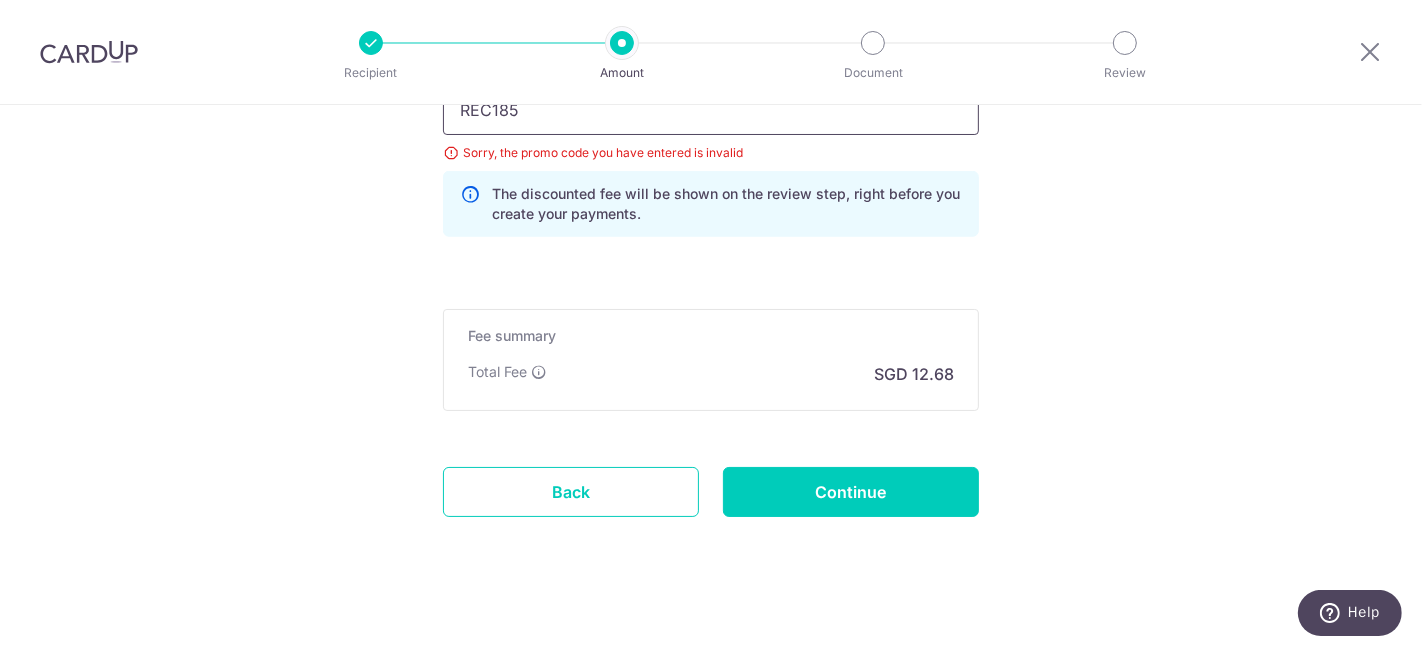 scroll, scrollTop: 1377, scrollLeft: 0, axis: vertical 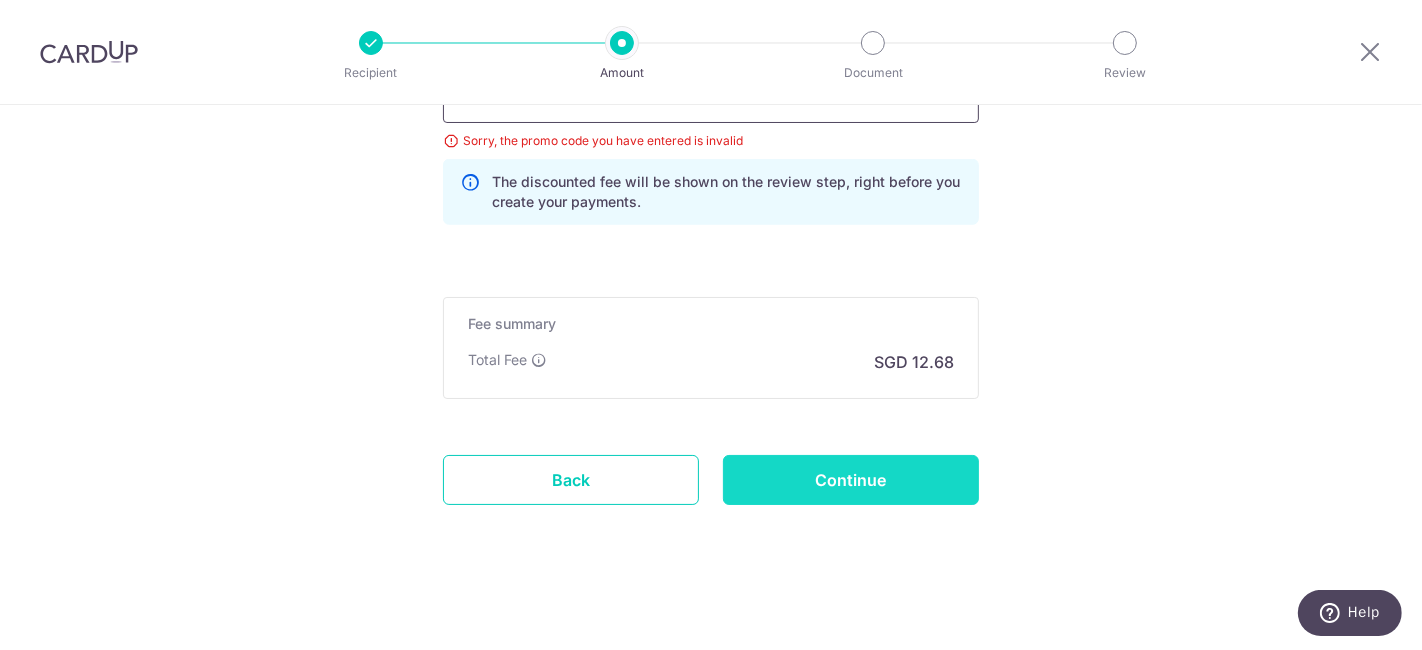 type on "REC185" 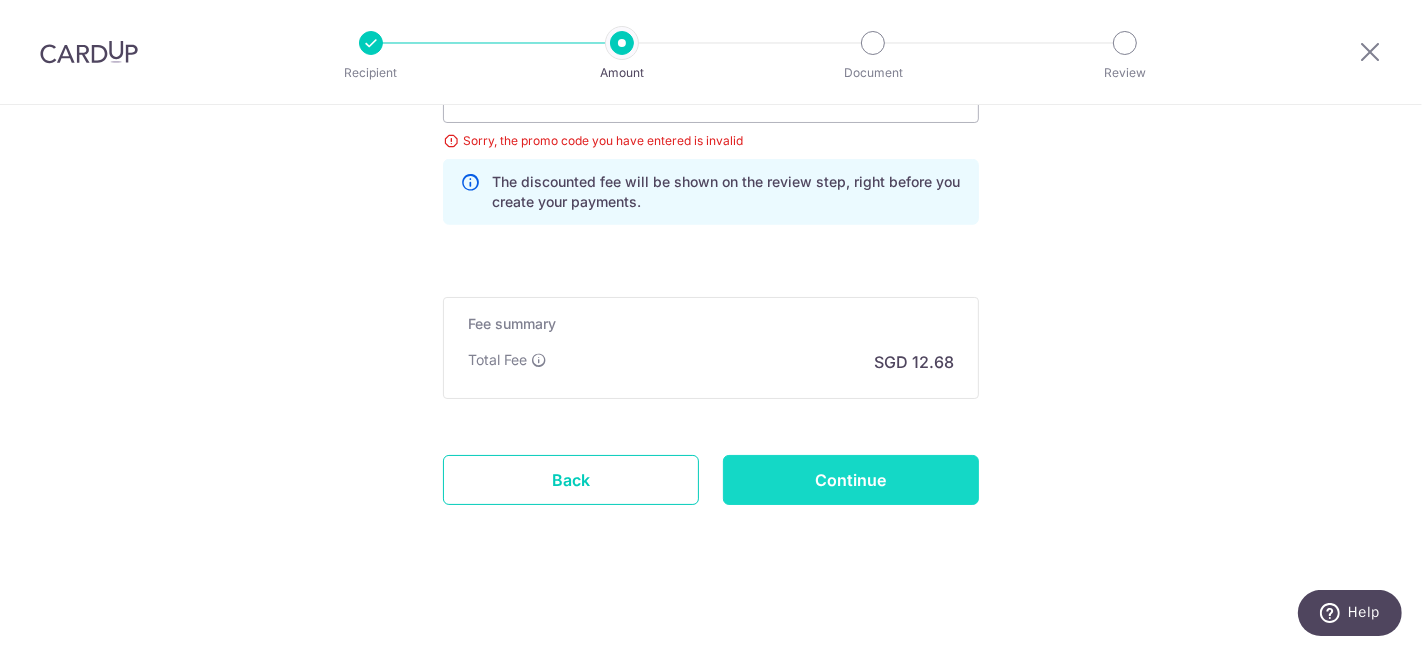 click on "Continue" at bounding box center [851, 480] 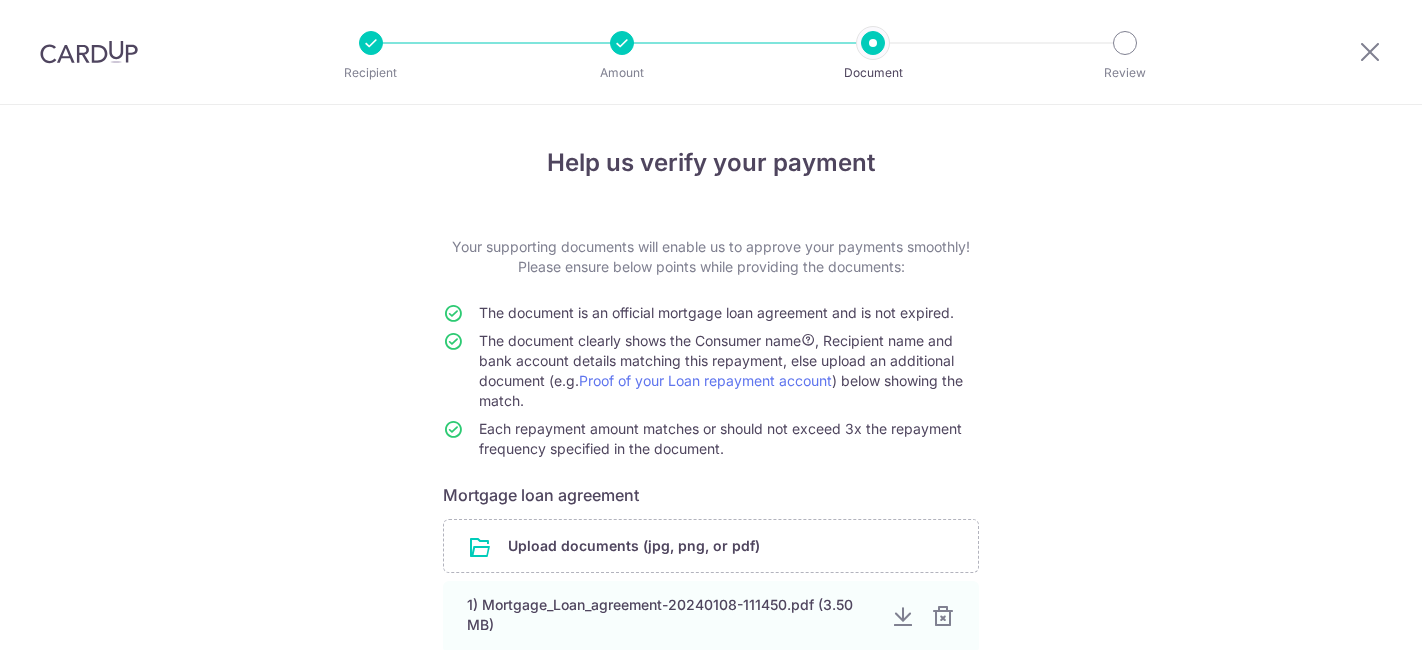 scroll, scrollTop: 0, scrollLeft: 0, axis: both 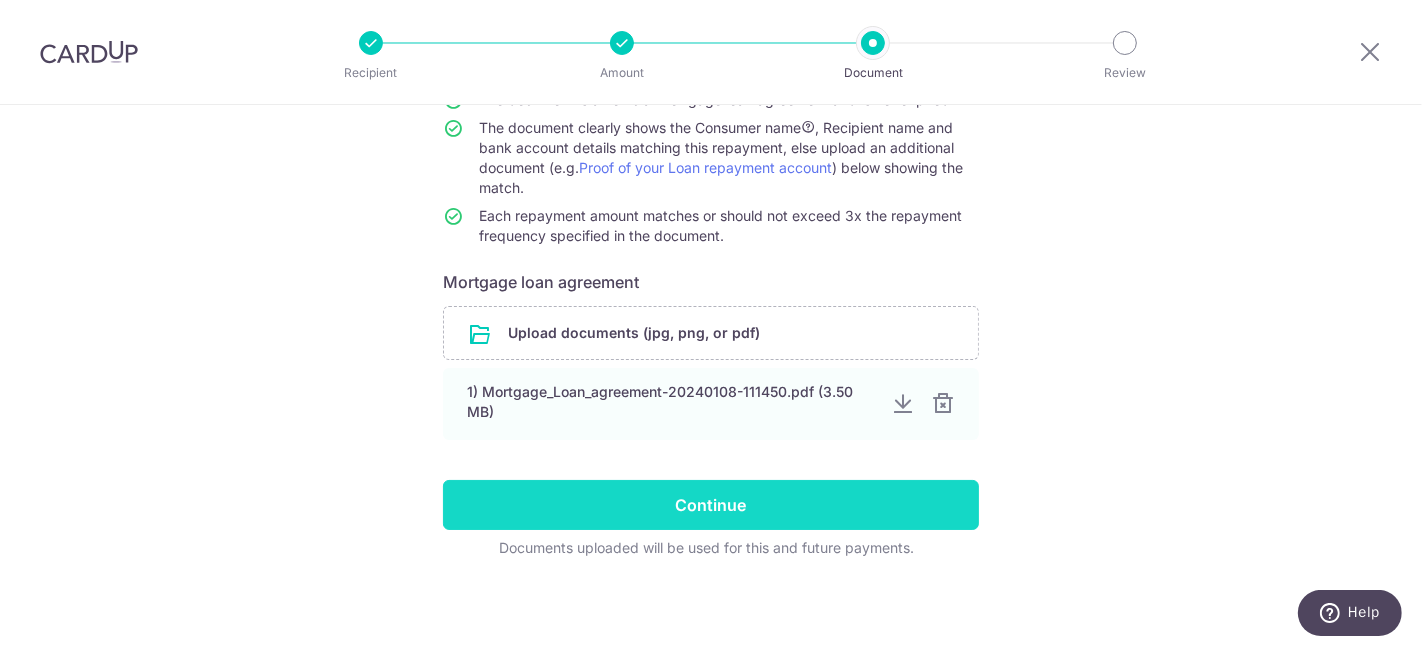 click on "Continue" at bounding box center (711, 505) 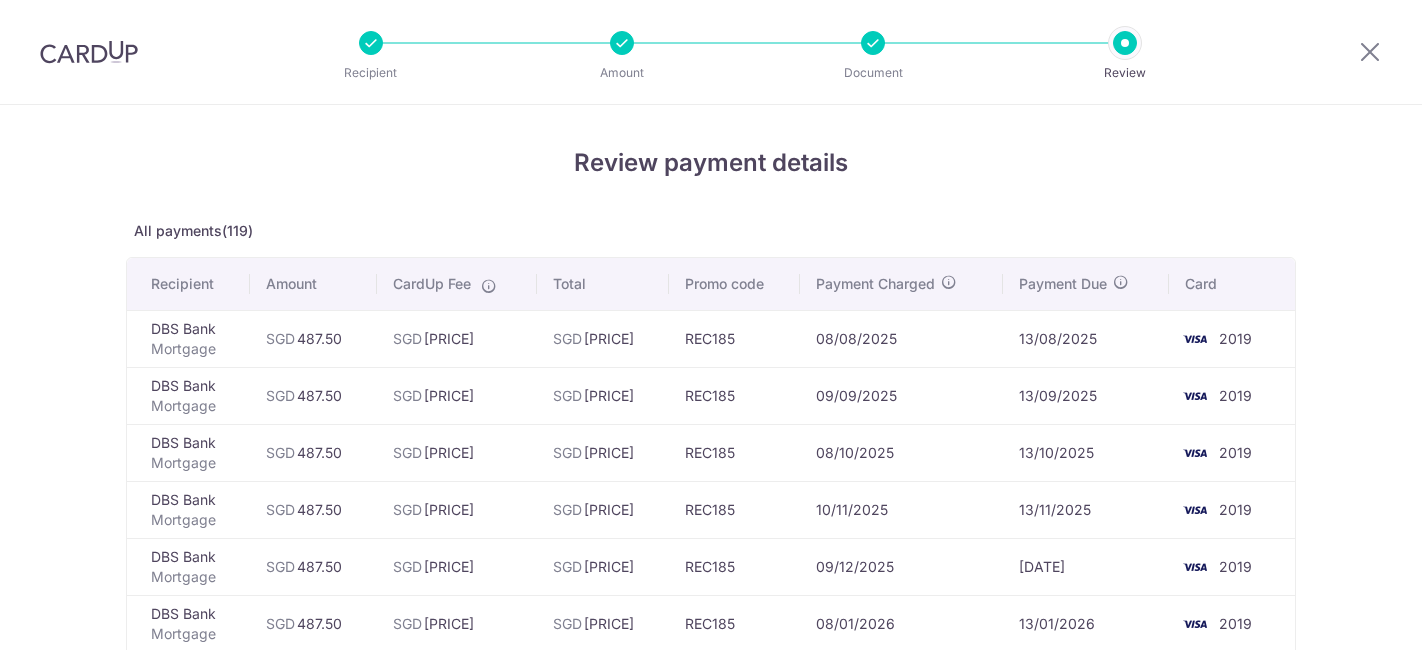 scroll, scrollTop: 0, scrollLeft: 0, axis: both 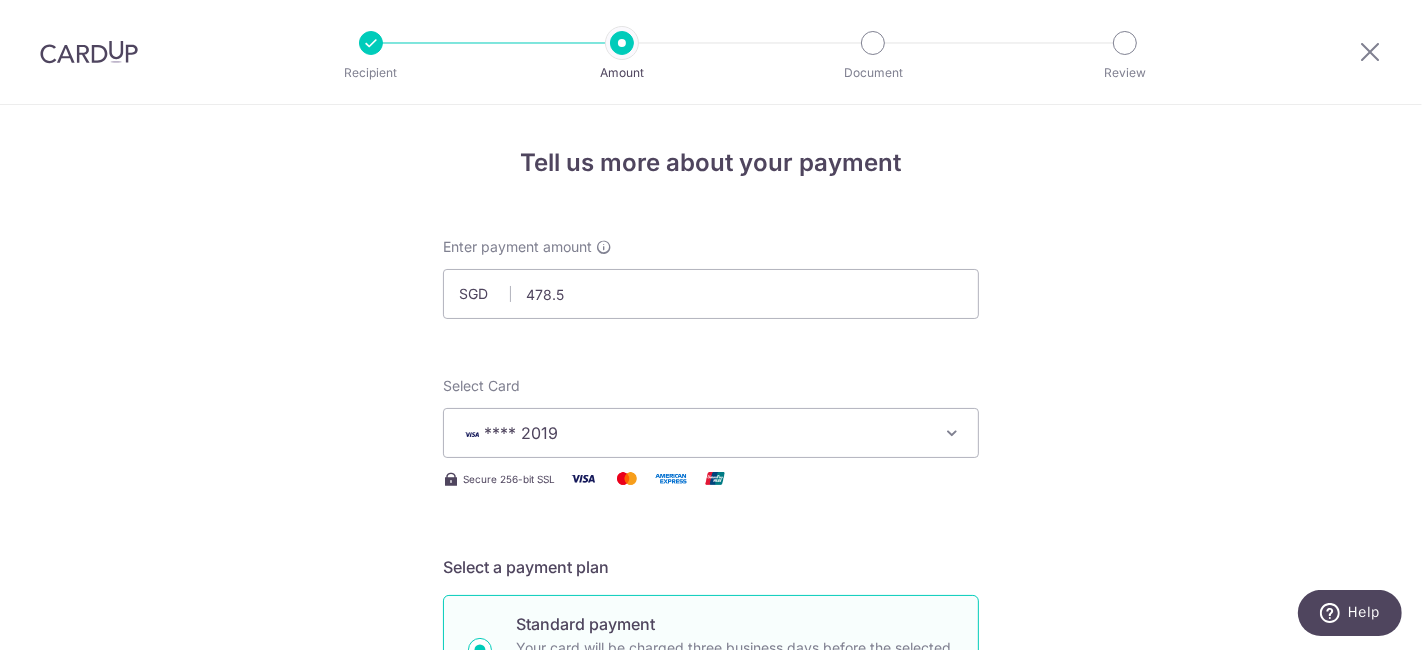 type on "478.50" 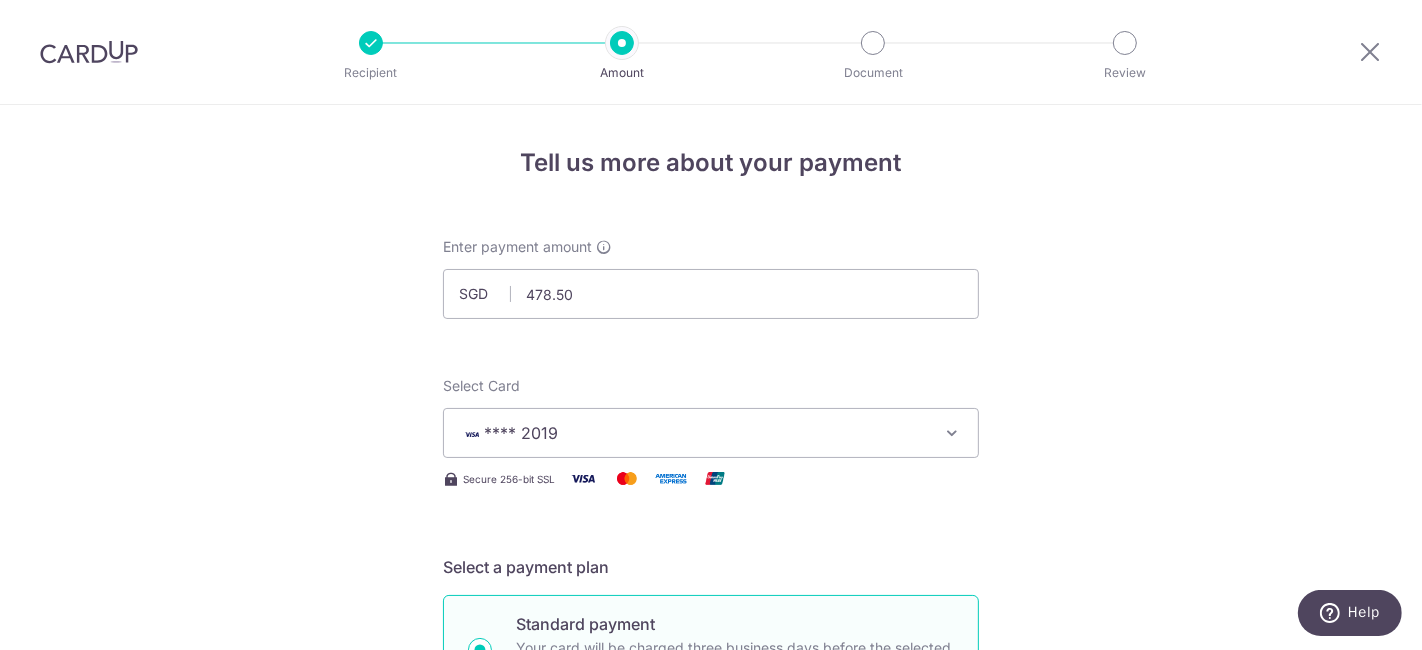 click on "Tell us more about your payment
Enter payment amount
SGD
478.50
478.50
Select Card
**** [CARD]
Add credit card
Your Cards
**** [CARD]
**** [CARD]
**** [CARD]
**** [CARD]
**** [CARD]
**** [CARD]
**** [CARD]
**** [CARD]
**** [CARD]
Secure 256-bit SSL" at bounding box center (711, 1054) 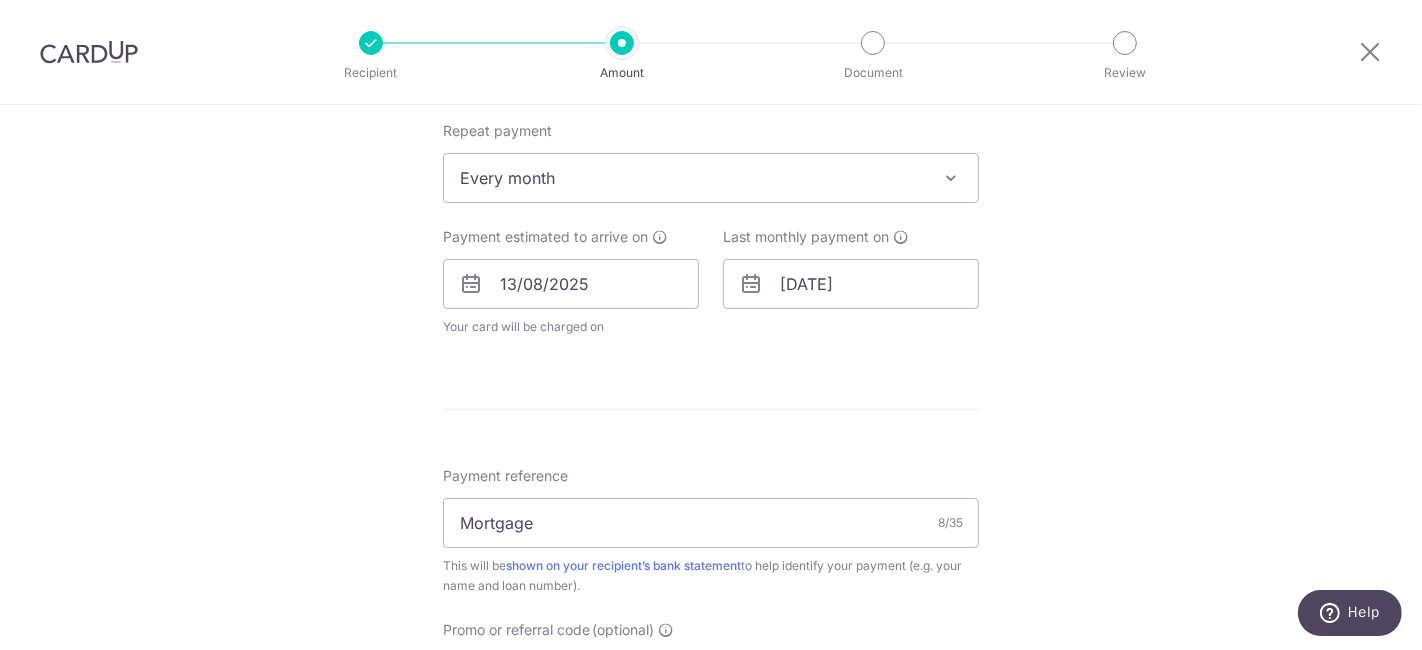 scroll, scrollTop: 555, scrollLeft: 0, axis: vertical 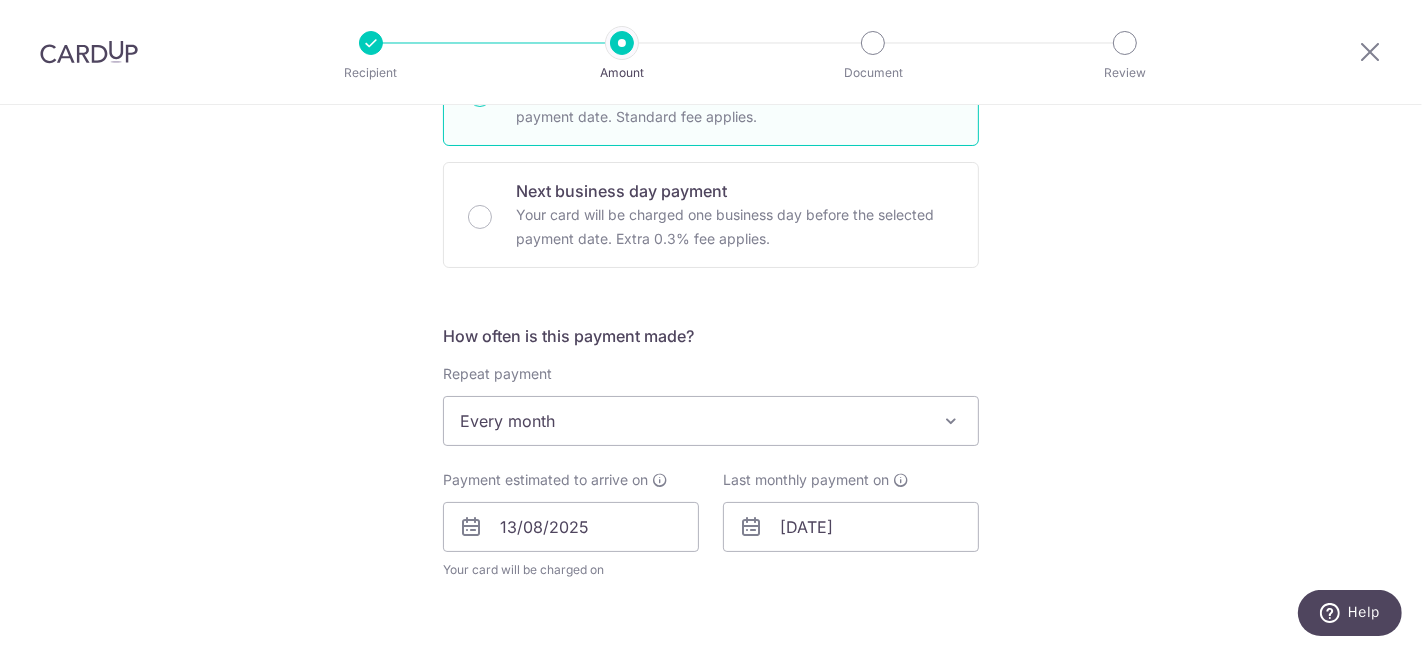 click on "Payment estimated to arrive on
13/08/2025
Your card will be charged on   for the first payment
* If your payment is funded by  9:00am SGT on Friday 08/08/2025
11/08/2025" at bounding box center (571, 525) 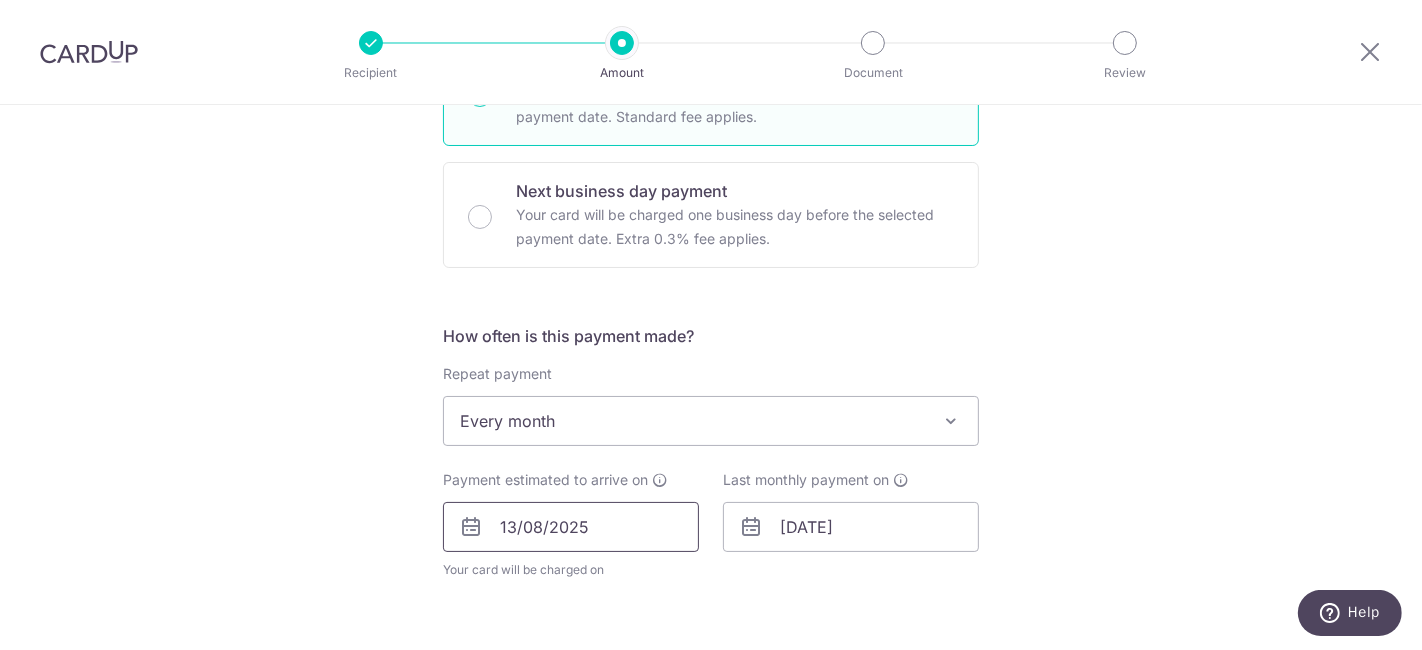 click on "13/08/2025" at bounding box center [571, 527] 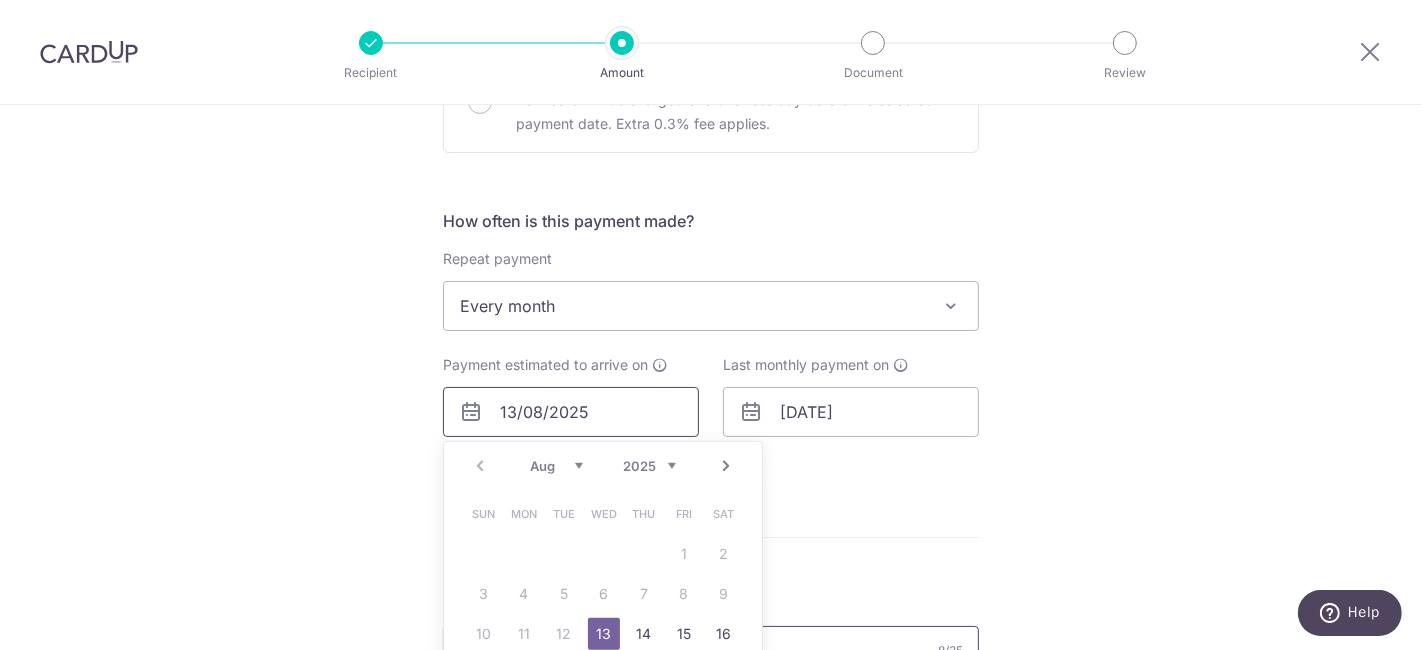 scroll, scrollTop: 777, scrollLeft: 0, axis: vertical 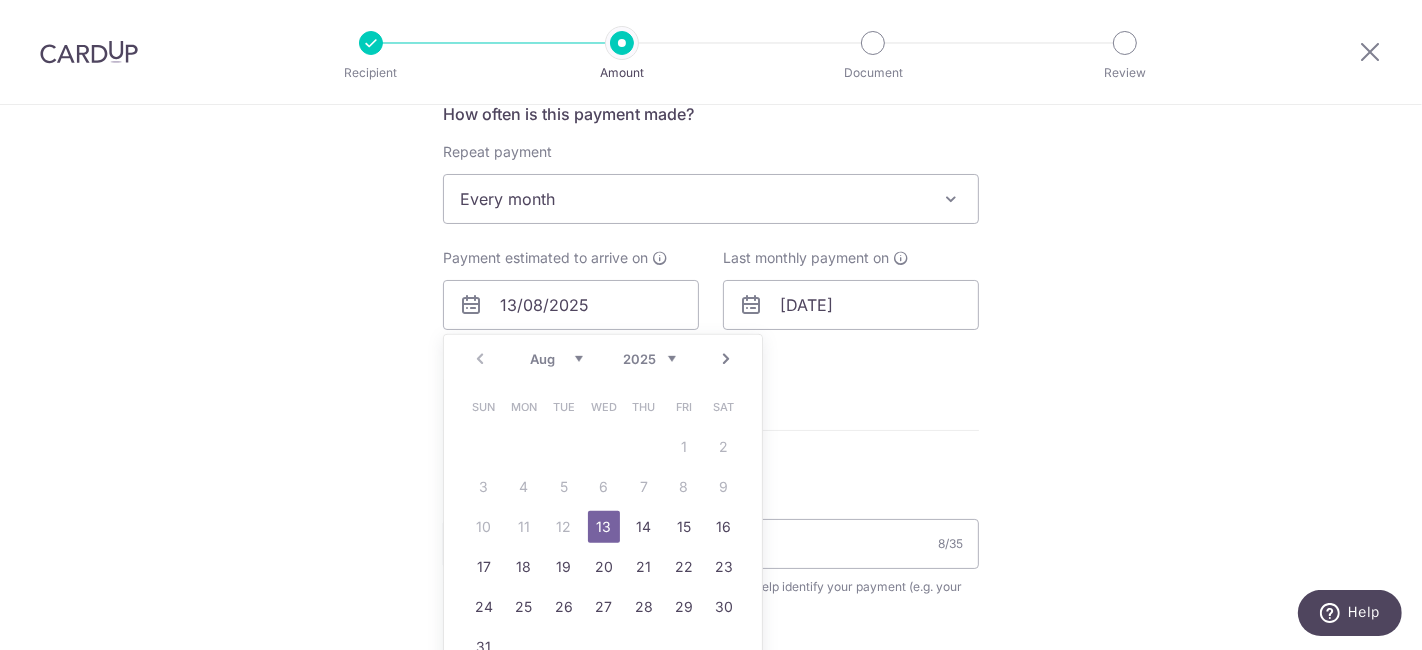 click on "13" at bounding box center [604, 527] 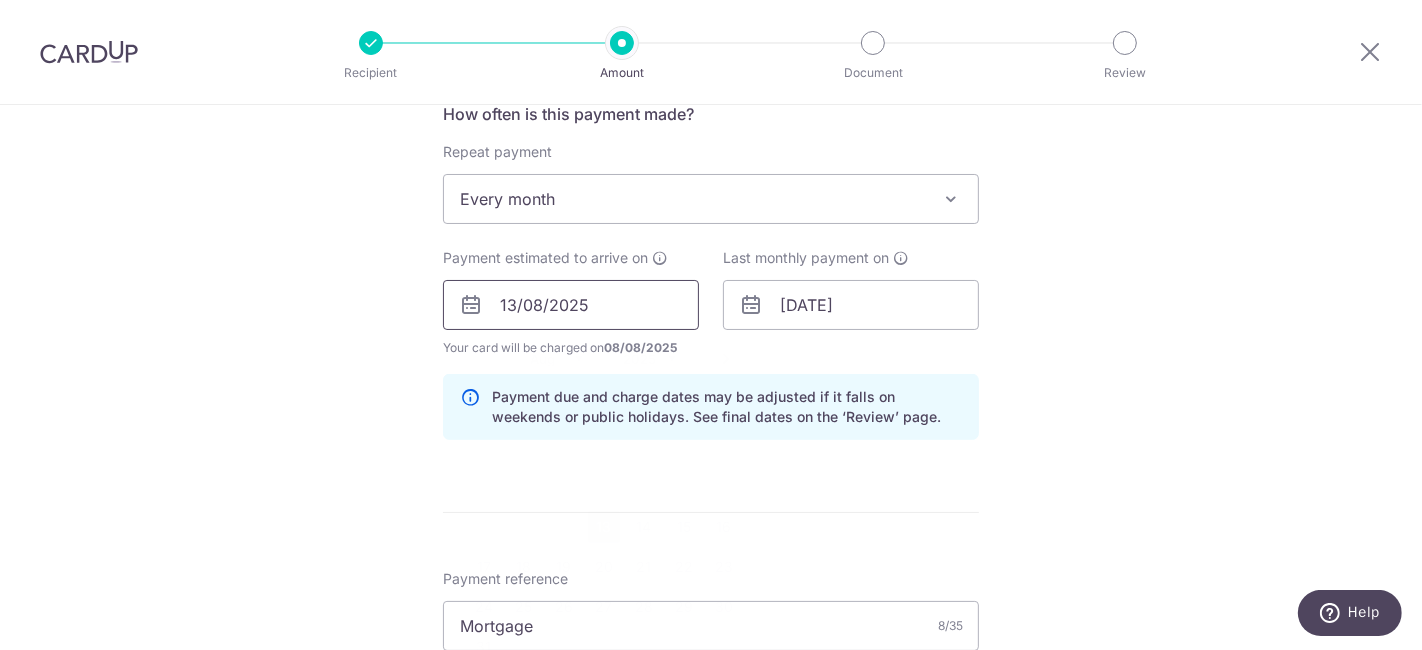 click on "13/08/2025" at bounding box center (571, 305) 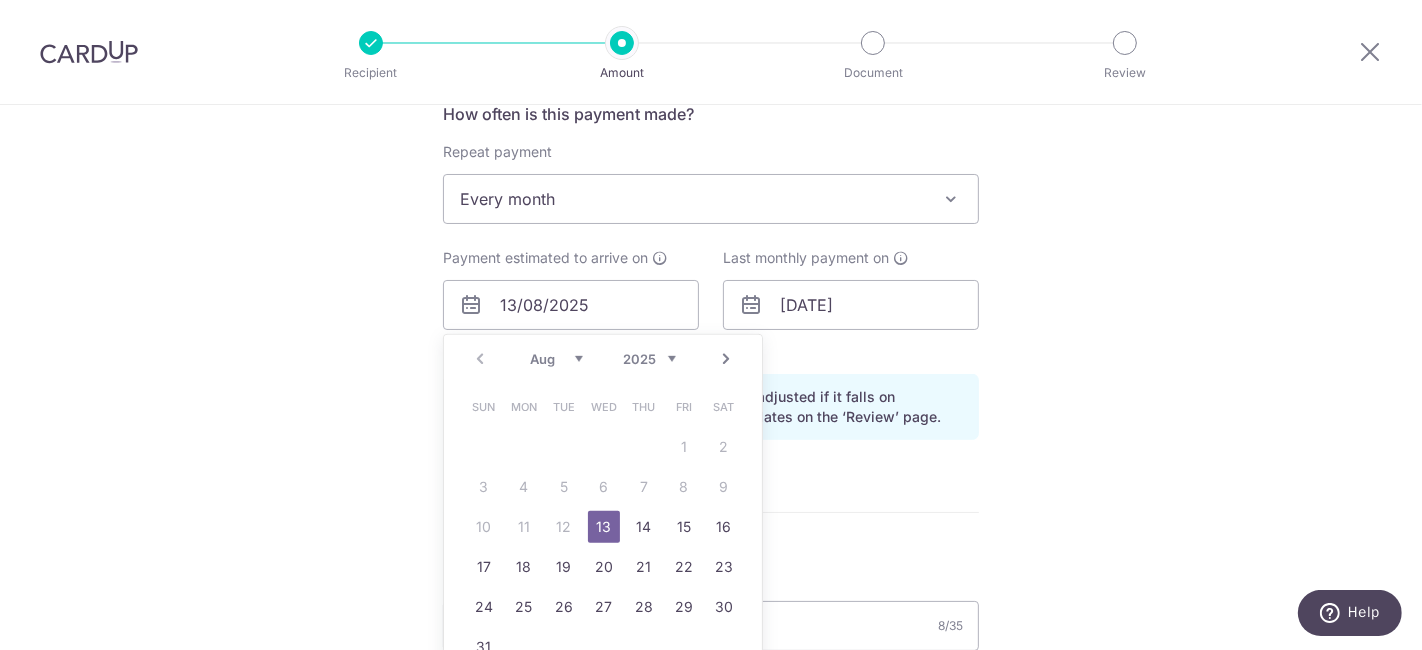 click on "13" at bounding box center (604, 527) 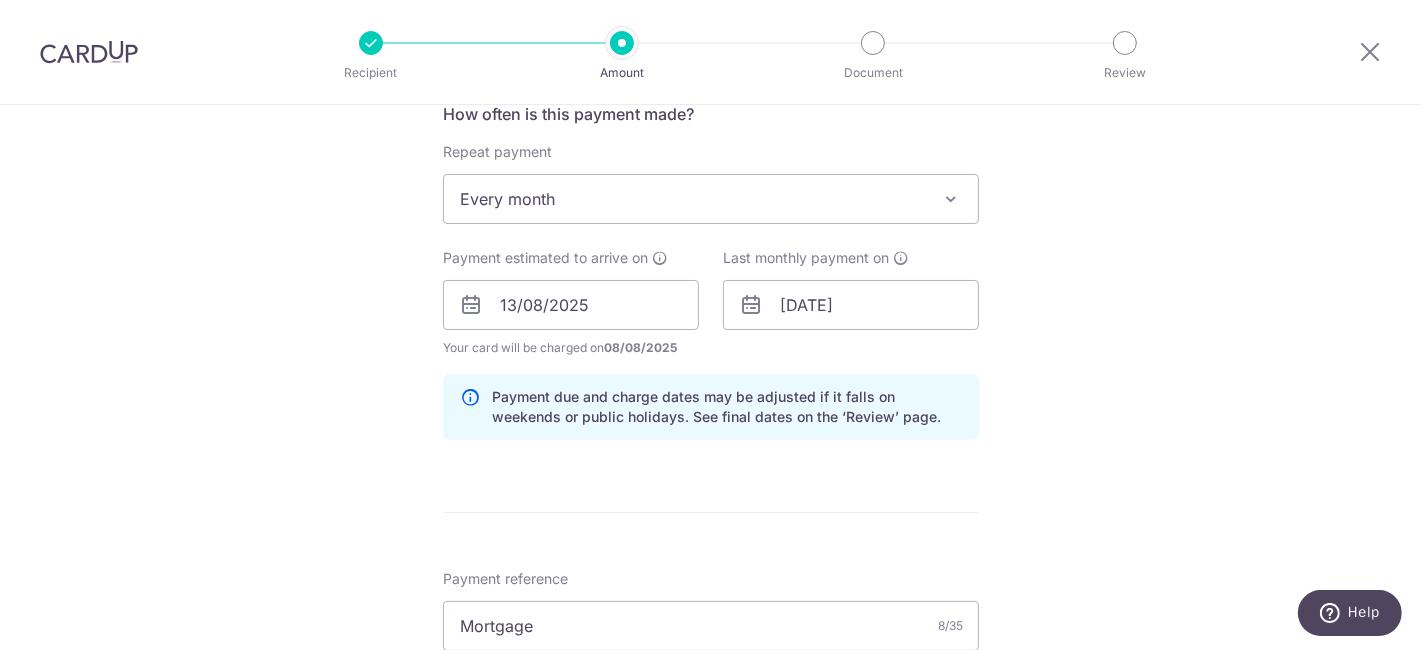 click on "Tell us more about your payment
Enter payment amount
SGD
478.50
478.50
Select Card
**** 2019
Add credit card
Your Cards
**** 2998
**** 0000
**** 9407
**** 1687
**** 2019
**** 4254
**** 0003
**** 1978
**** 2188
Secure 256-bit SSL" at bounding box center (711, 318) 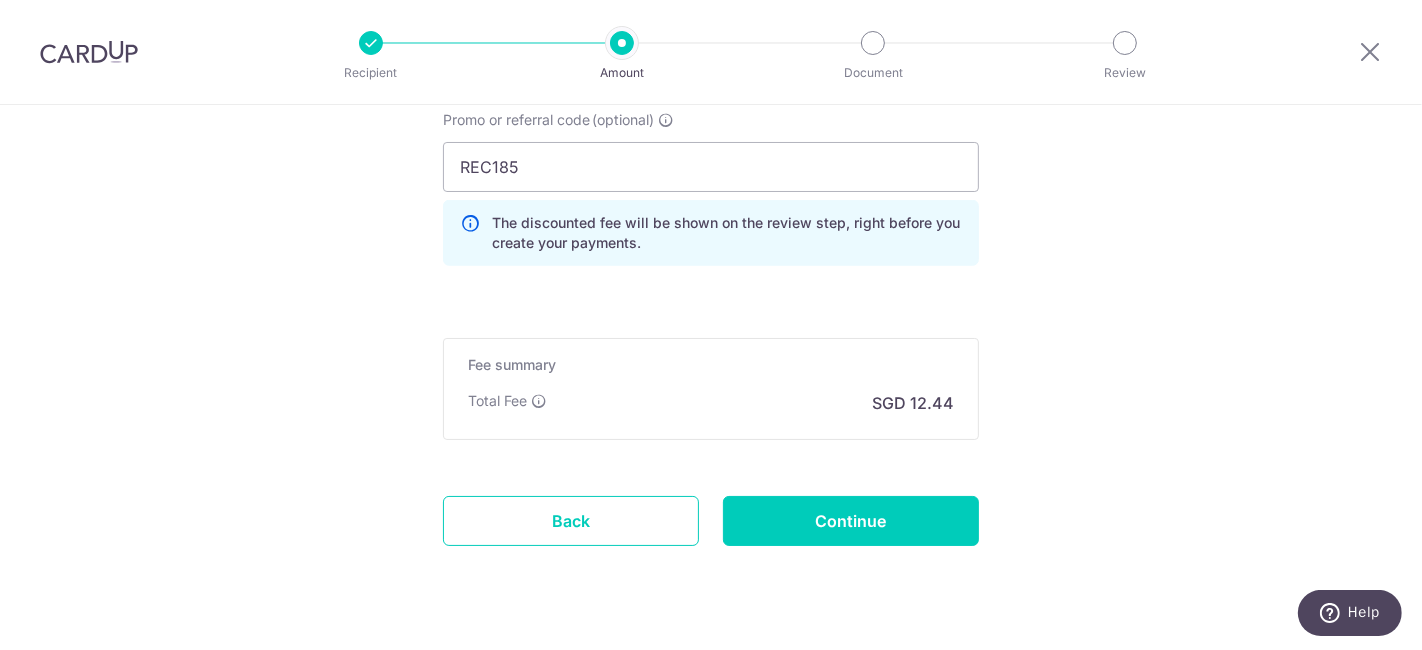 scroll, scrollTop: 1431, scrollLeft: 0, axis: vertical 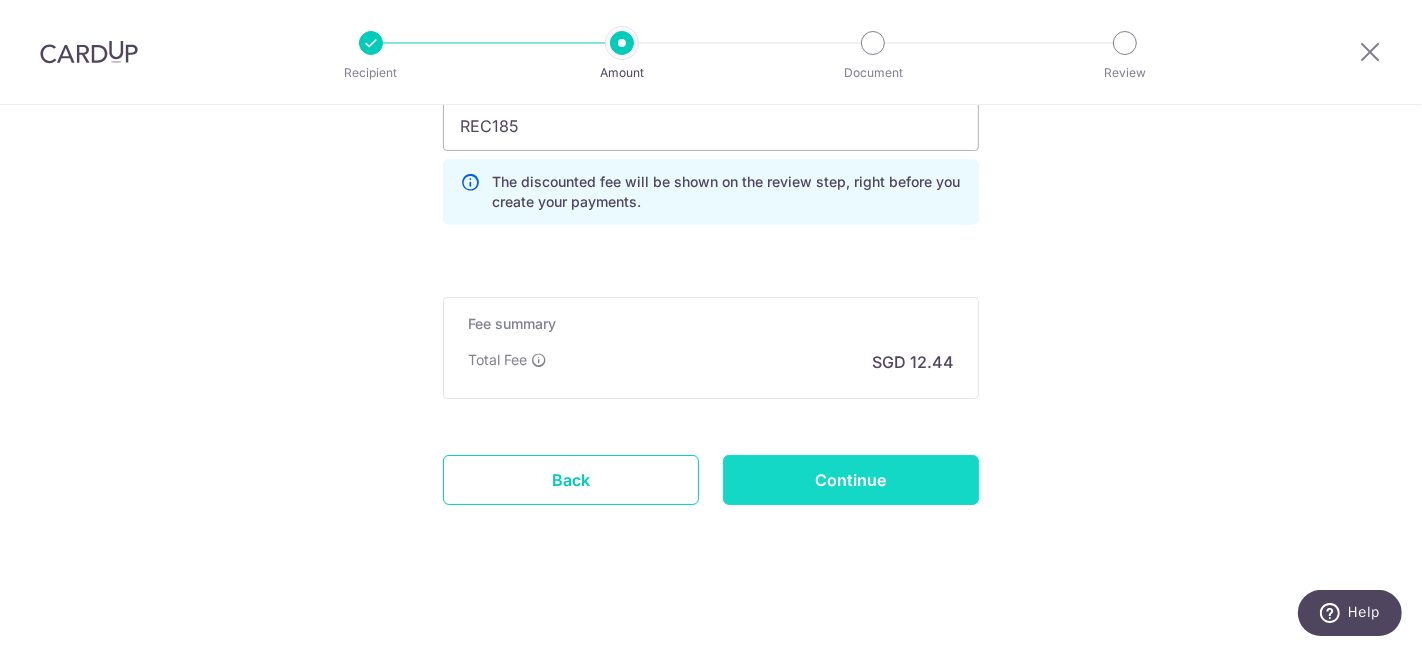 click on "Continue" at bounding box center (851, 480) 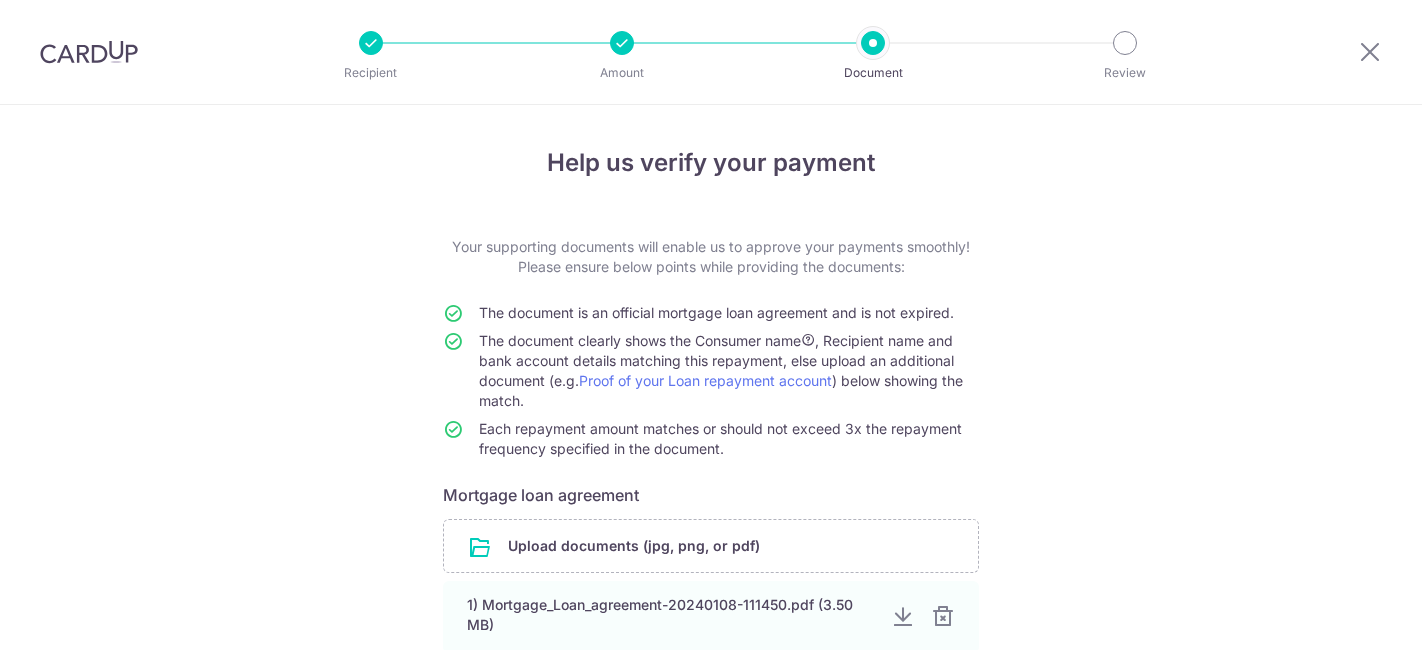scroll, scrollTop: 0, scrollLeft: 0, axis: both 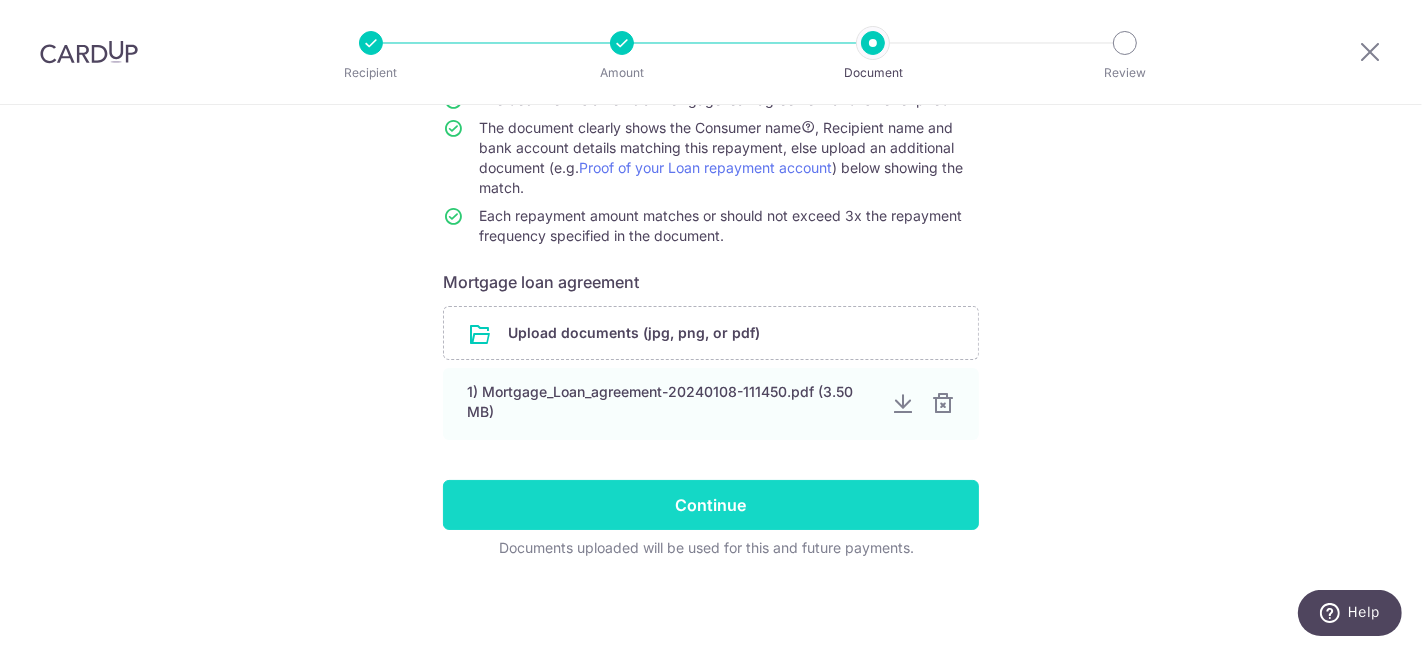click on "Continue" at bounding box center (711, 505) 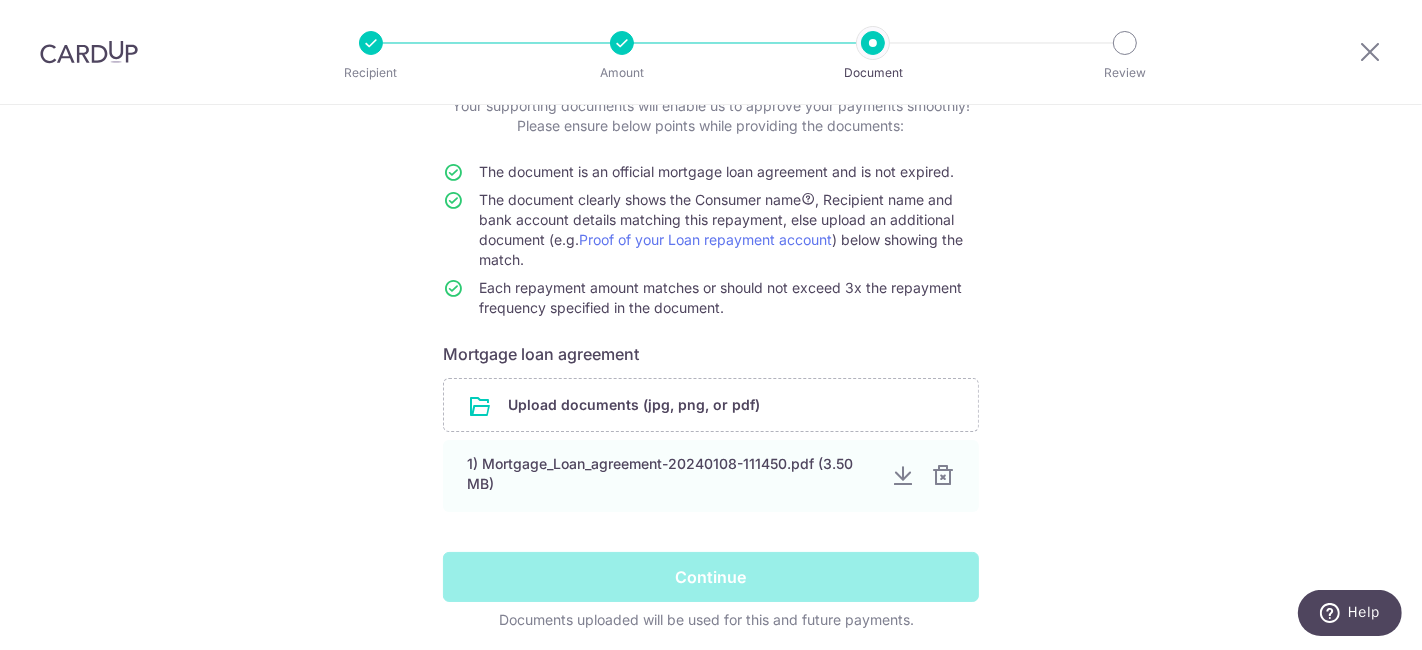 scroll, scrollTop: 213, scrollLeft: 0, axis: vertical 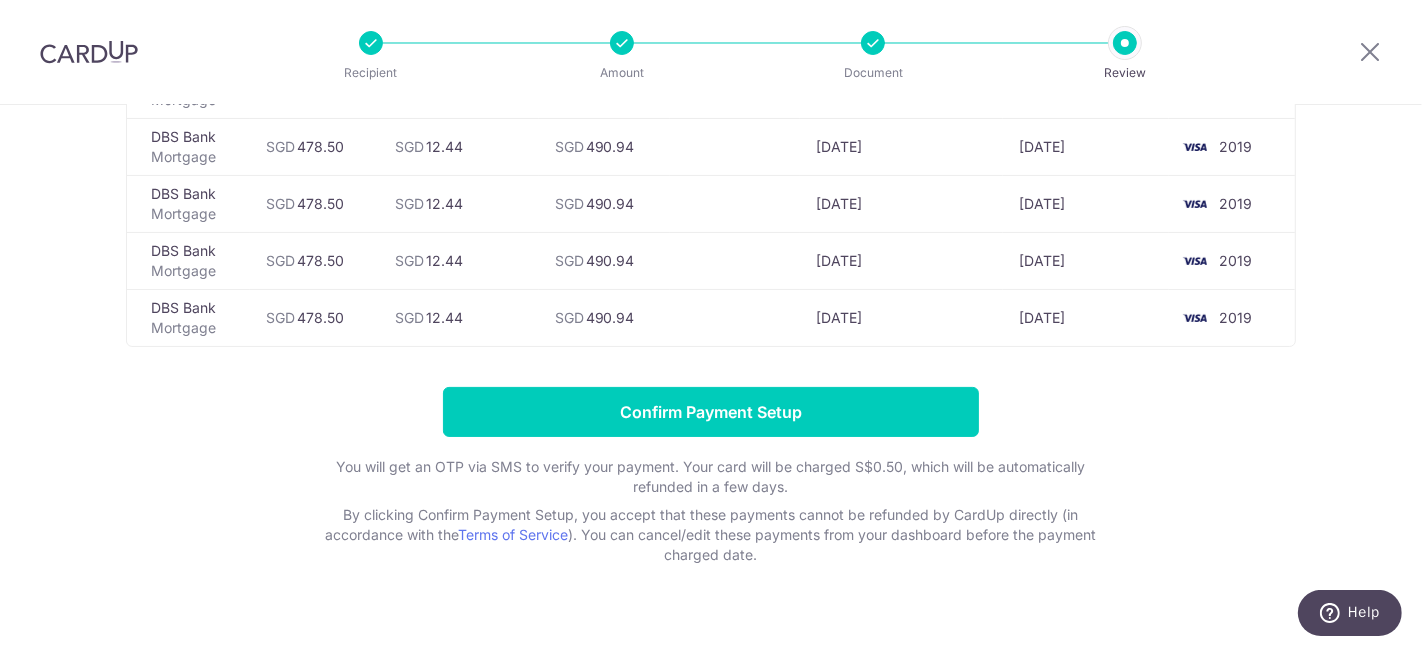 drag, startPoint x: 1417, startPoint y: 257, endPoint x: 22, endPoint y: 5, distance: 1417.5786 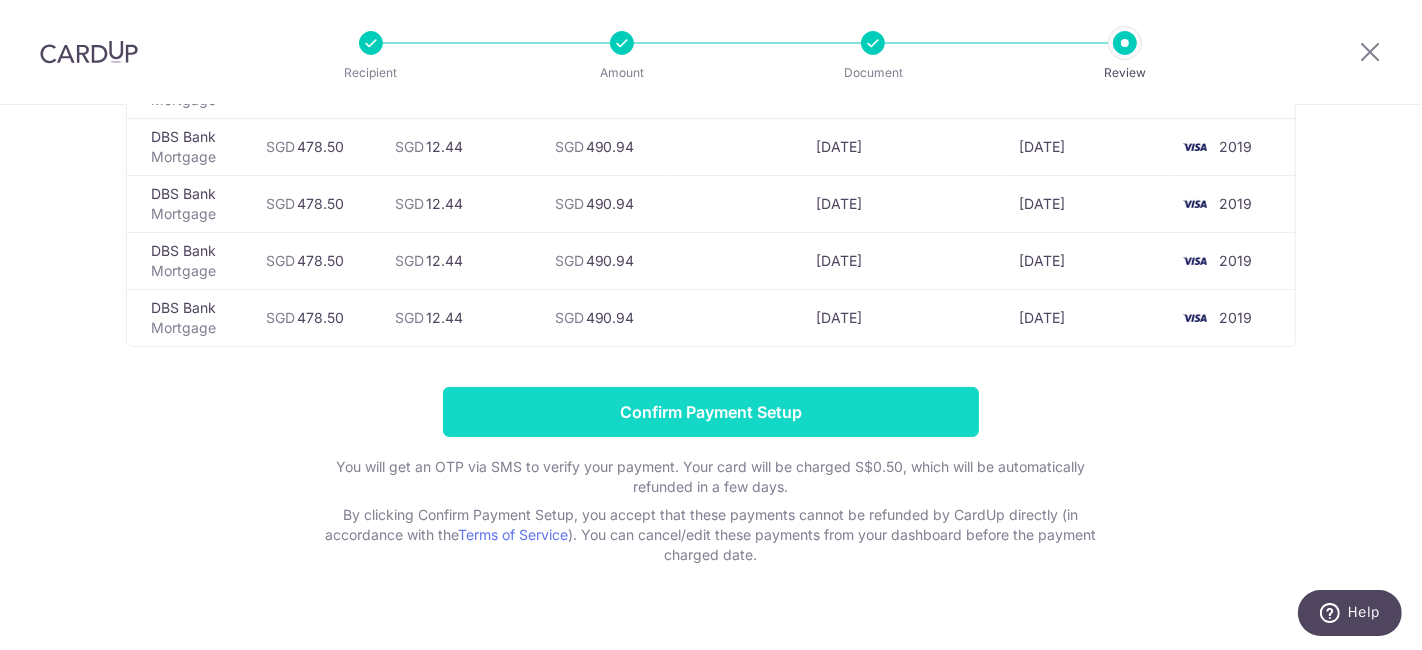 click on "Confirm Payment Setup" at bounding box center (711, 412) 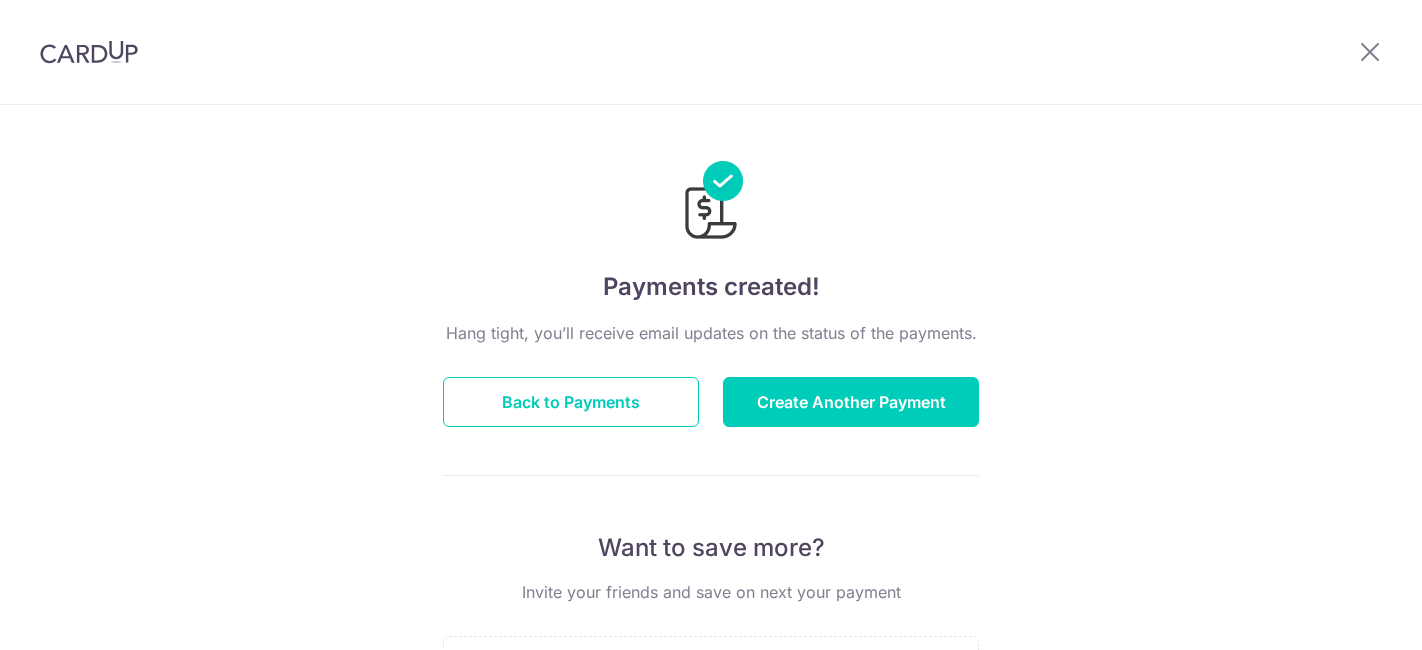 scroll, scrollTop: 0, scrollLeft: 0, axis: both 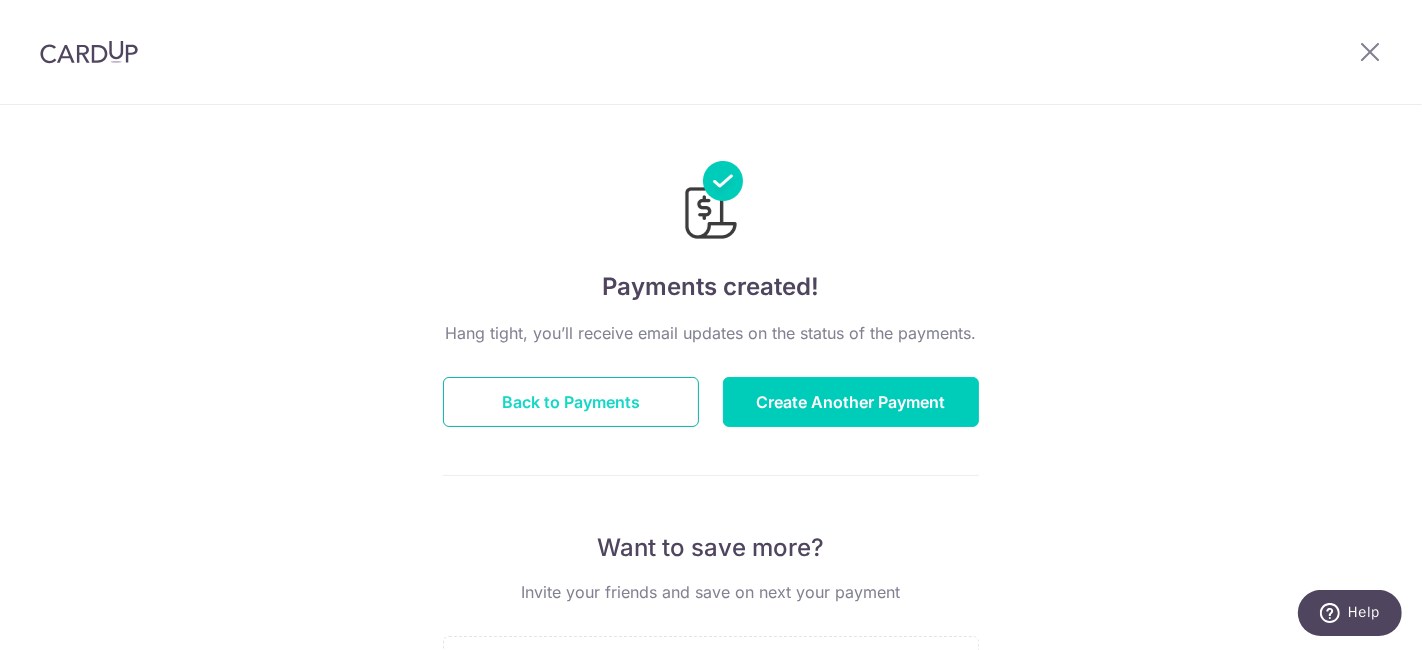 click on "Back to Payments" at bounding box center [571, 402] 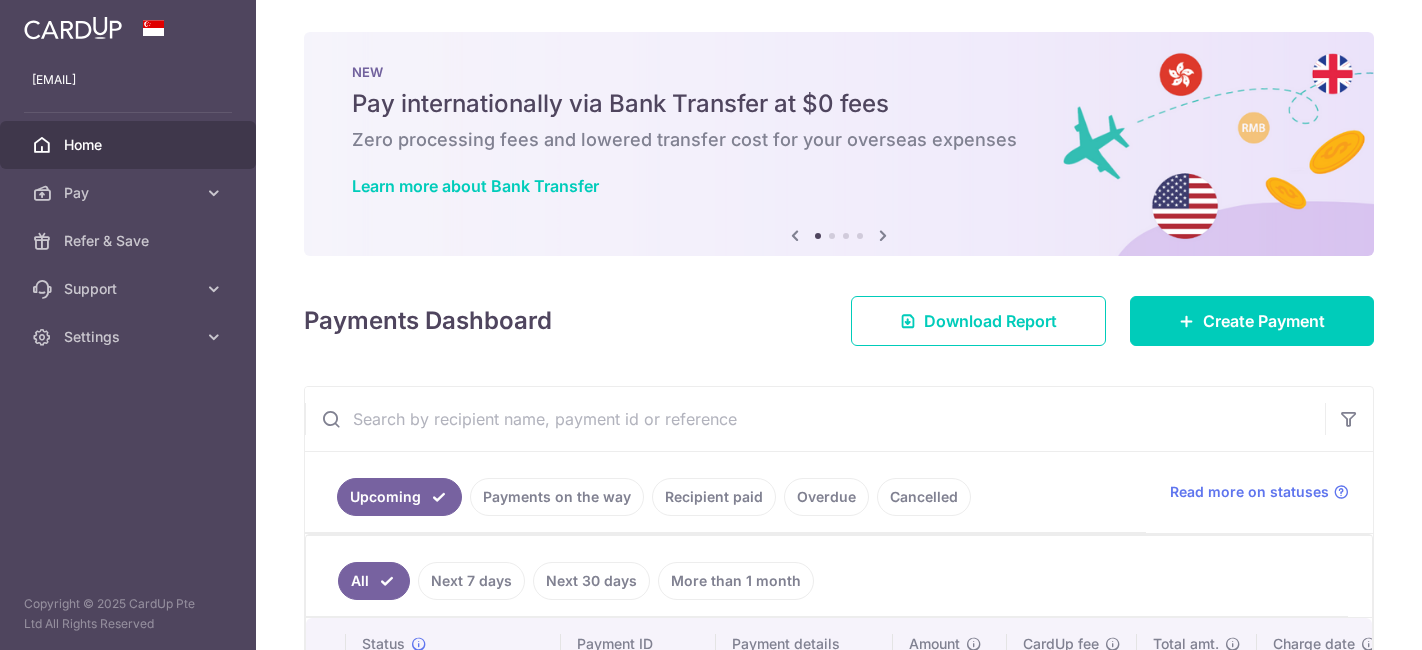 scroll, scrollTop: 0, scrollLeft: 0, axis: both 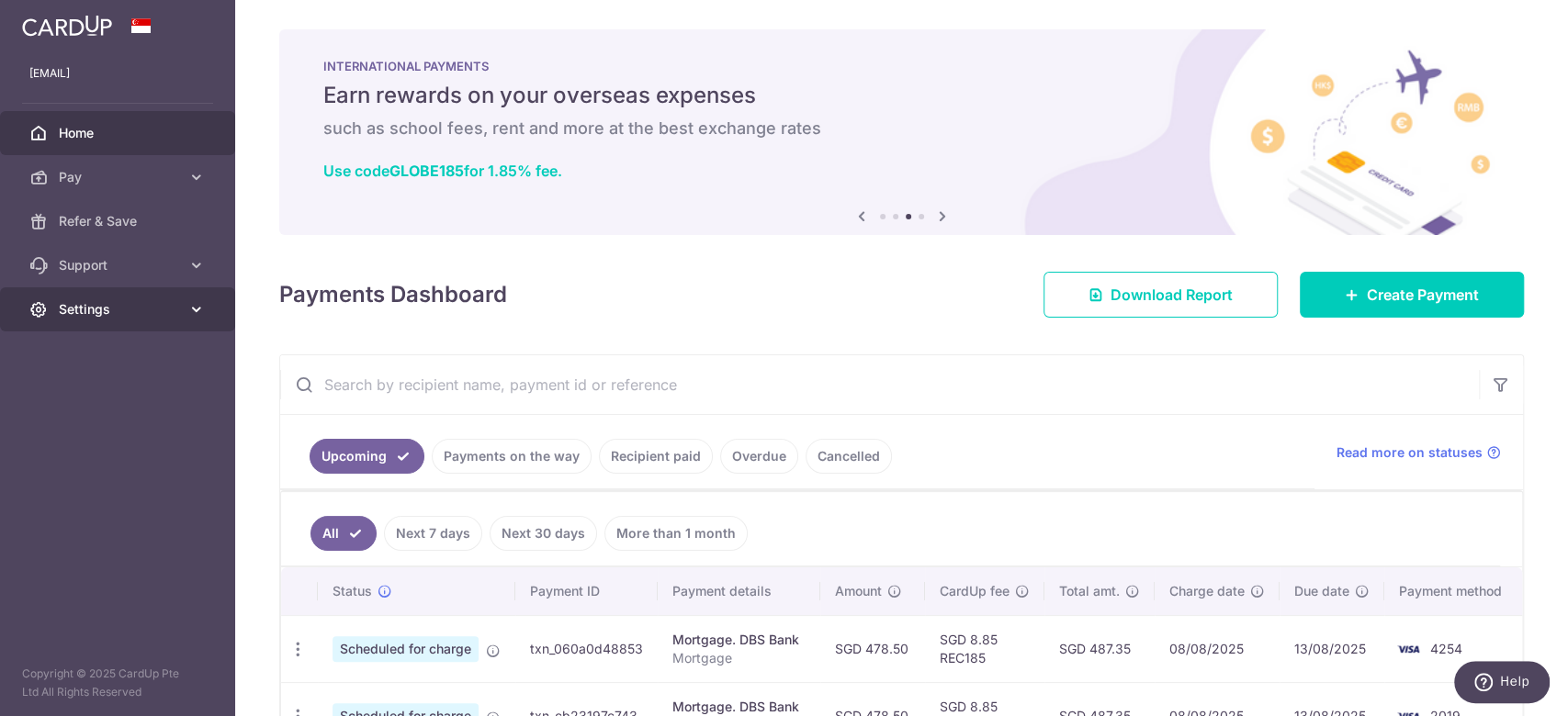 click on "Settings" at bounding box center (119, 309) 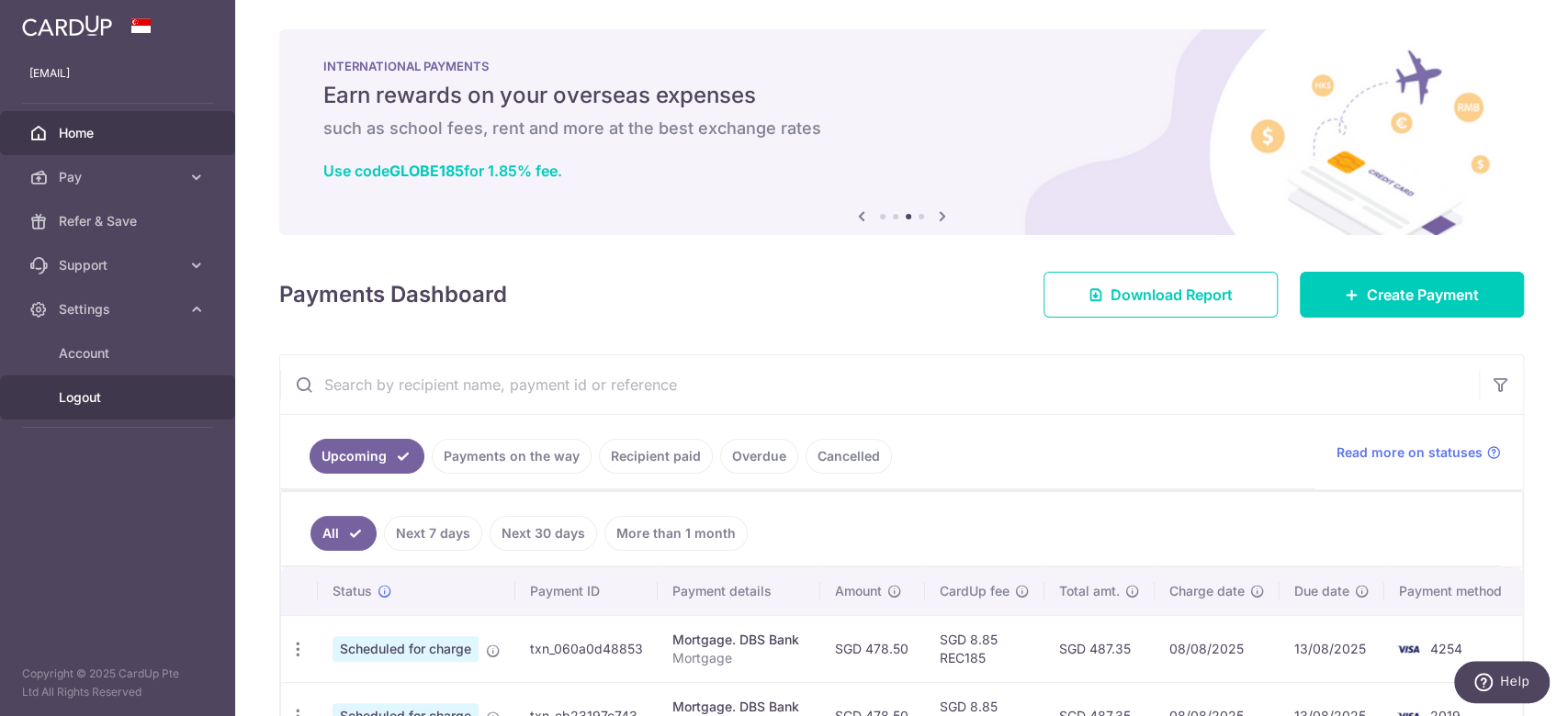click on "Logout" at bounding box center [119, 397] 